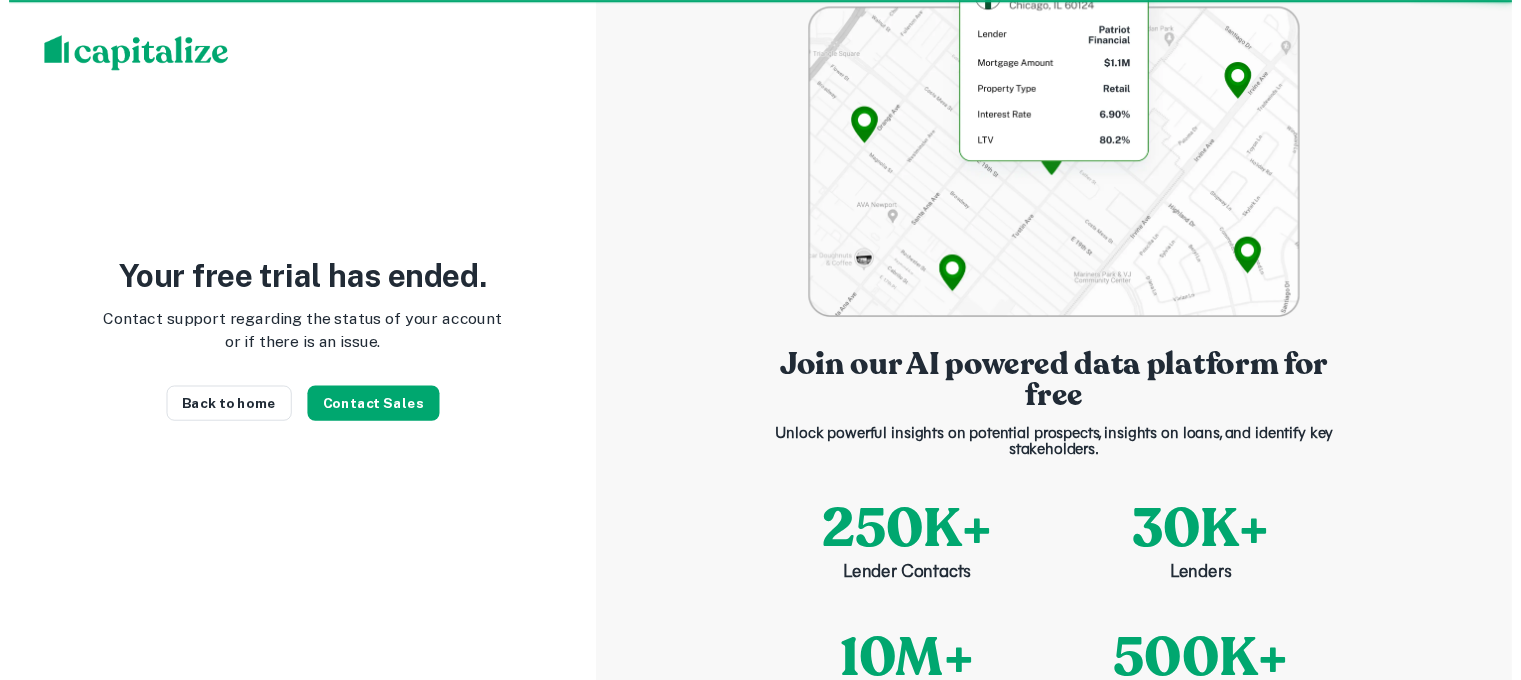 scroll, scrollTop: 0, scrollLeft: 0, axis: both 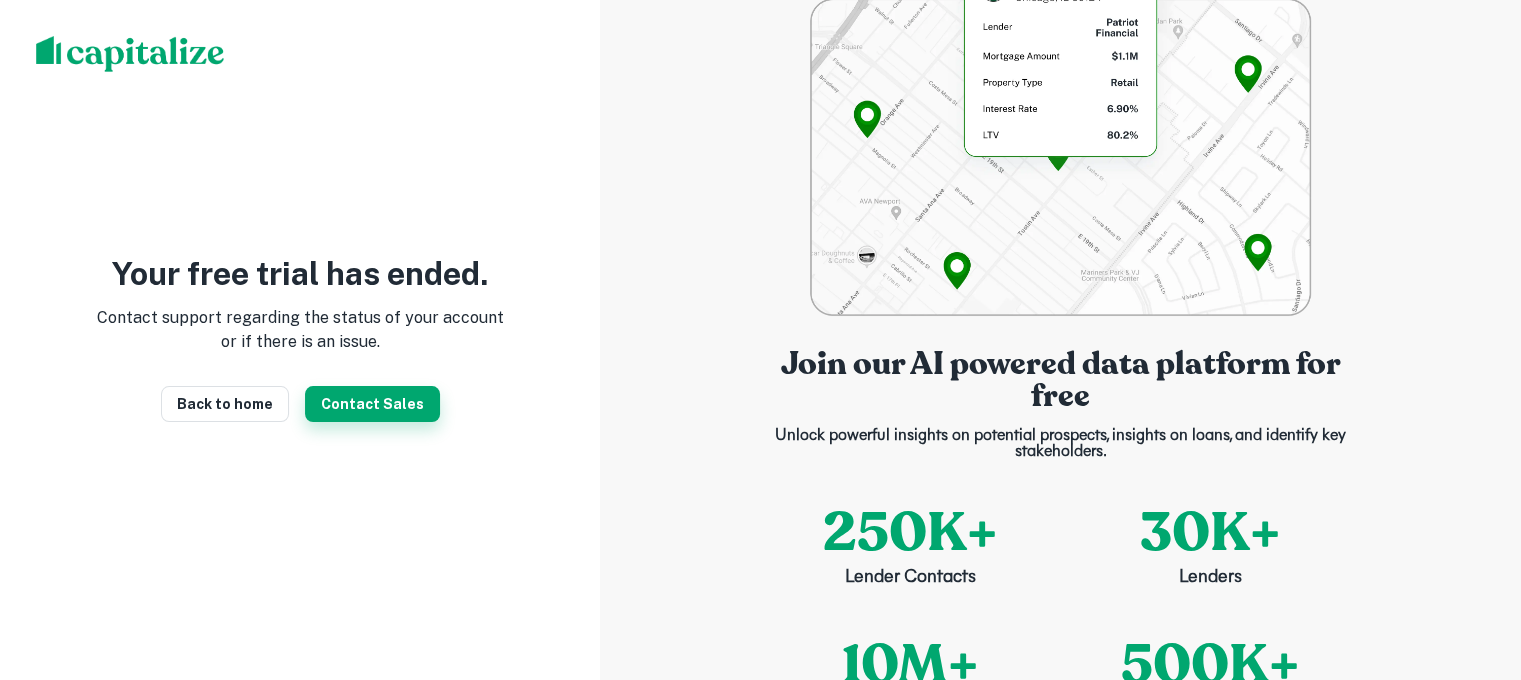 click on "Contact Sales" at bounding box center (372, 404) 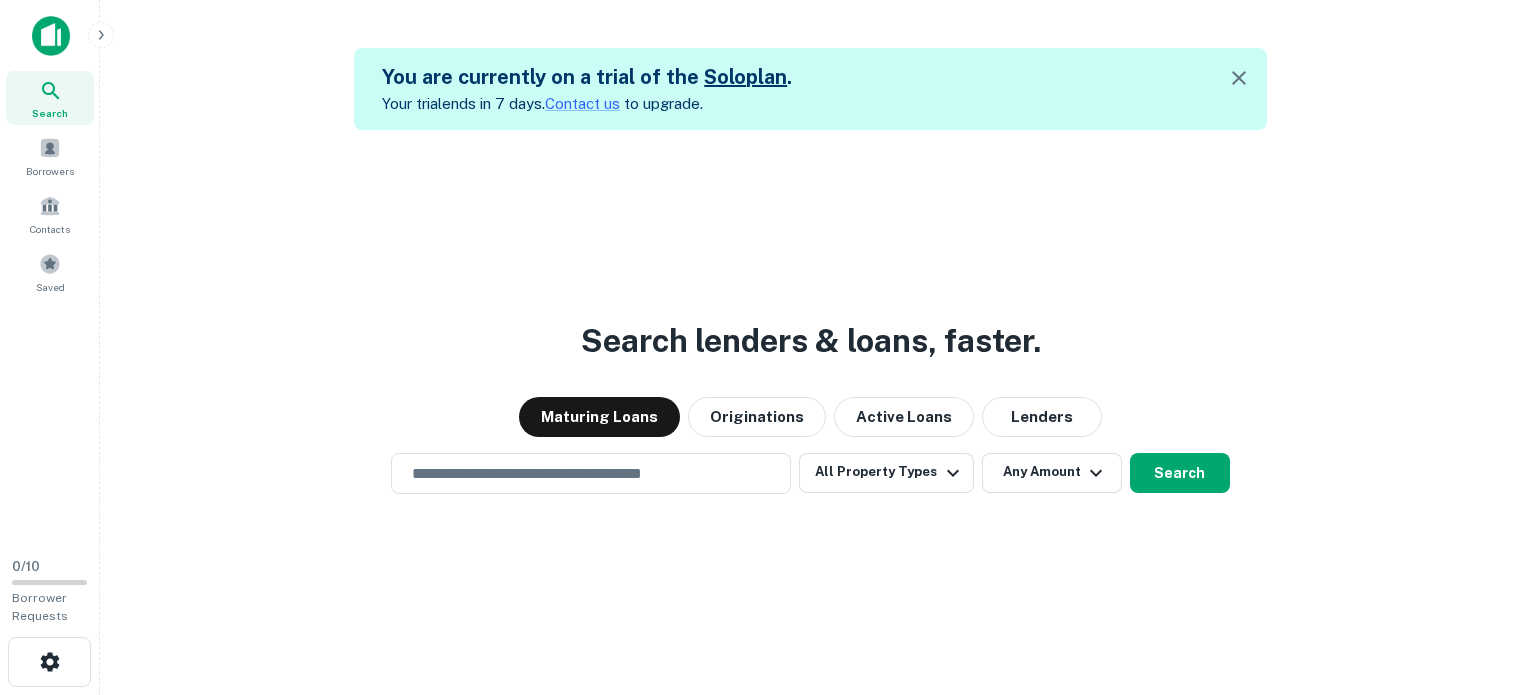 scroll, scrollTop: 0, scrollLeft: 0, axis: both 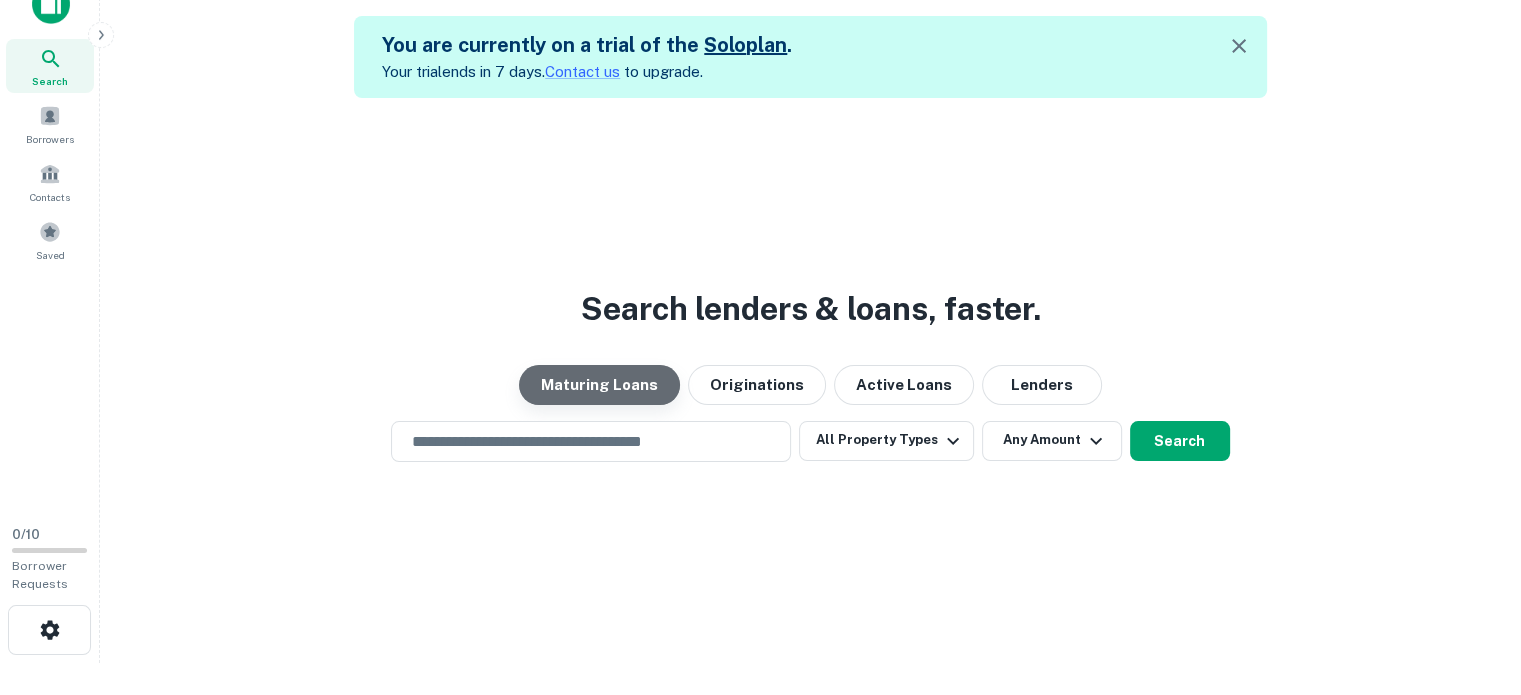 click on "Maturing Loans" at bounding box center [599, 385] 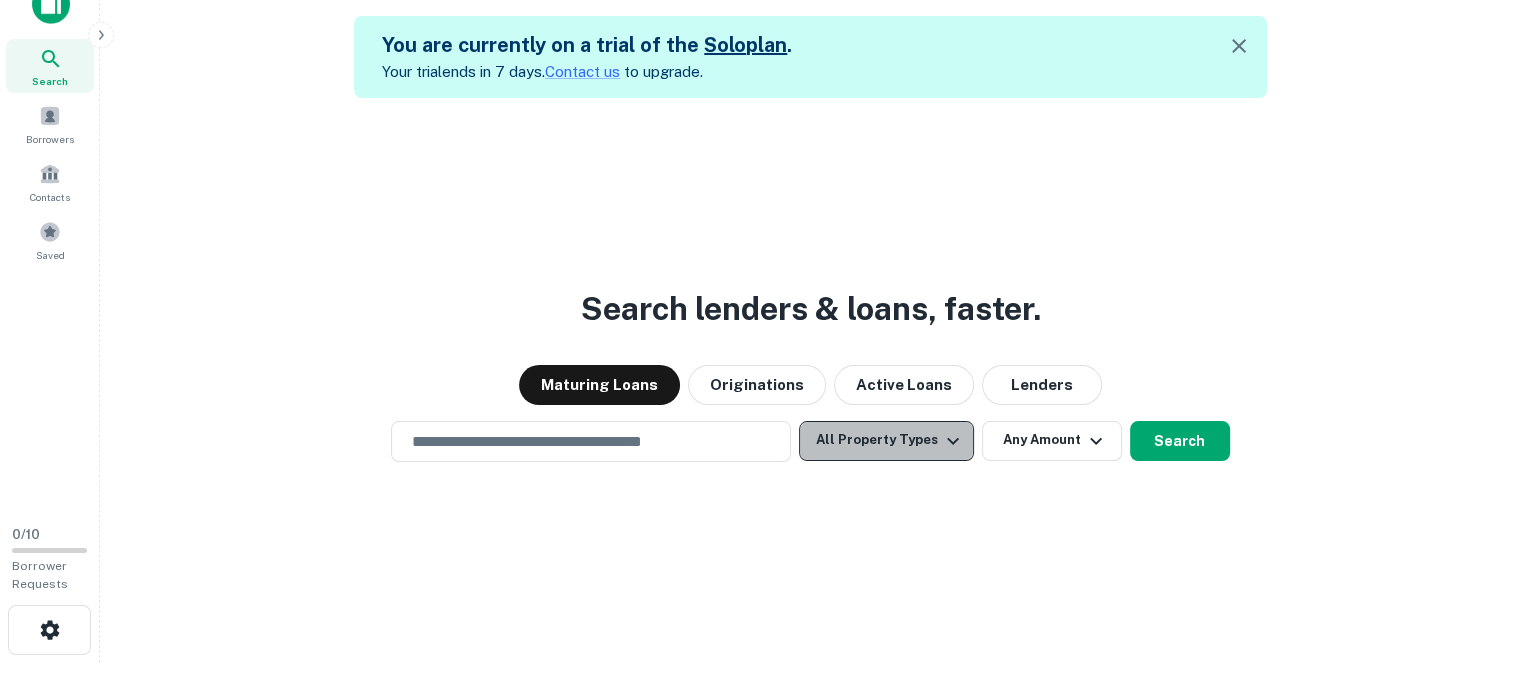 click on "All Property Types" at bounding box center [886, 441] 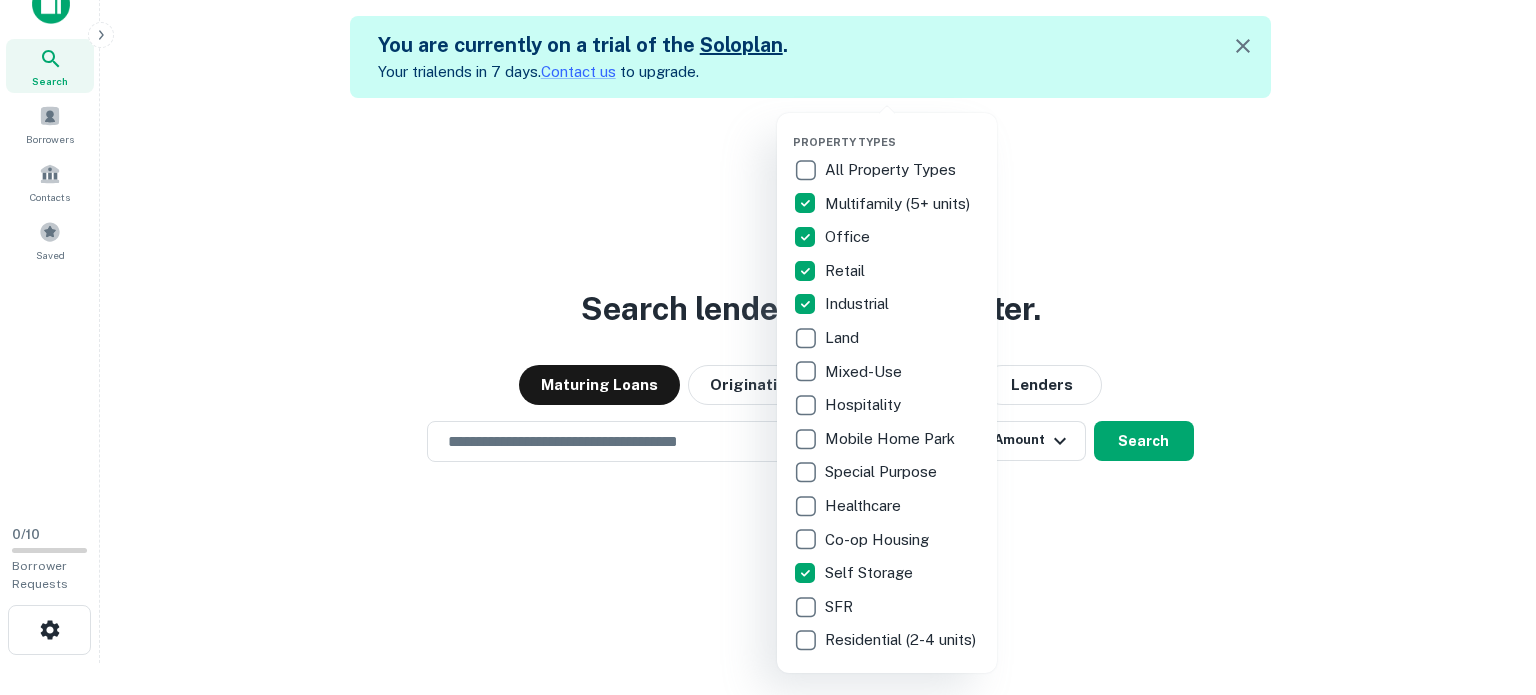 click at bounding box center [768, 347] 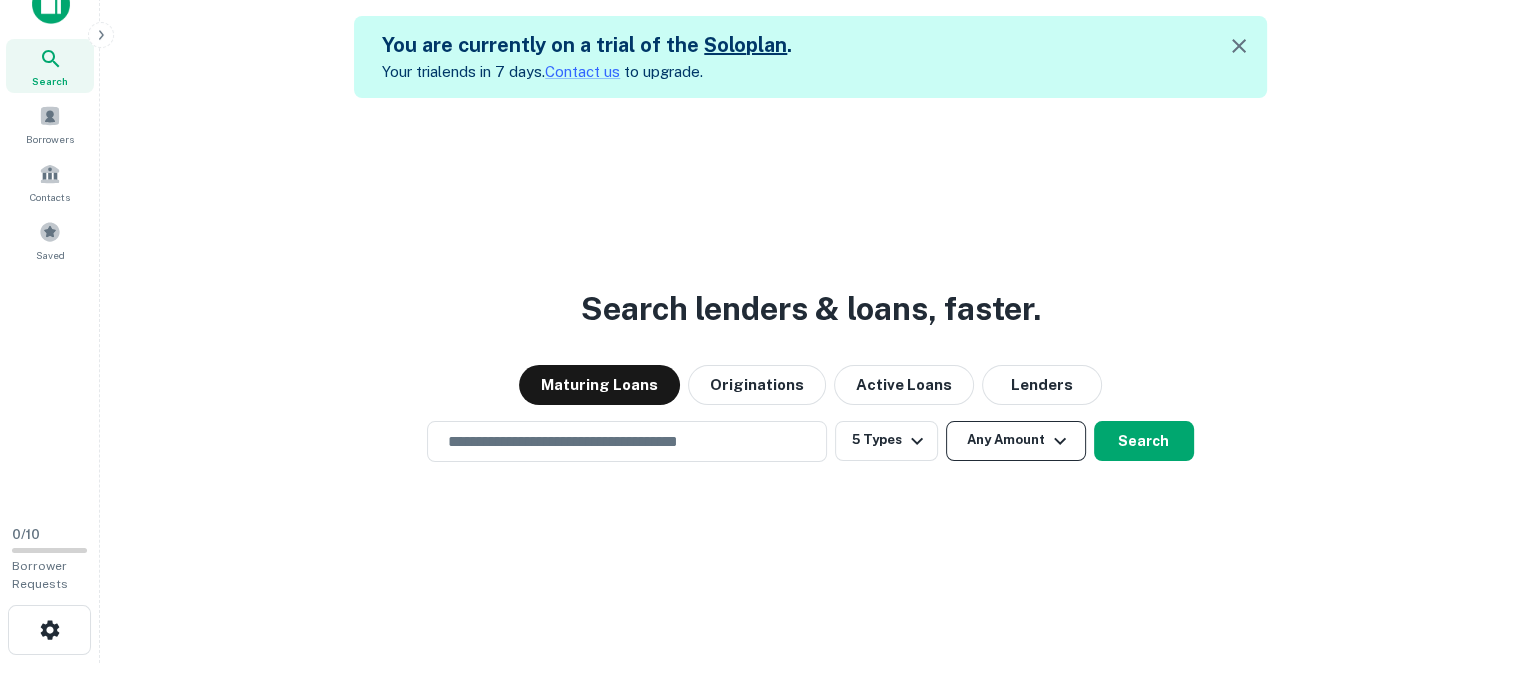 click on "Any Amount" at bounding box center (1016, 441) 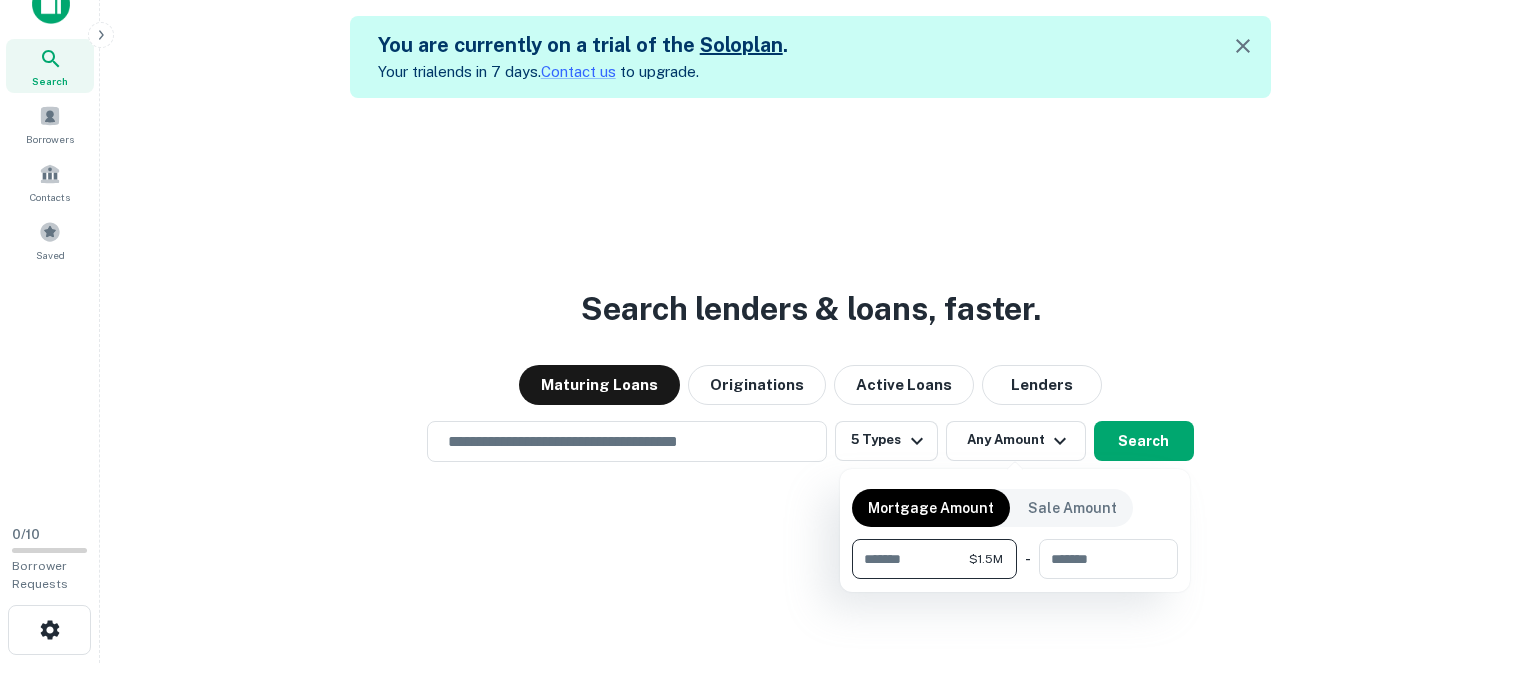 type on "*******" 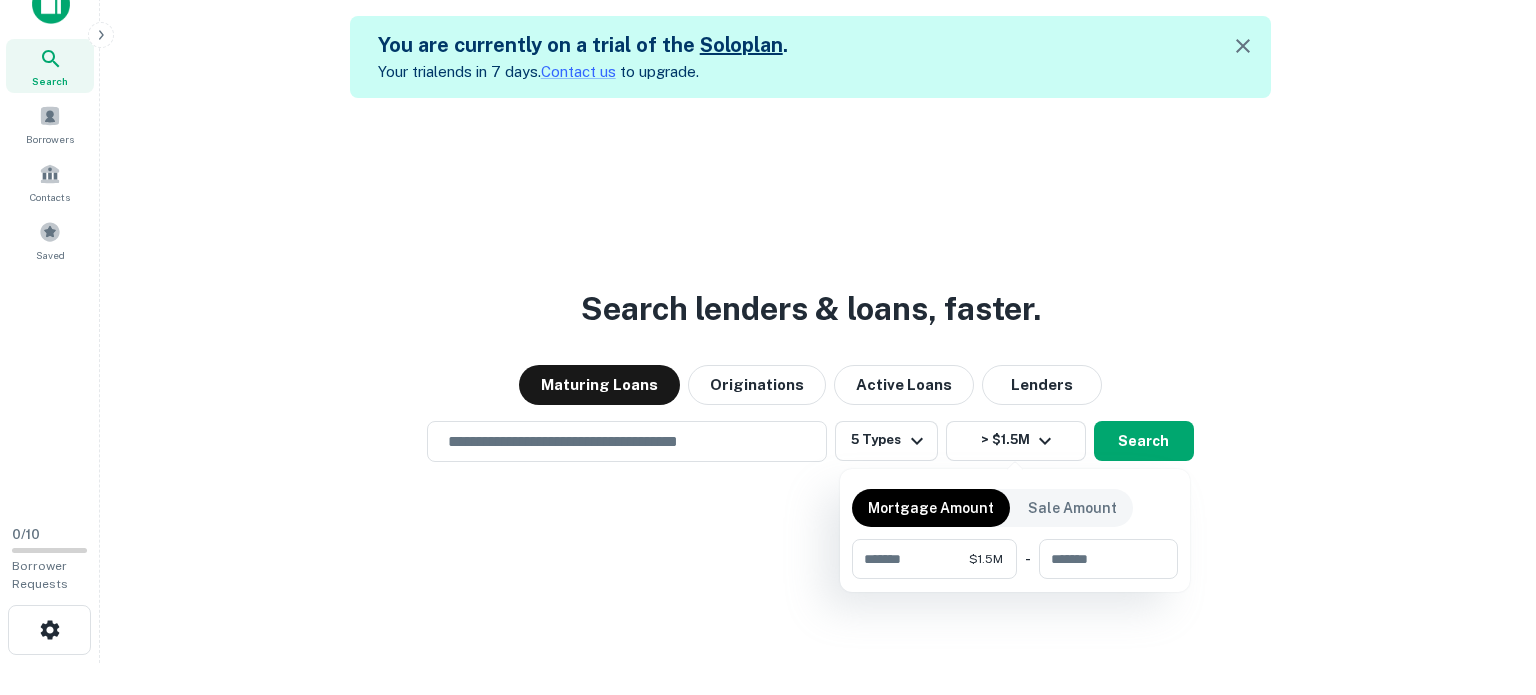 click at bounding box center [768, 347] 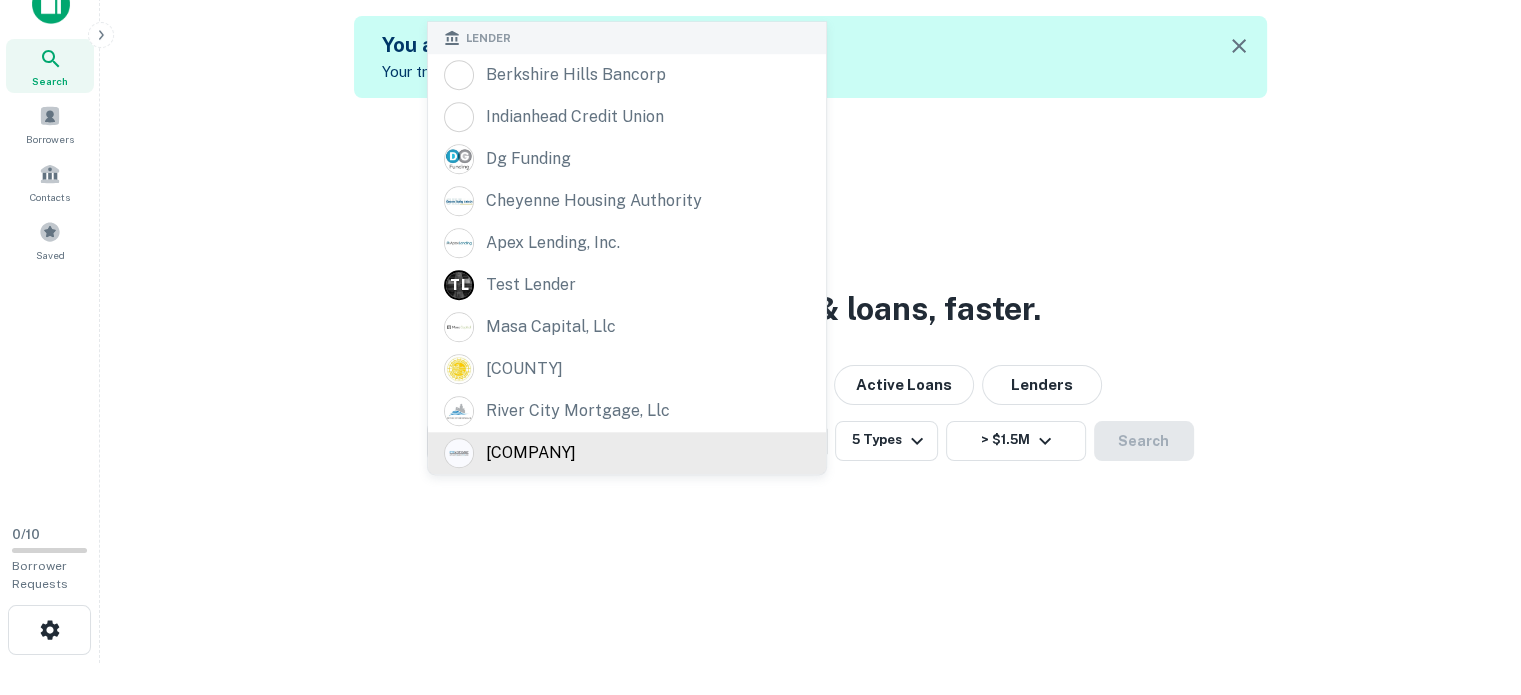 click on "​ Lender berkshire hills bancorp indianhead credit union dg funding cheyenne housing authority apex lending, inc. T   L test lender masa capital, llc monroe county river city mortgage, llc ctc mortgage company, llc (nmls # 371182)" at bounding box center [627, 441] 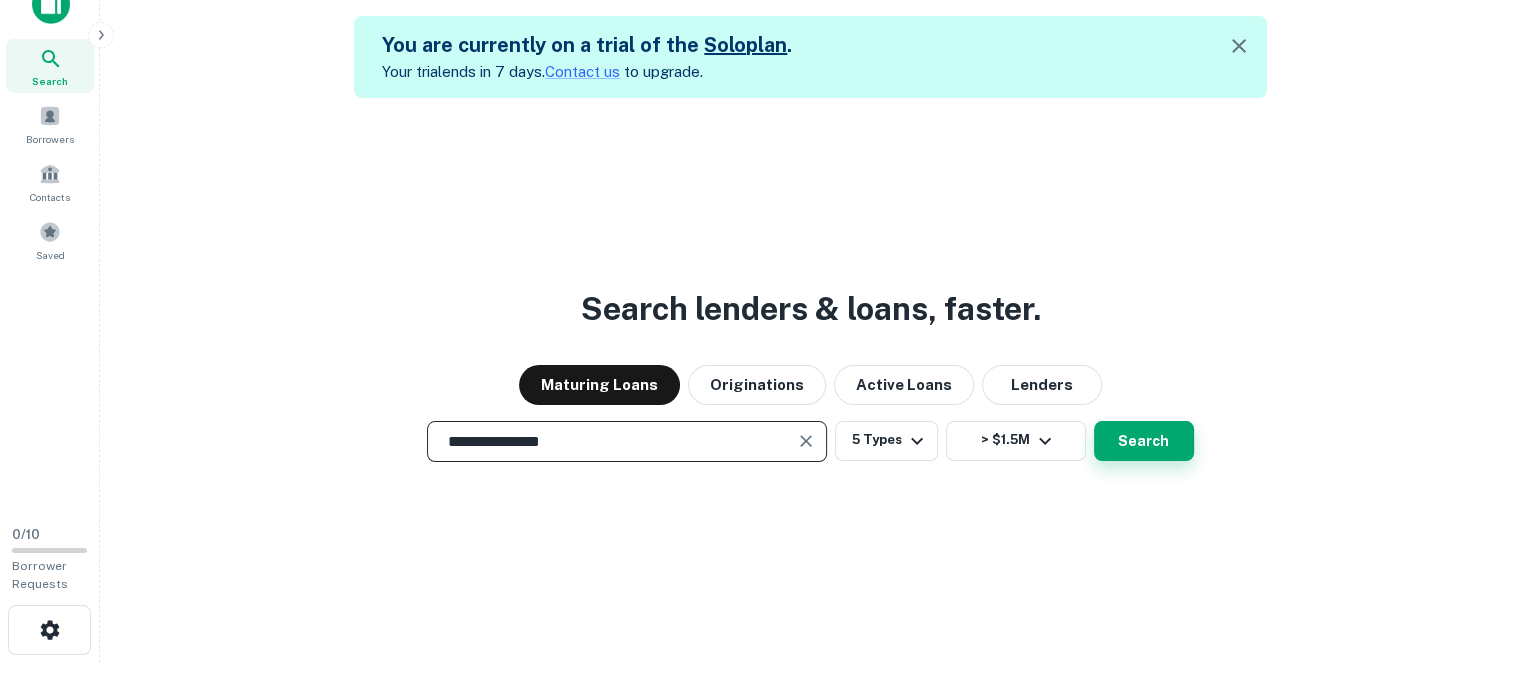 type on "**********" 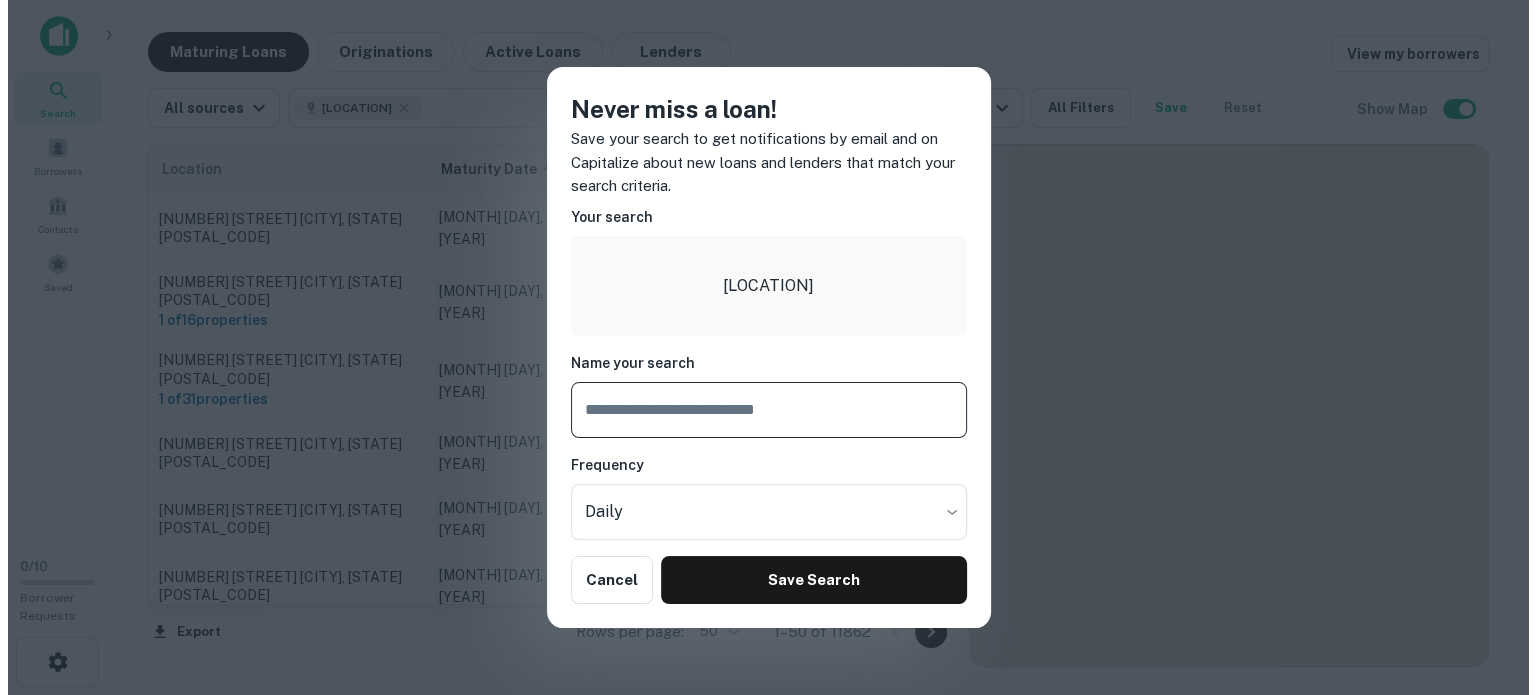 scroll, scrollTop: 0, scrollLeft: 0, axis: both 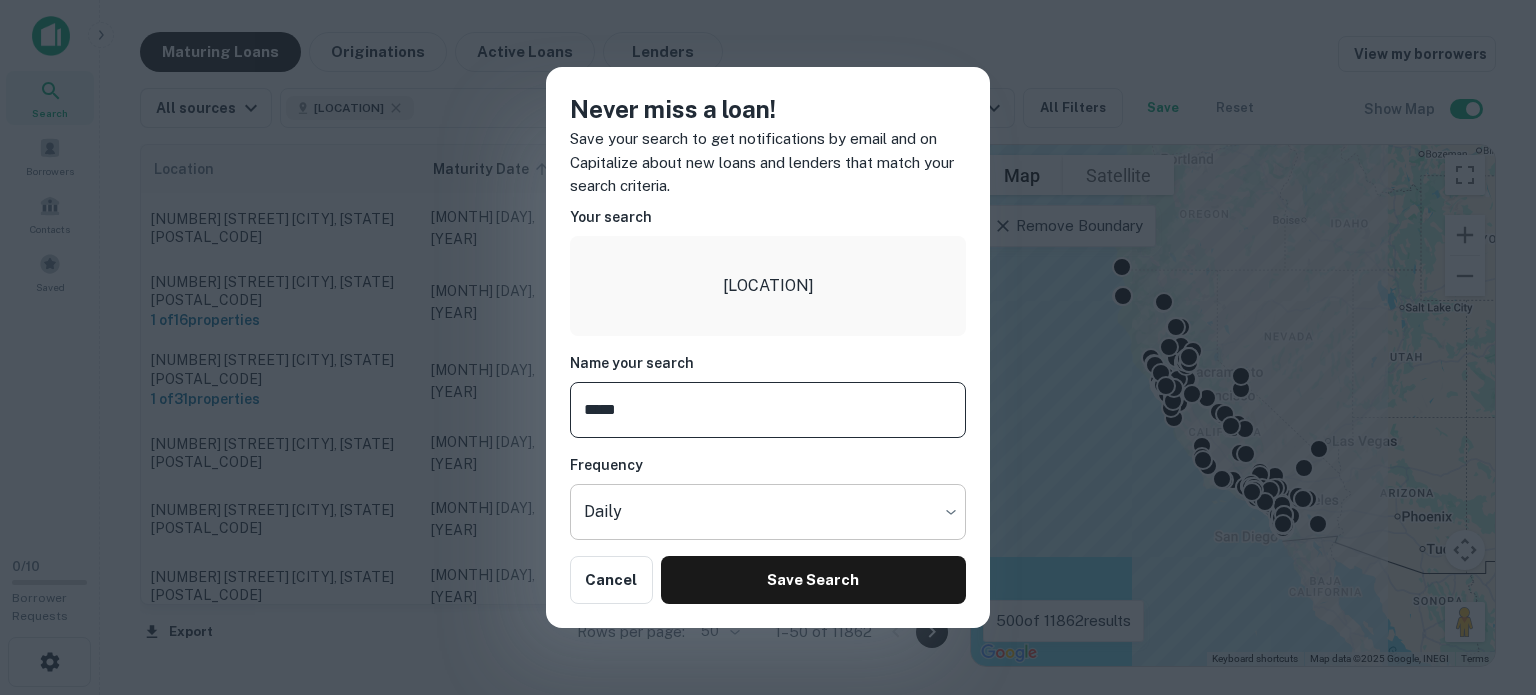 type on "*****" 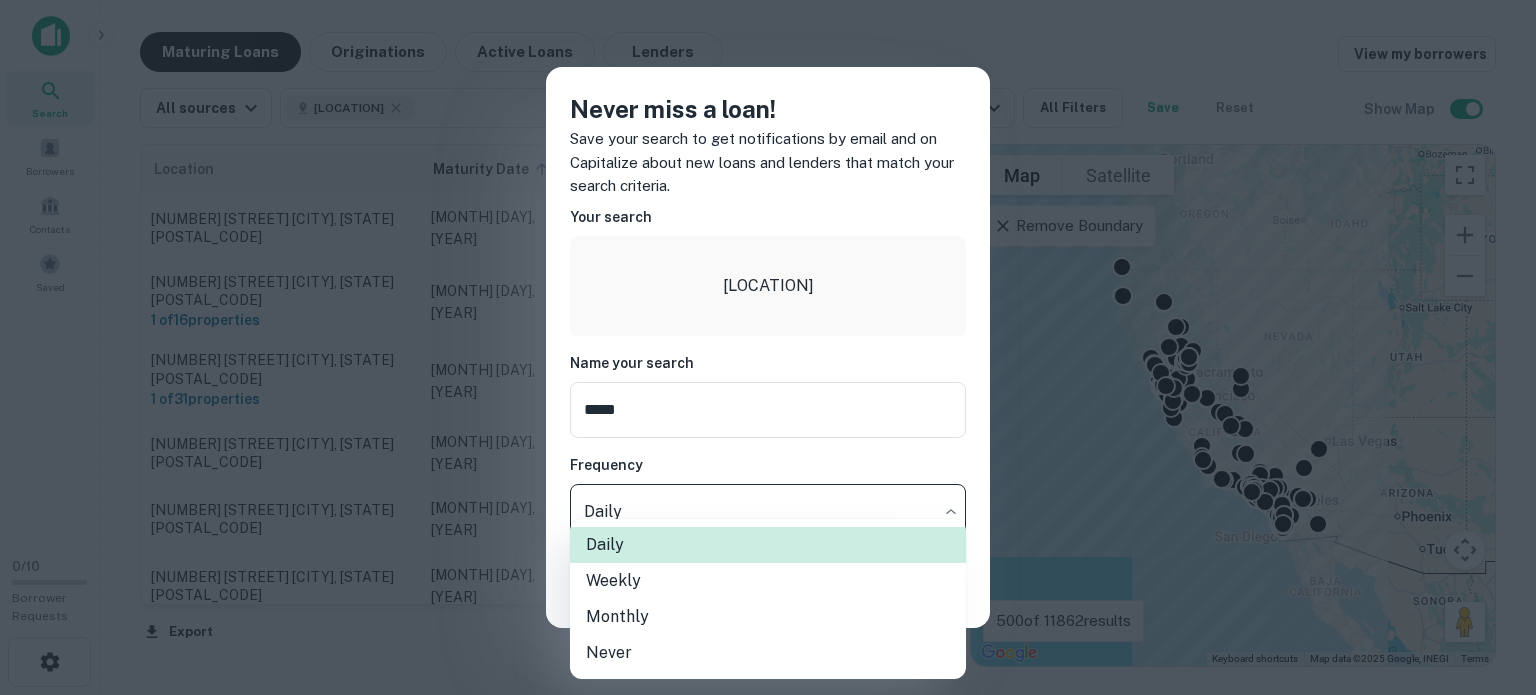 click at bounding box center [768, 347] 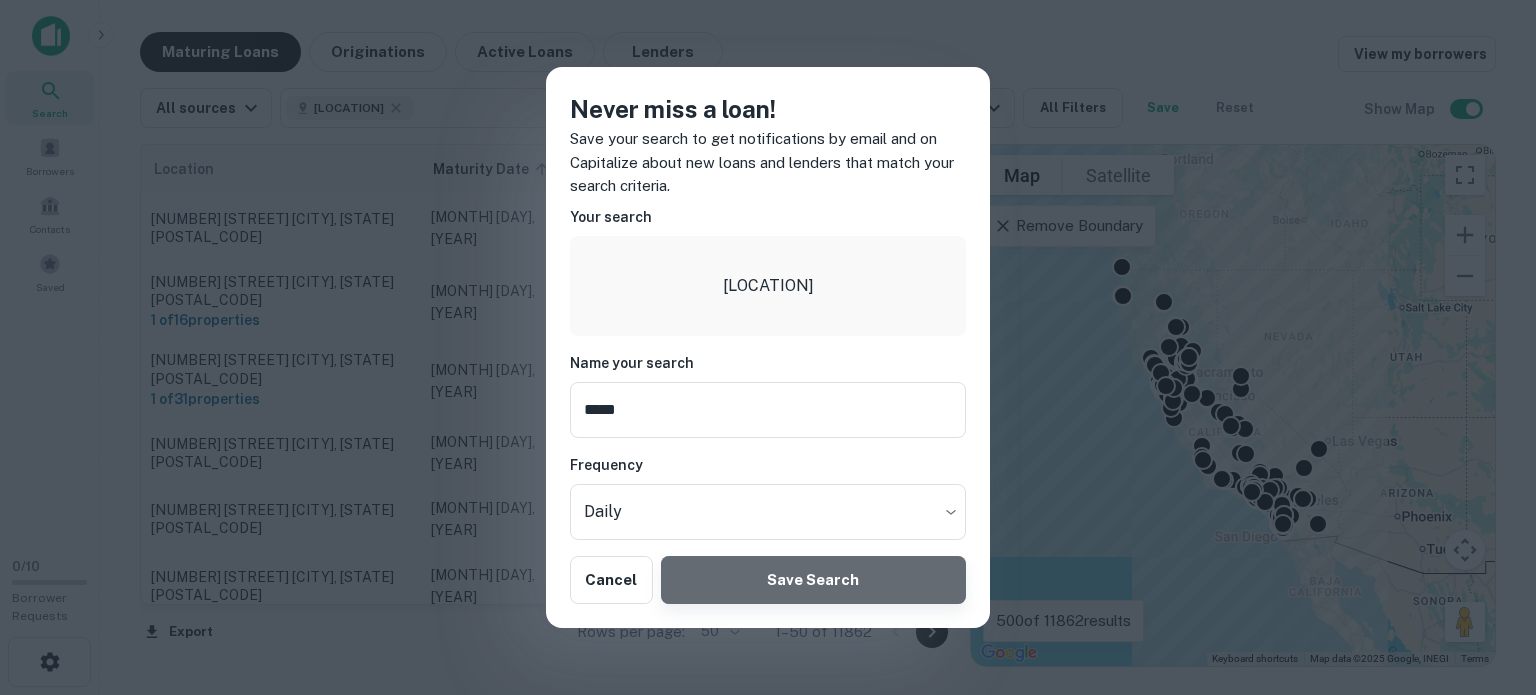 click on "Save Search" at bounding box center [813, 580] 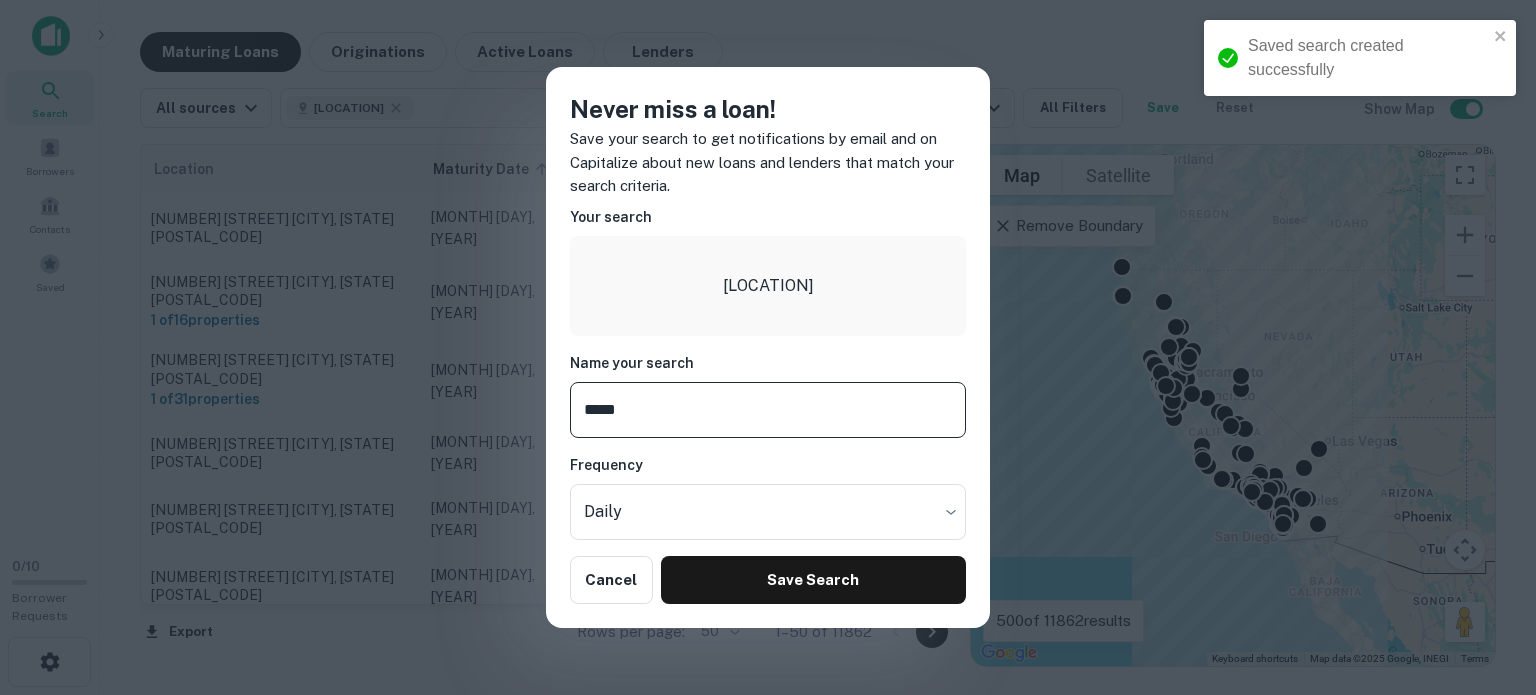 type 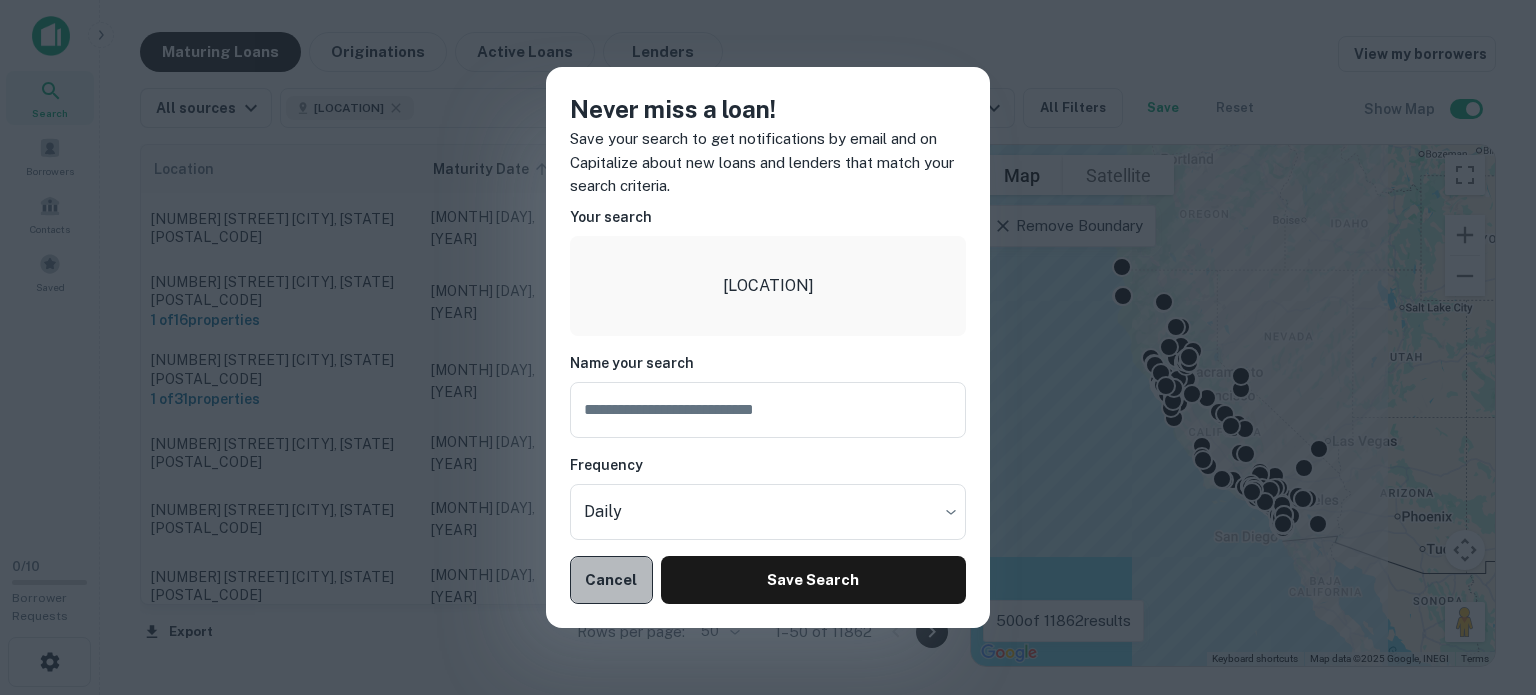 click on "Cancel" at bounding box center (611, 580) 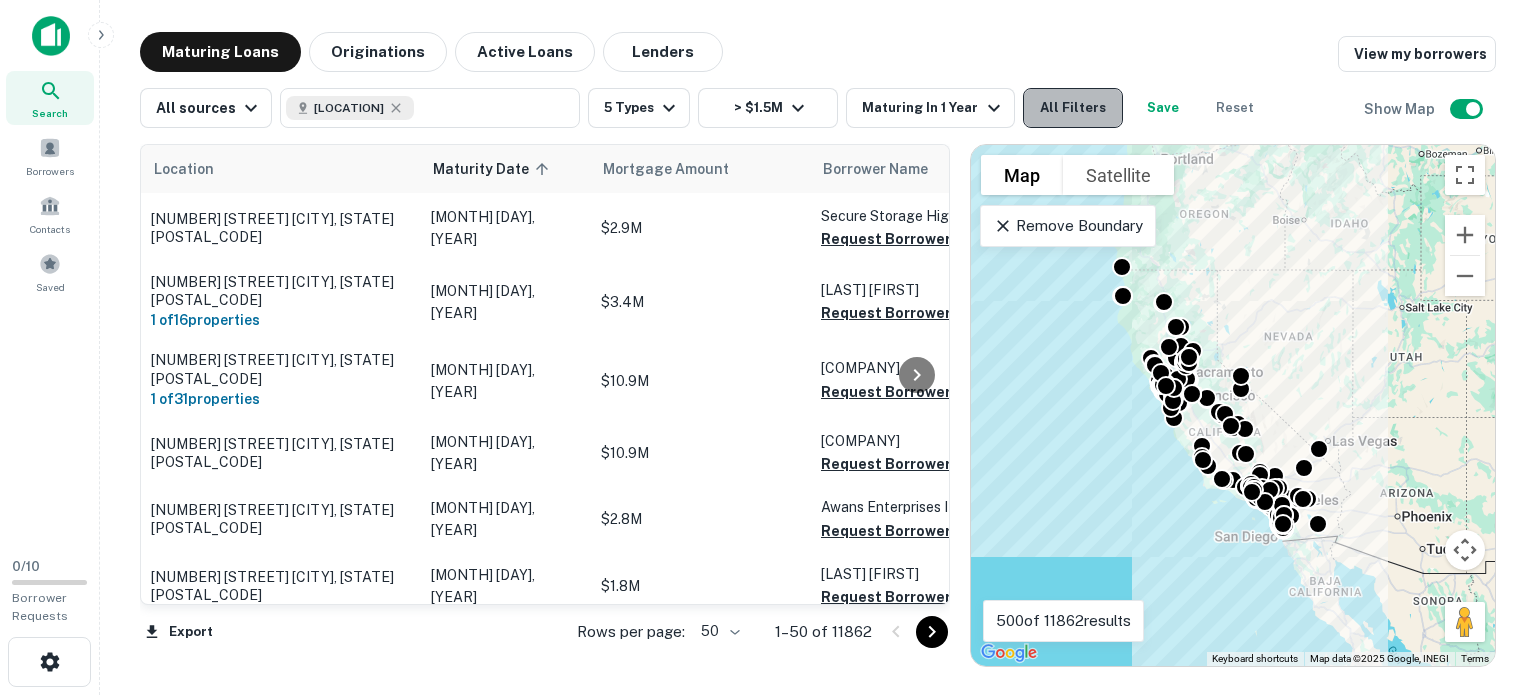 click on "All Filters" at bounding box center (1073, 108) 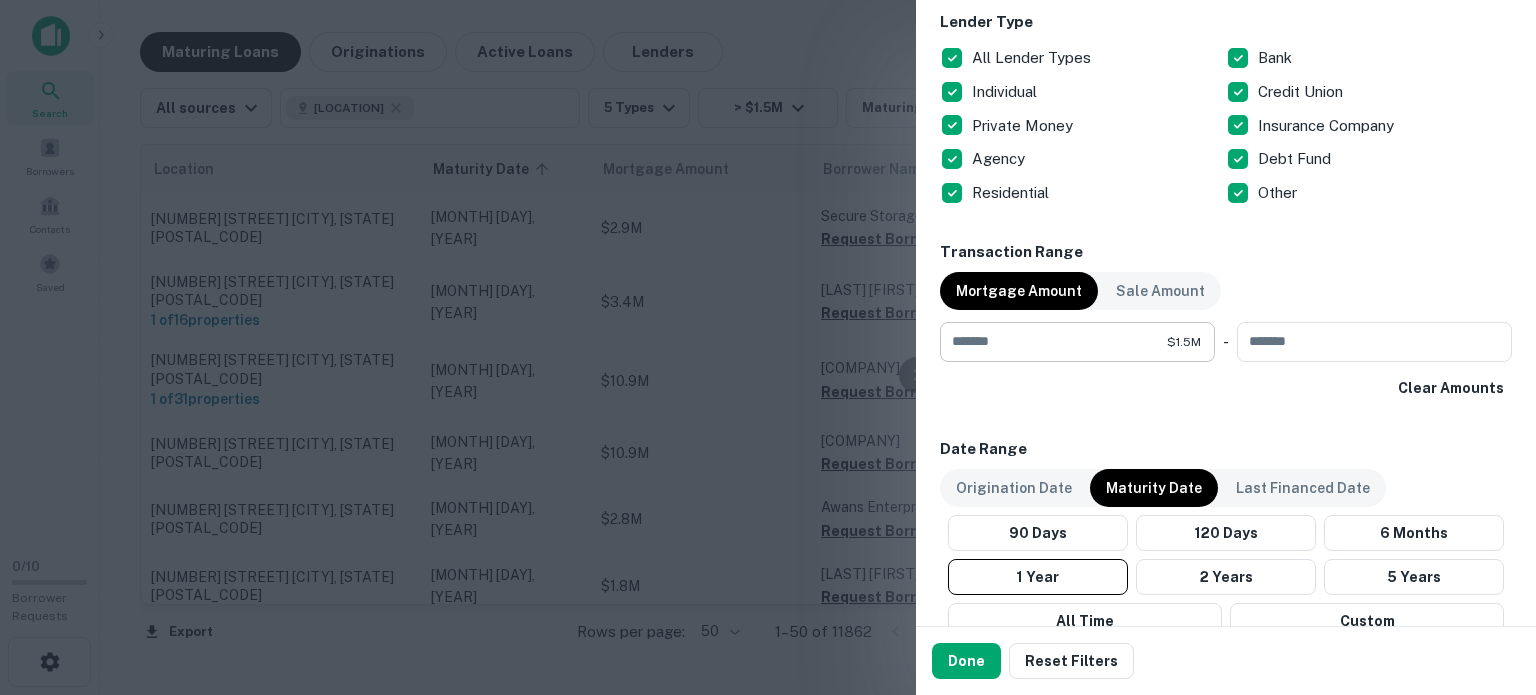 scroll, scrollTop: 933, scrollLeft: 0, axis: vertical 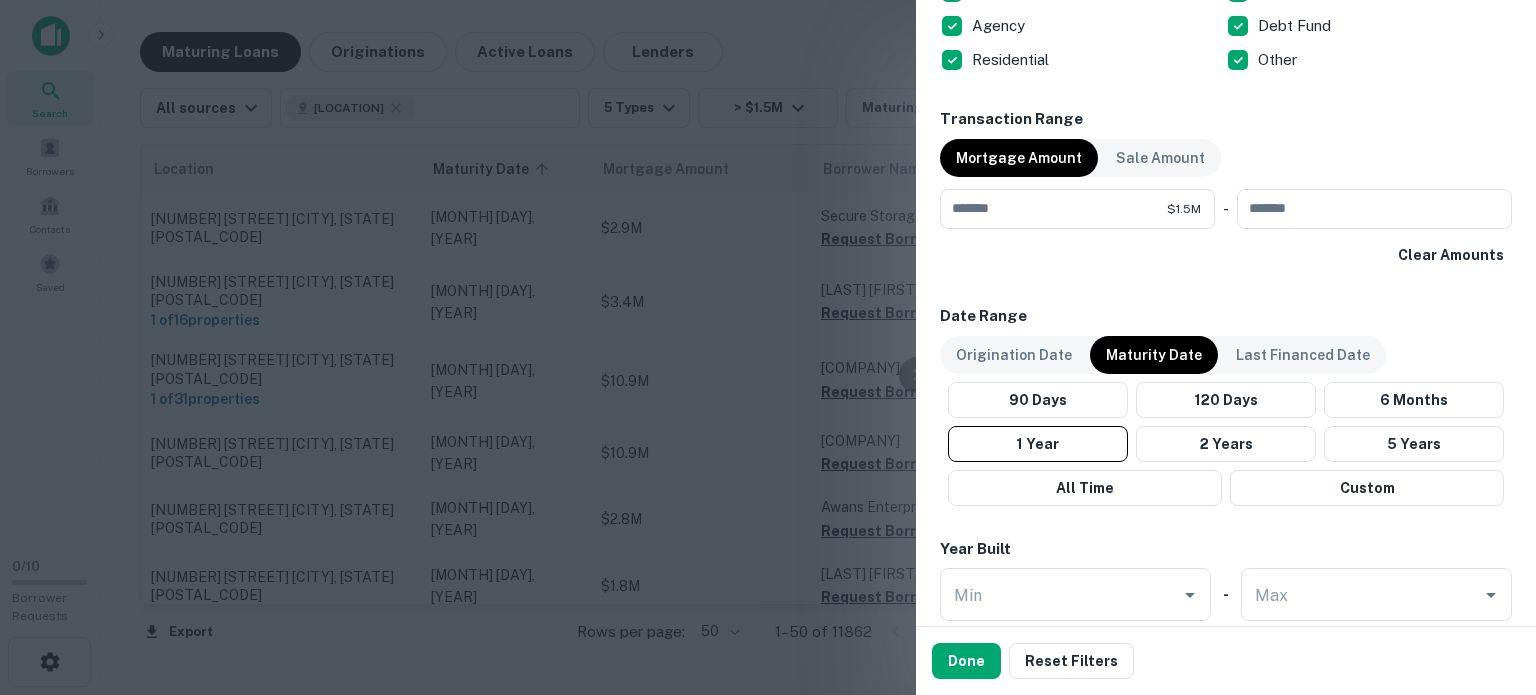 click on "Maturity Date" at bounding box center [1154, 355] 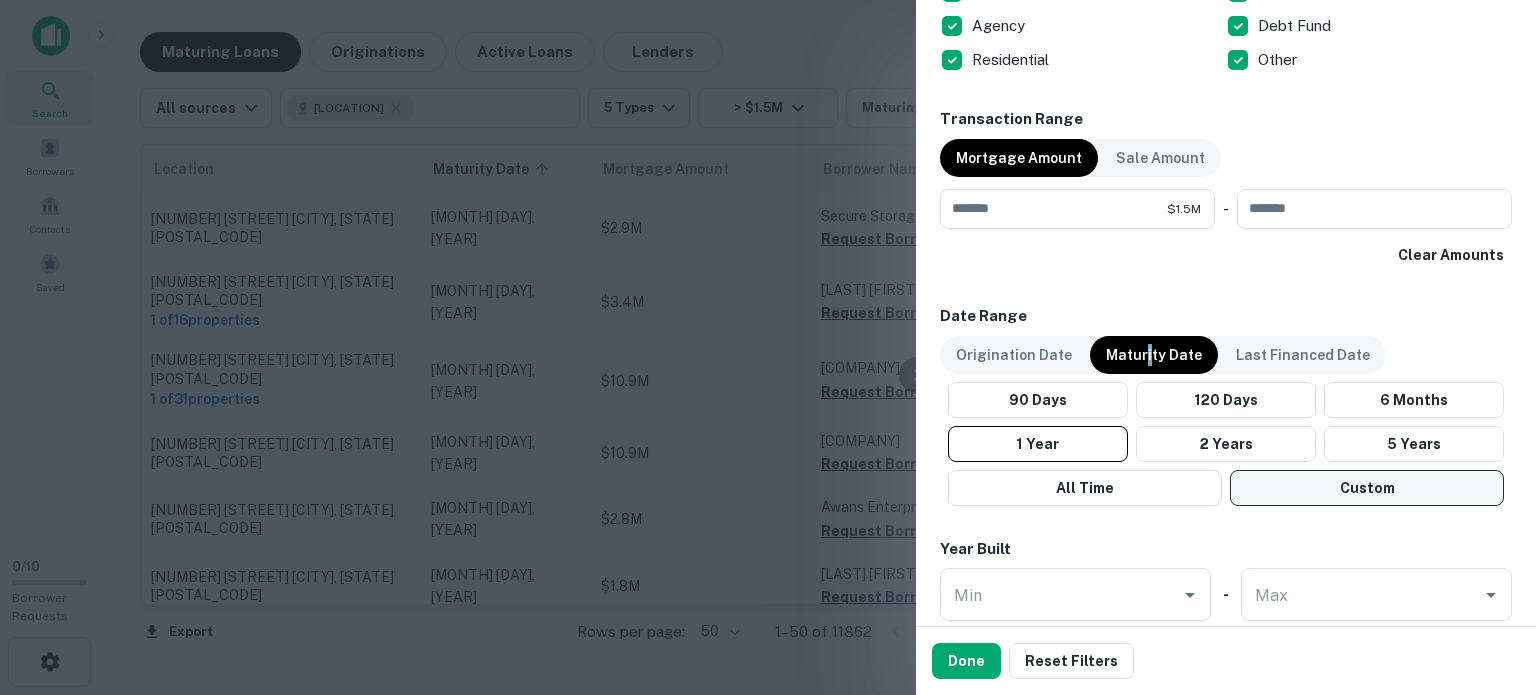 click on "Custom" at bounding box center (1367, 488) 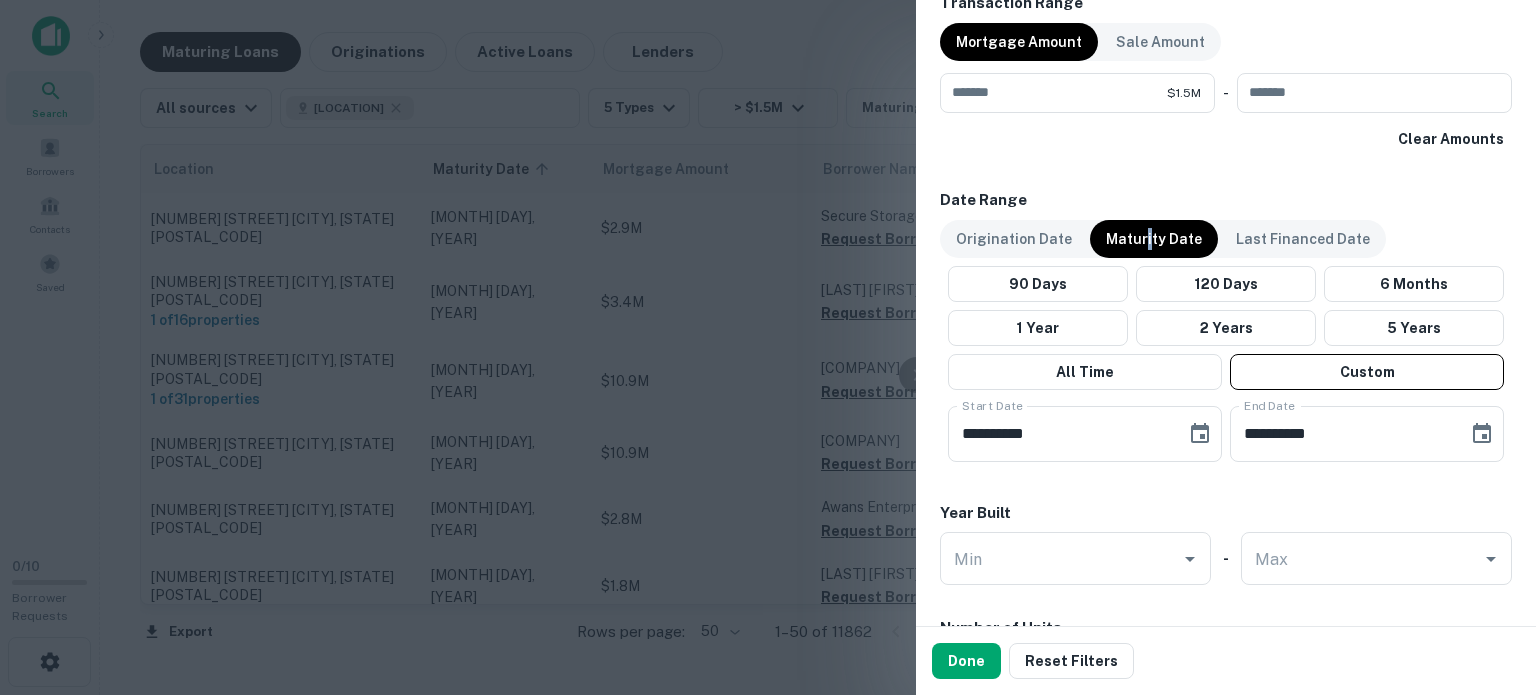 scroll, scrollTop: 1066, scrollLeft: 0, axis: vertical 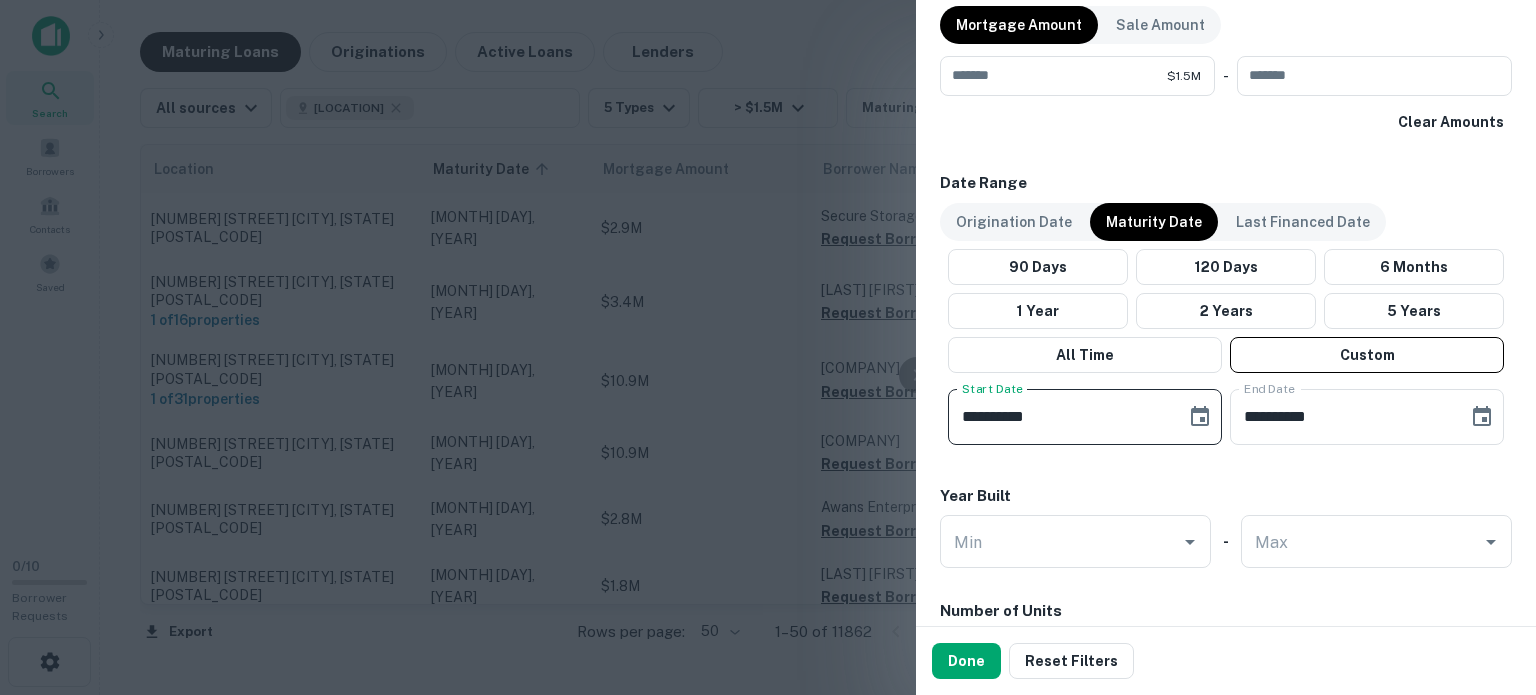 click on "**********" at bounding box center (1060, 417) 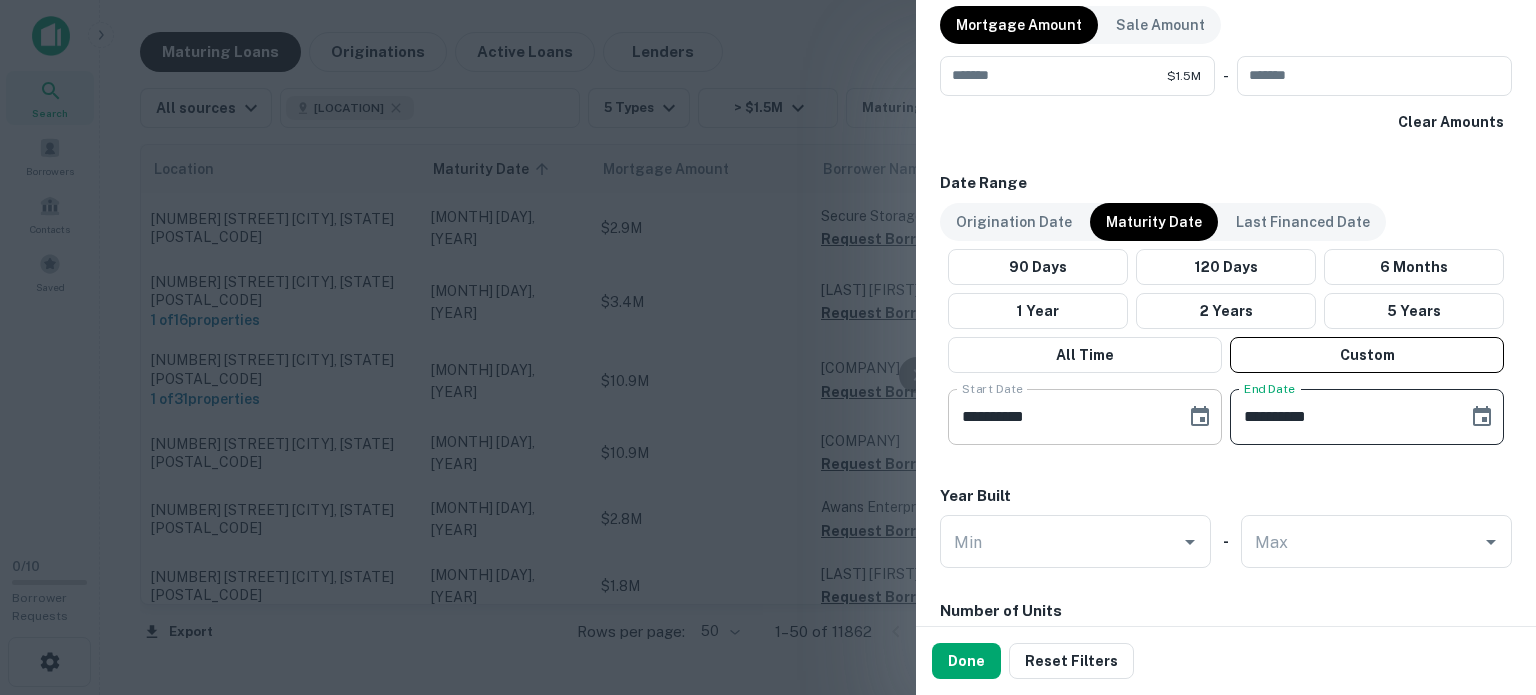drag, startPoint x: 1362, startPoint y: 411, endPoint x: 1212, endPoint y: 415, distance: 150.05333 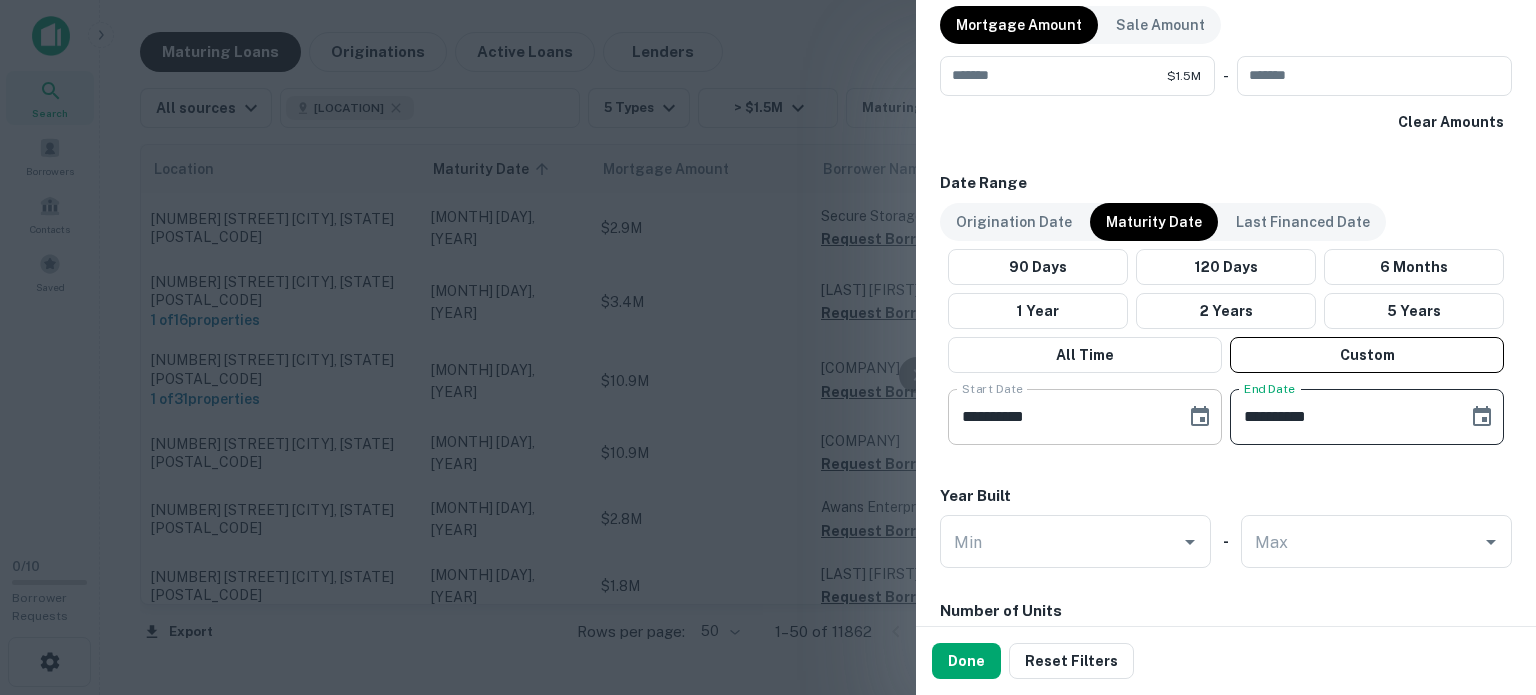 click on "**********" at bounding box center [1226, 417] 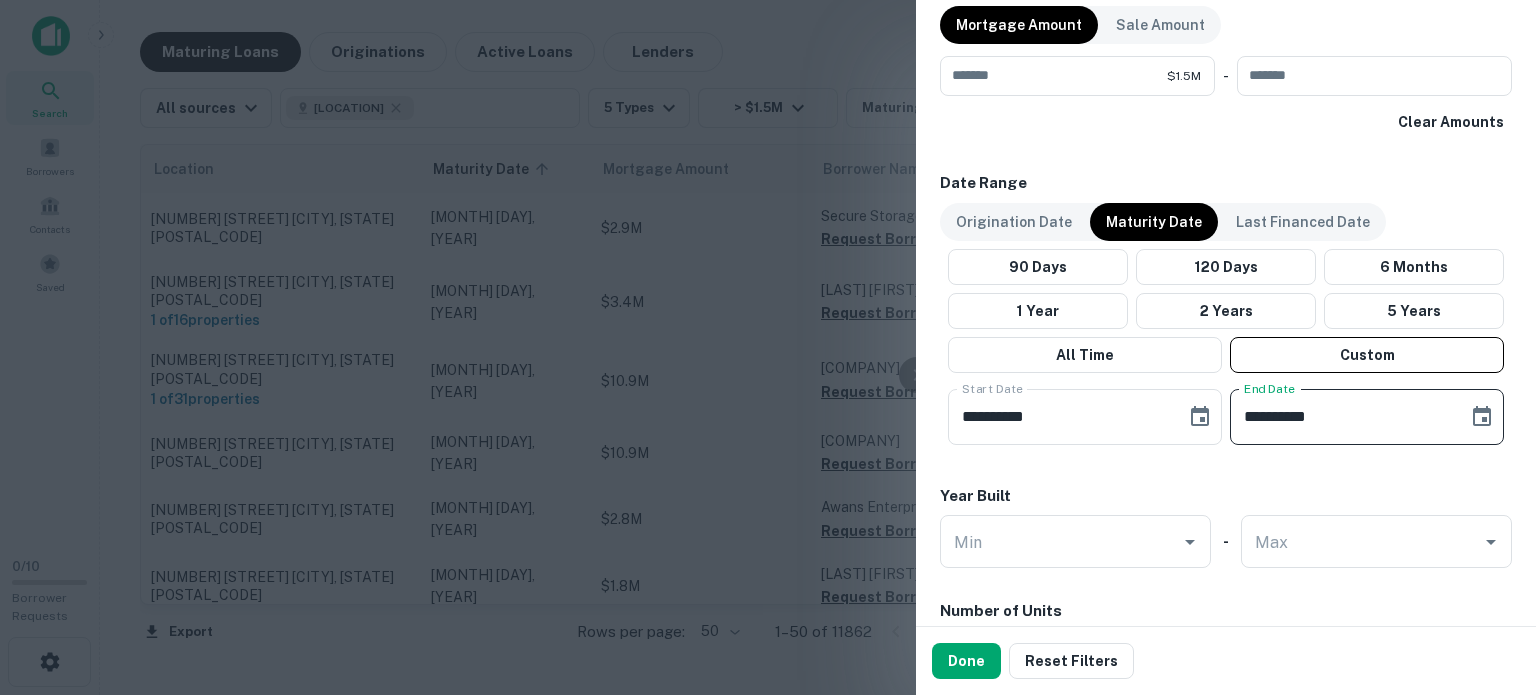 drag, startPoint x: 1212, startPoint y: 415, endPoint x: 1236, endPoint y: 430, distance: 28.301943 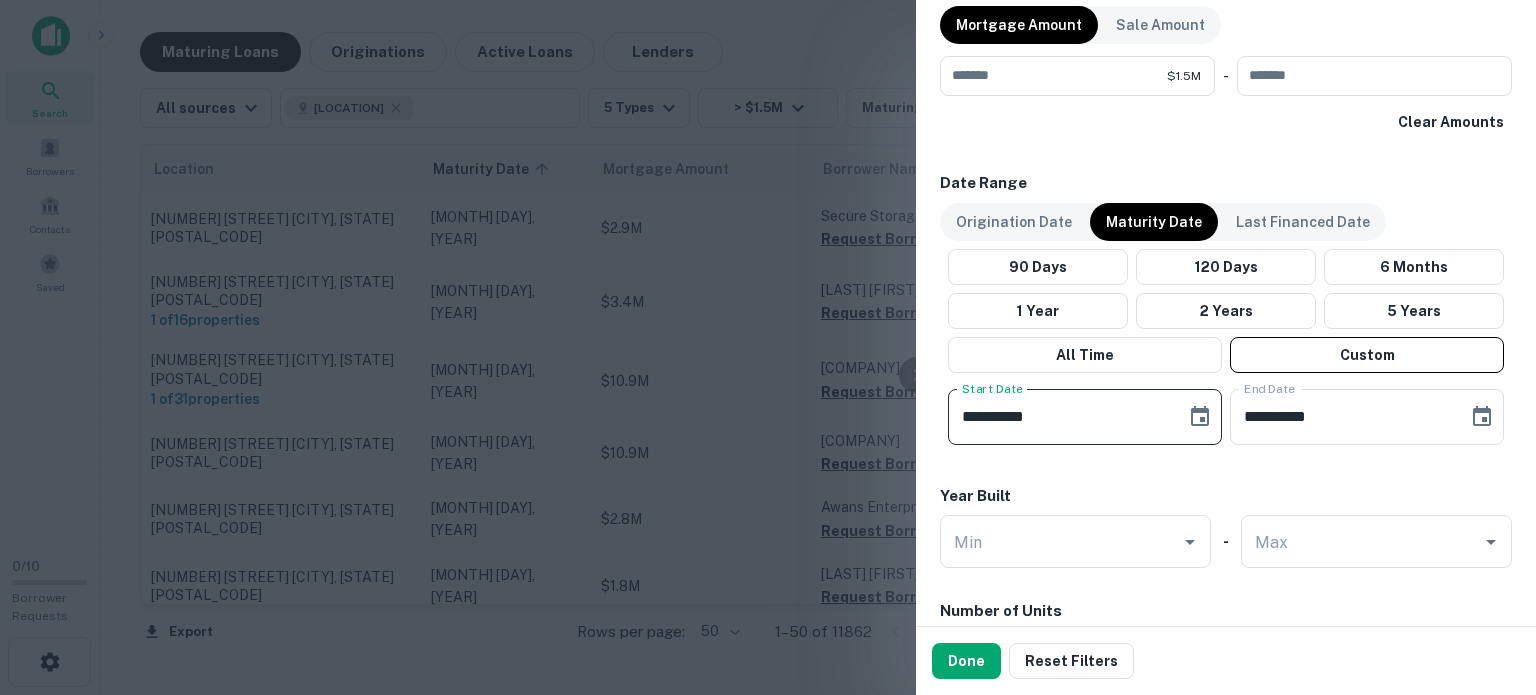 drag, startPoint x: 1023, startPoint y: 420, endPoint x: 900, endPoint y: 420, distance: 123 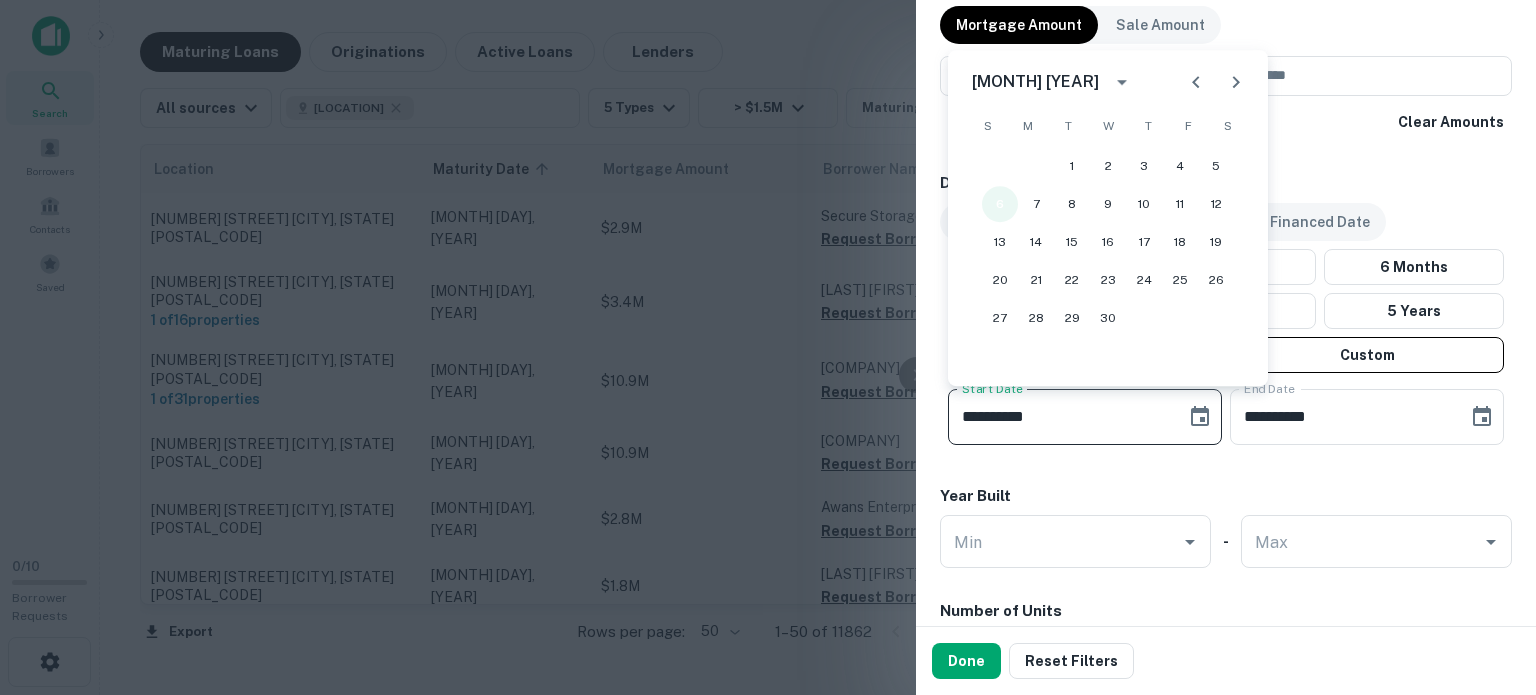 click on "6" at bounding box center [1000, 204] 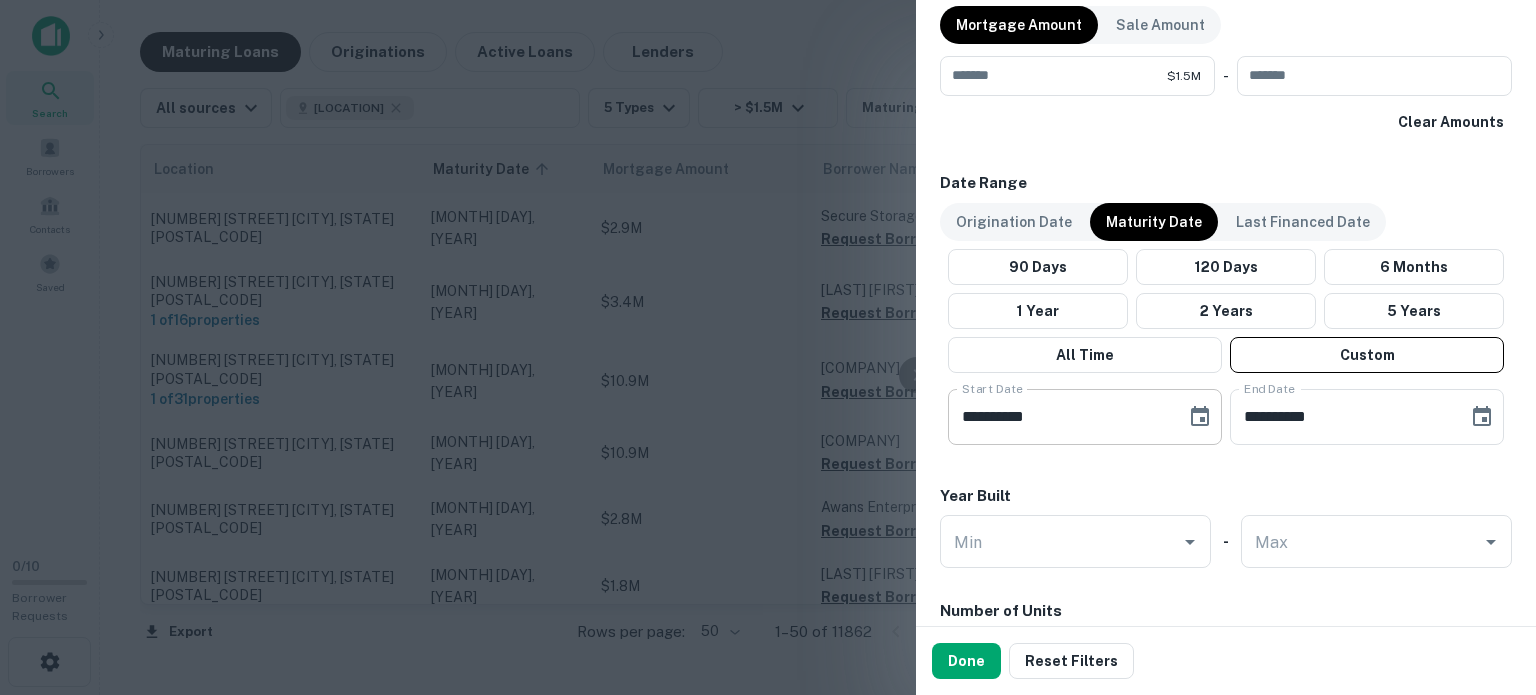 click 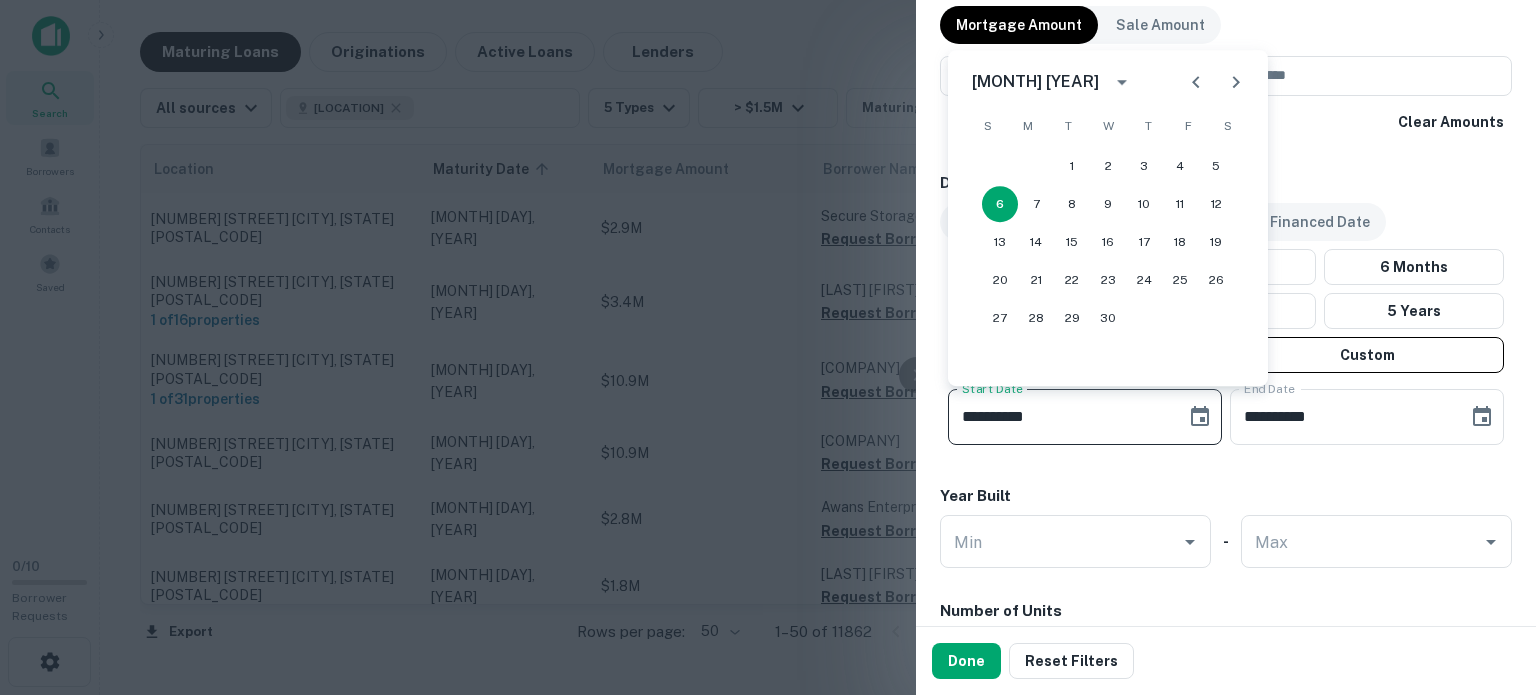 click 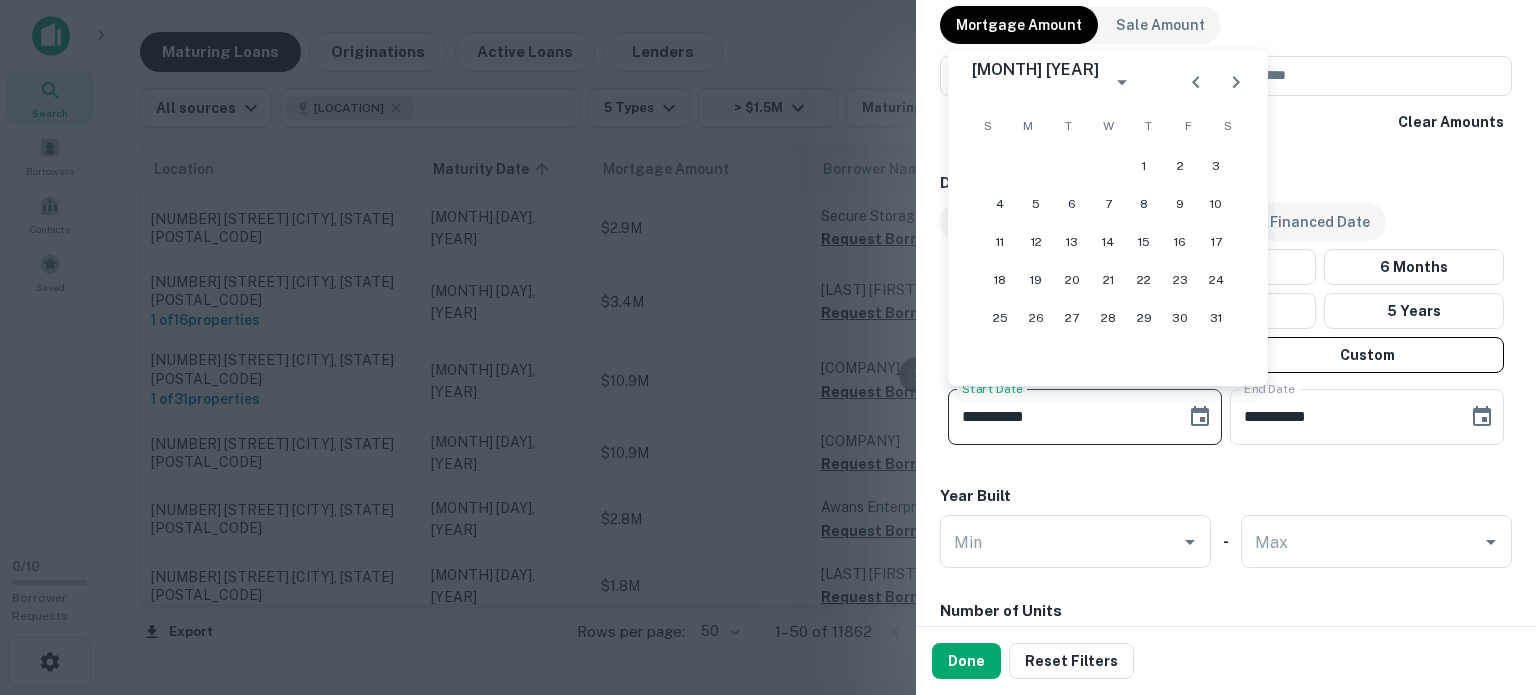 click 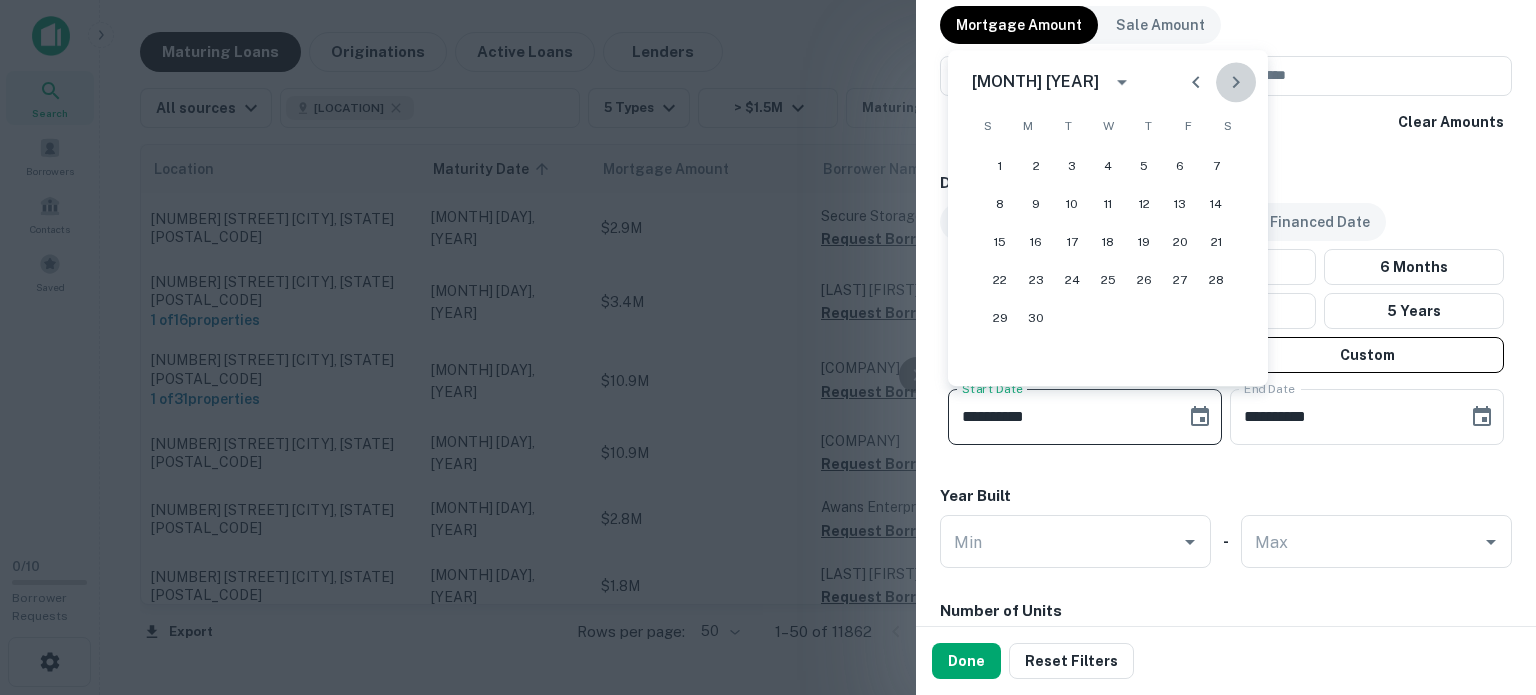 click 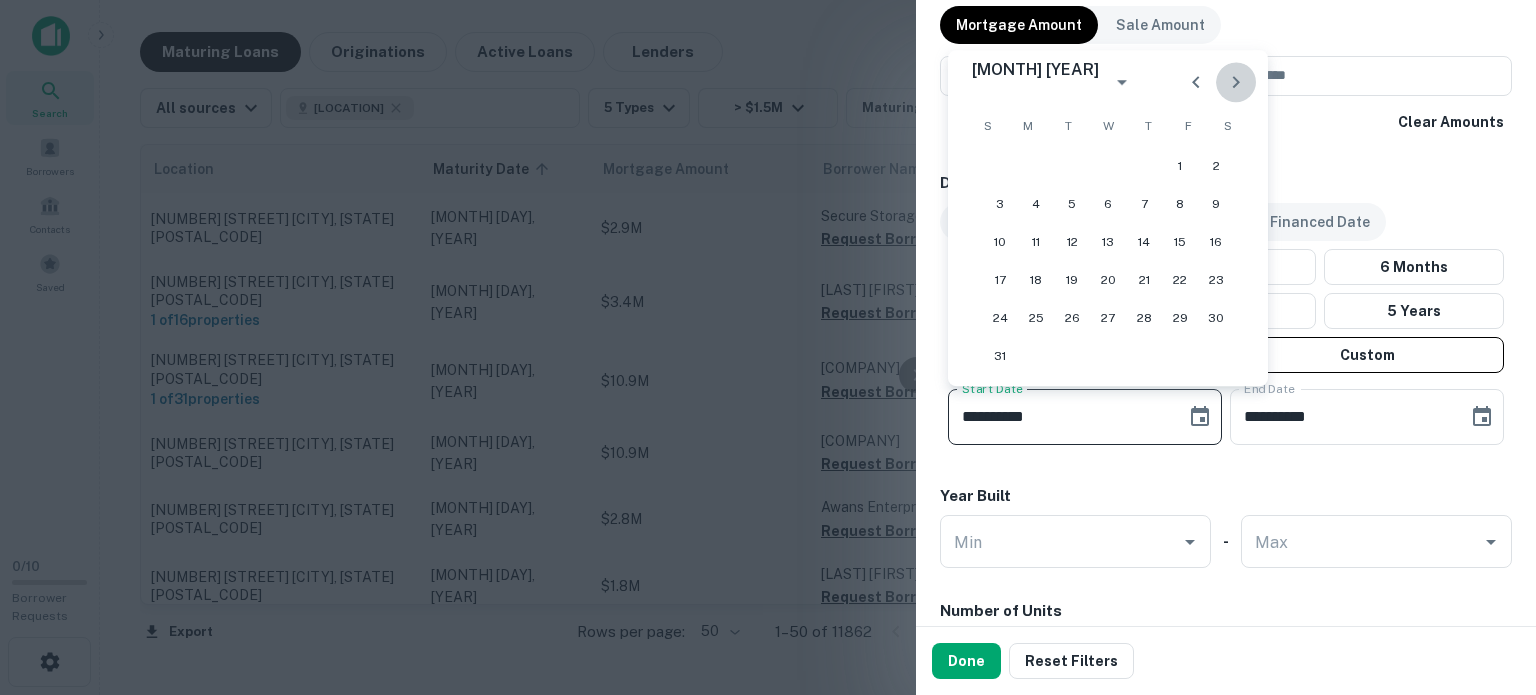 click 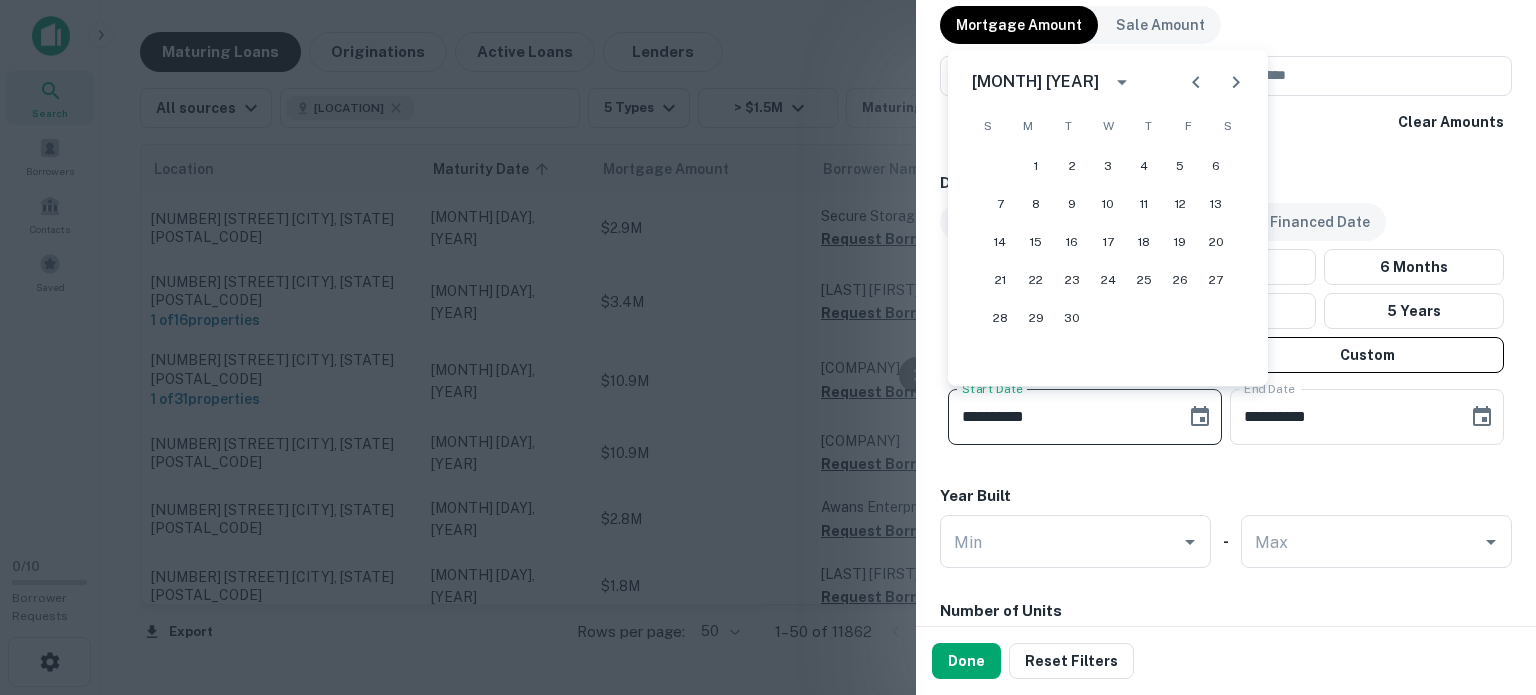 click 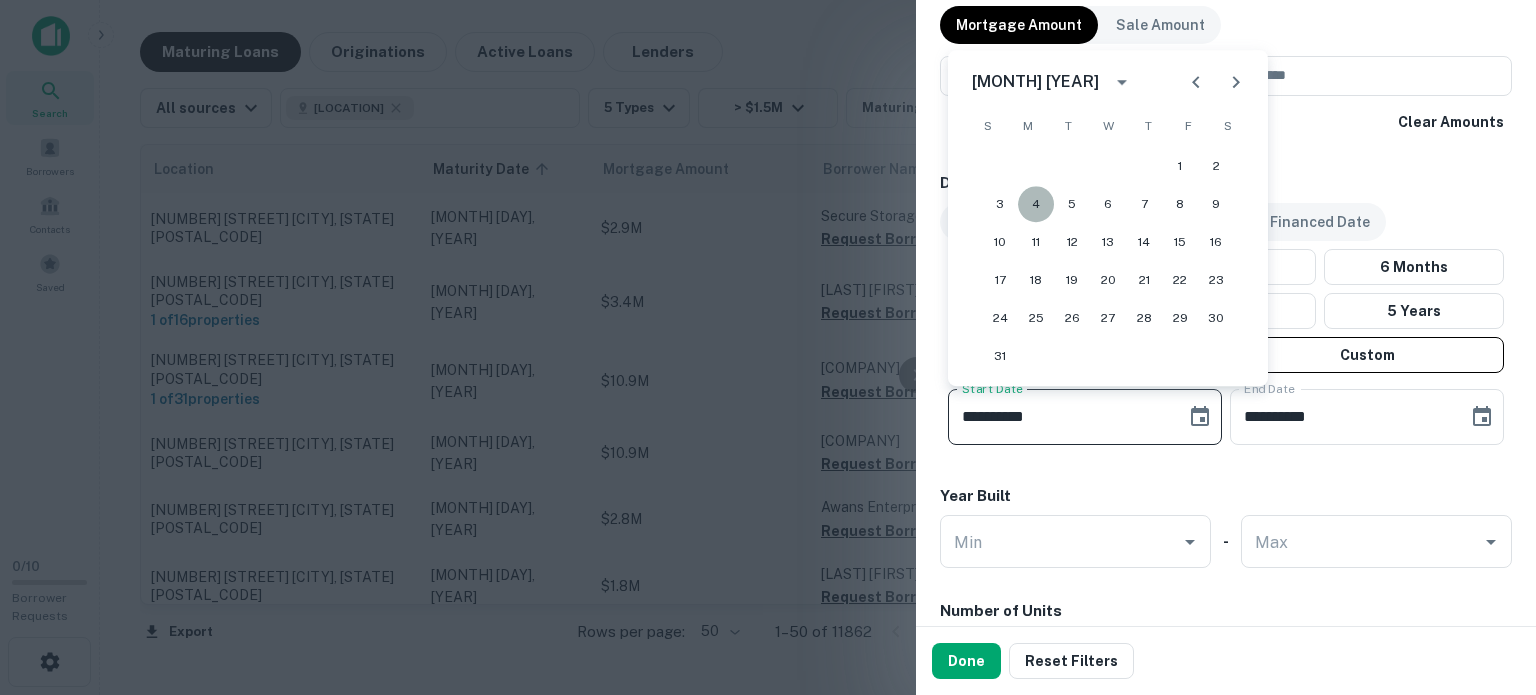 click on "4" at bounding box center [1036, 204] 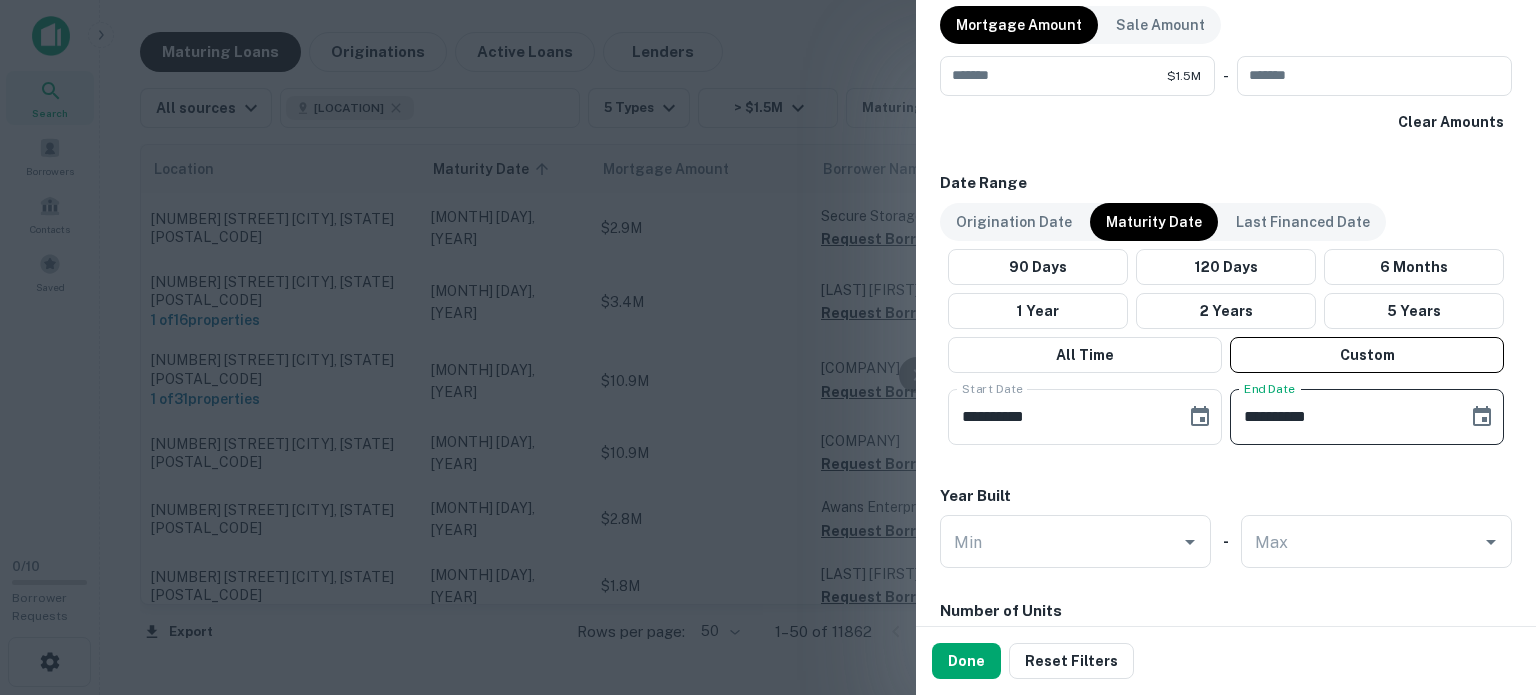 click on "**********" at bounding box center [1342, 417] 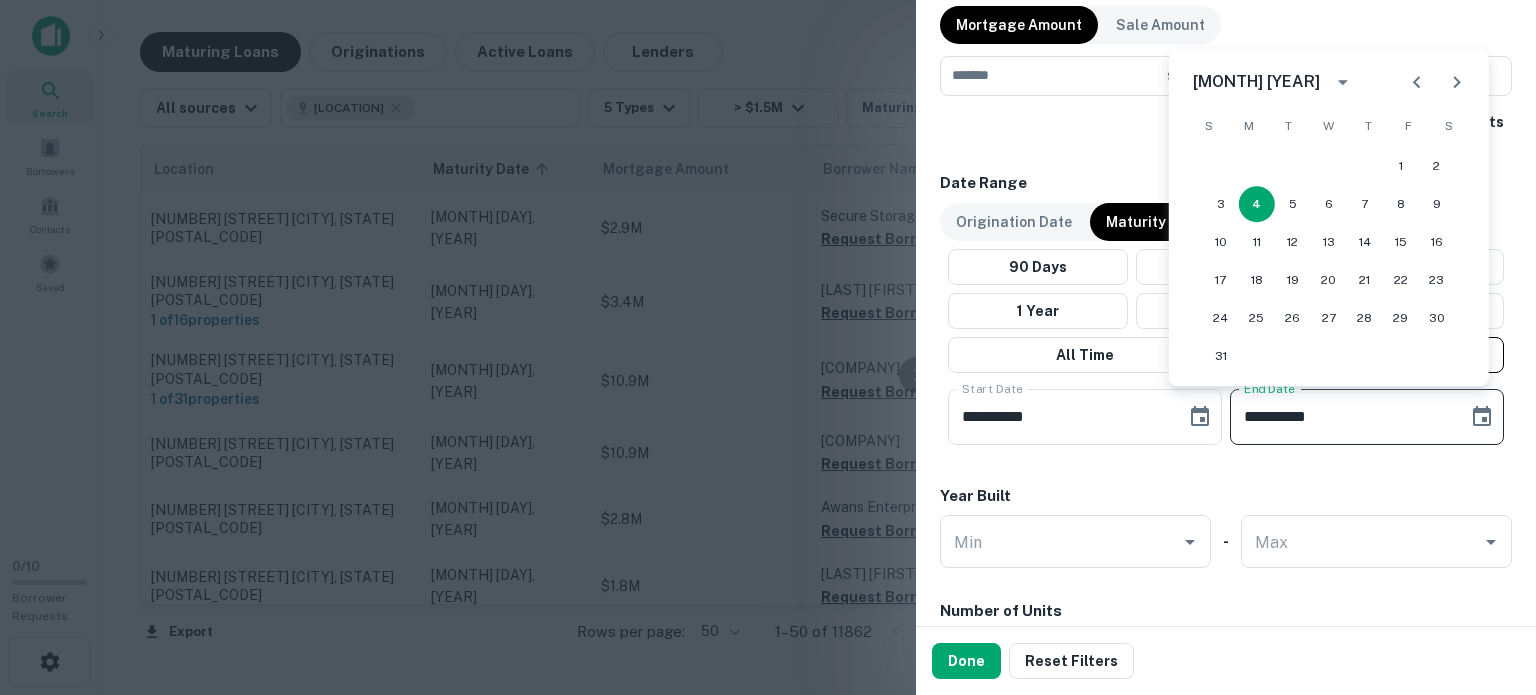 click 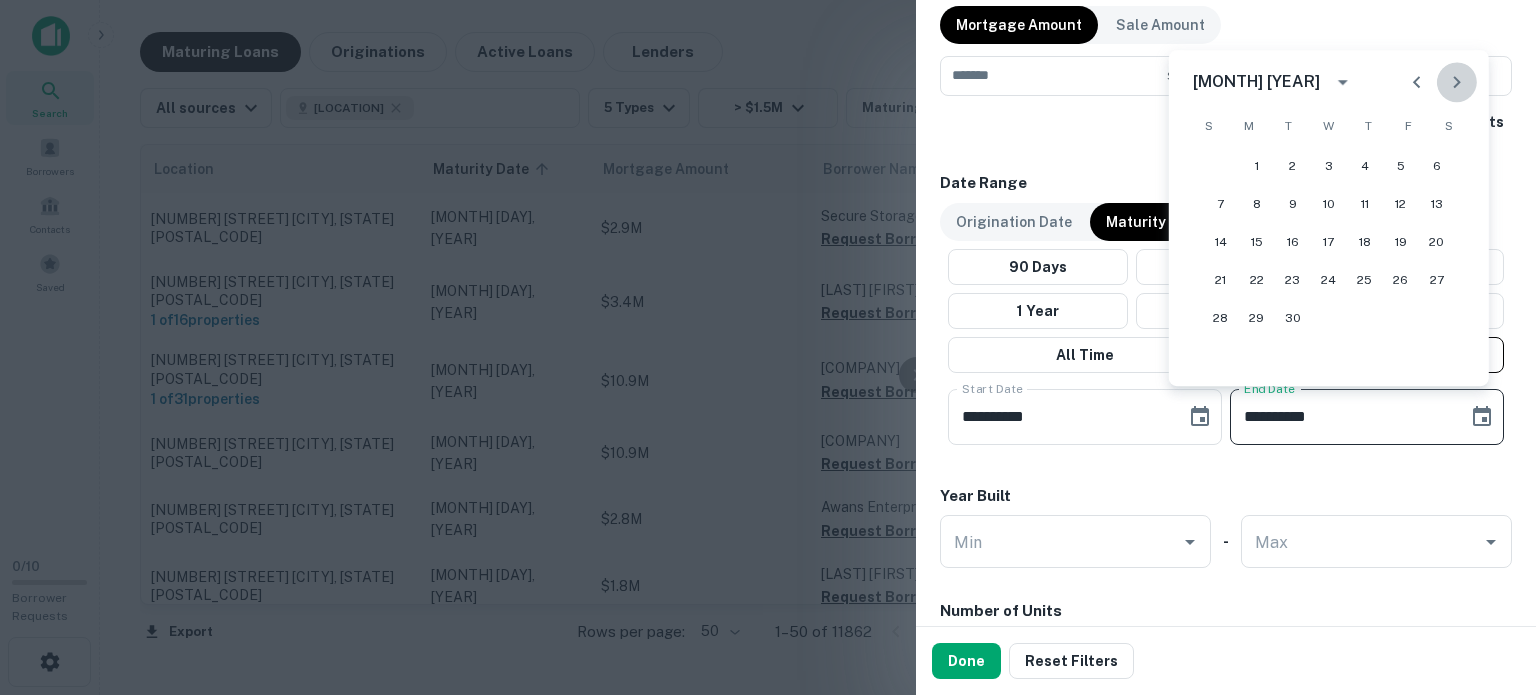 click 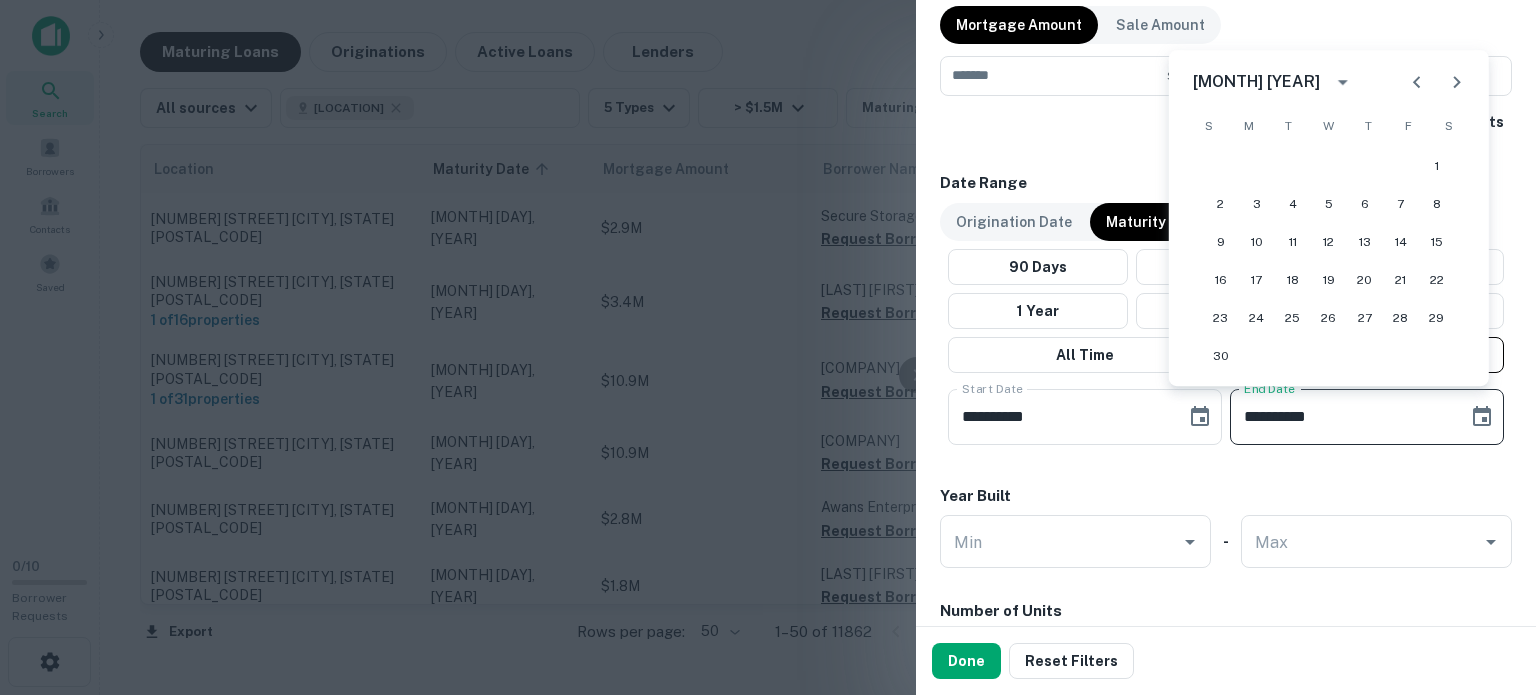 click 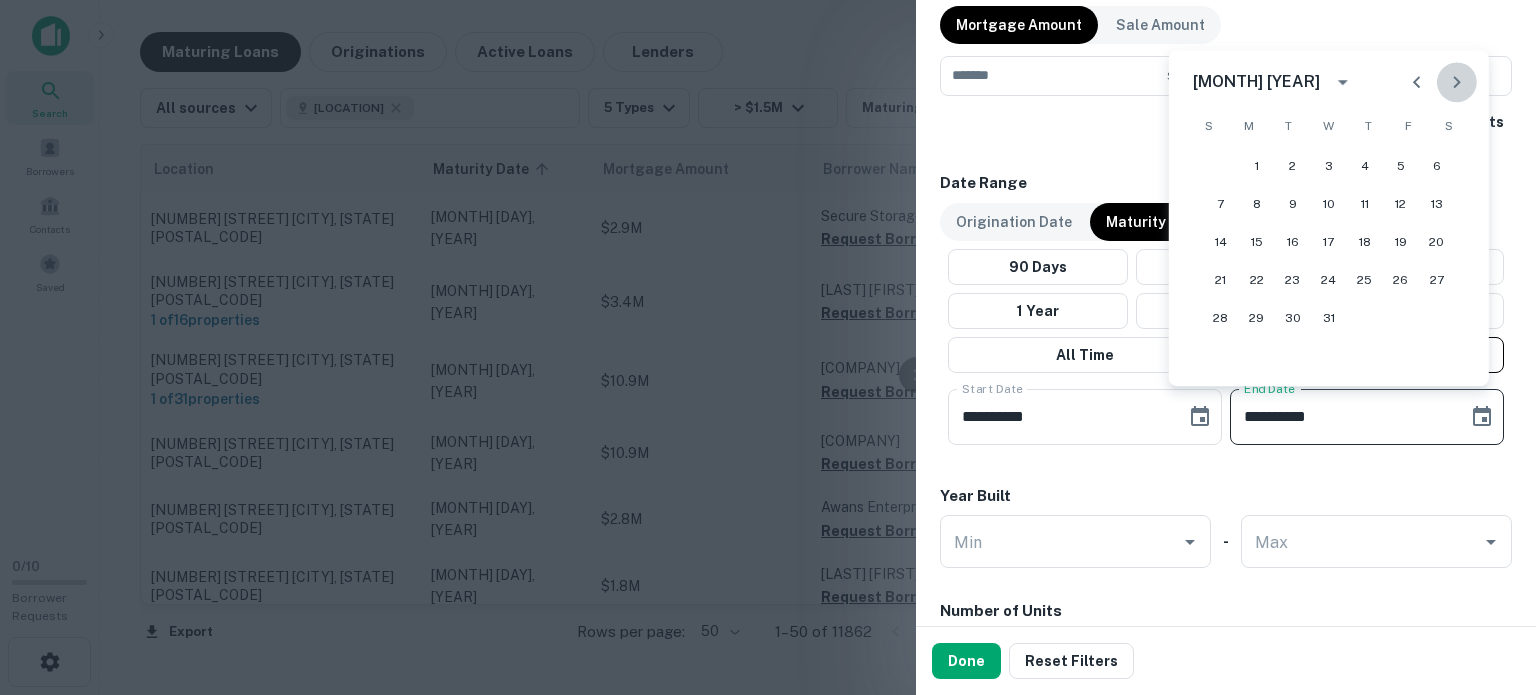 click 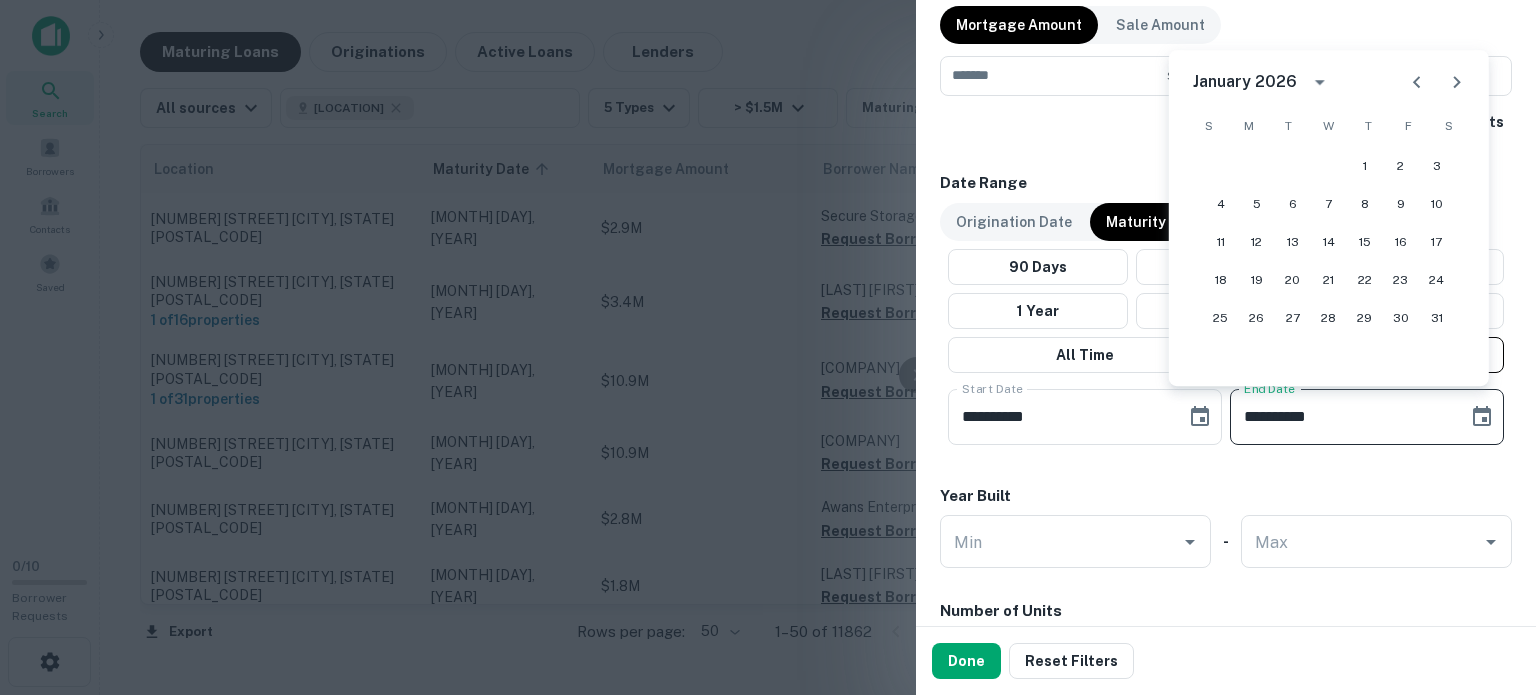 click 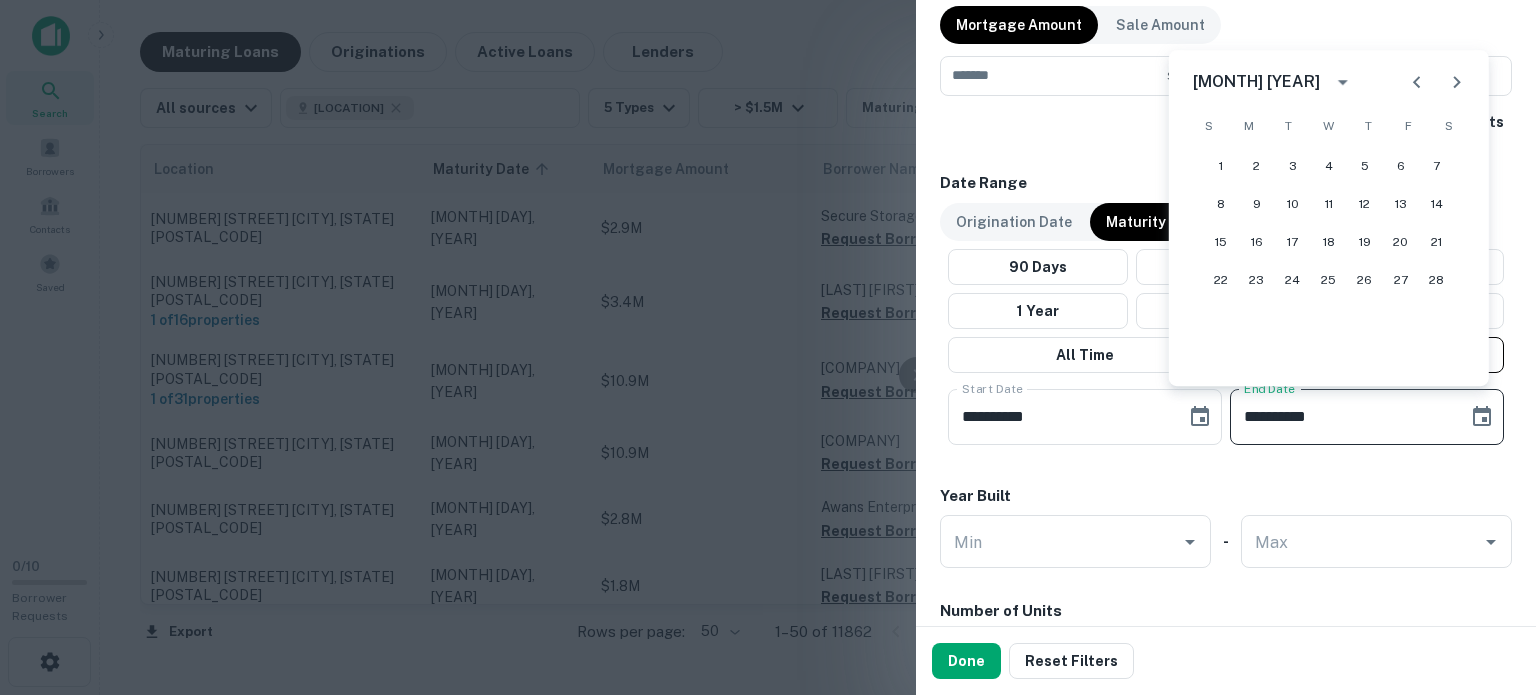 click 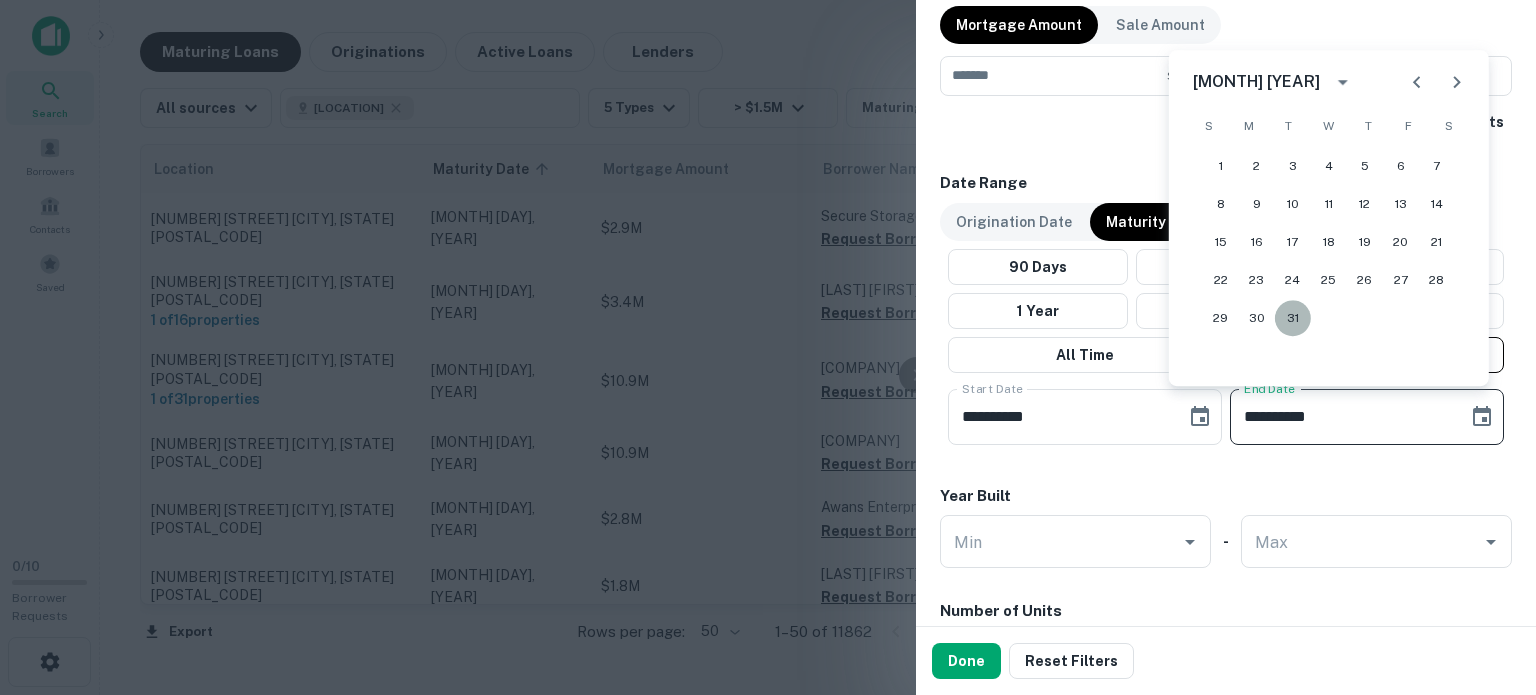 click on "31" at bounding box center [1293, 318] 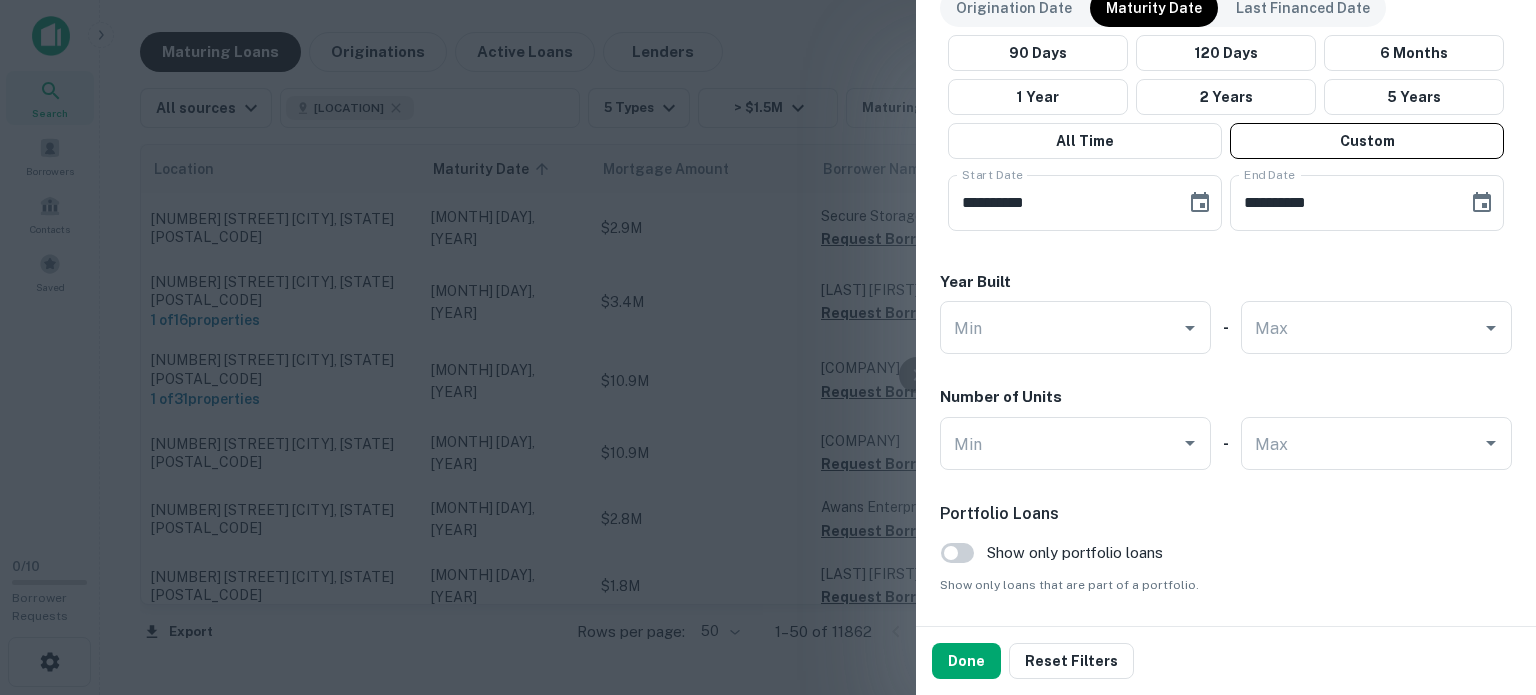 scroll, scrollTop: 1341, scrollLeft: 0, axis: vertical 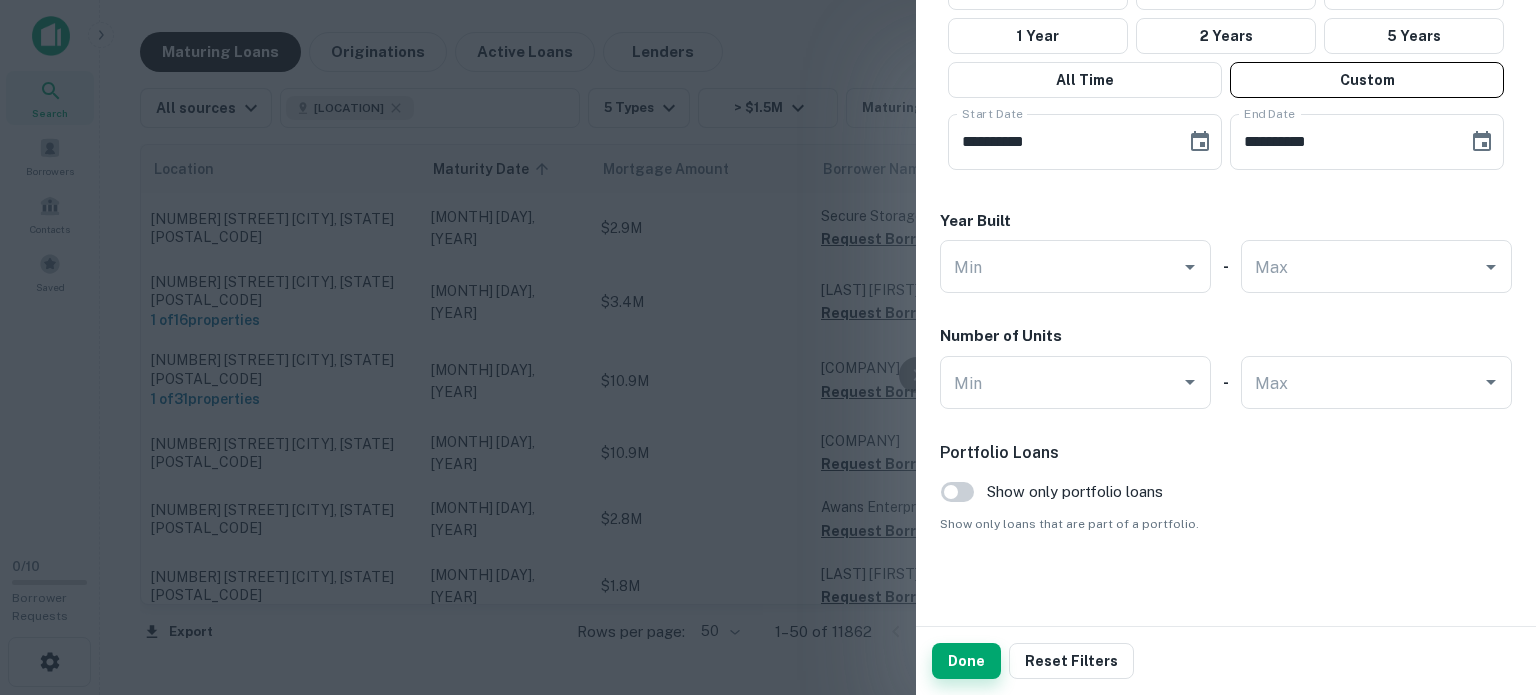 click on "Done" at bounding box center [966, 661] 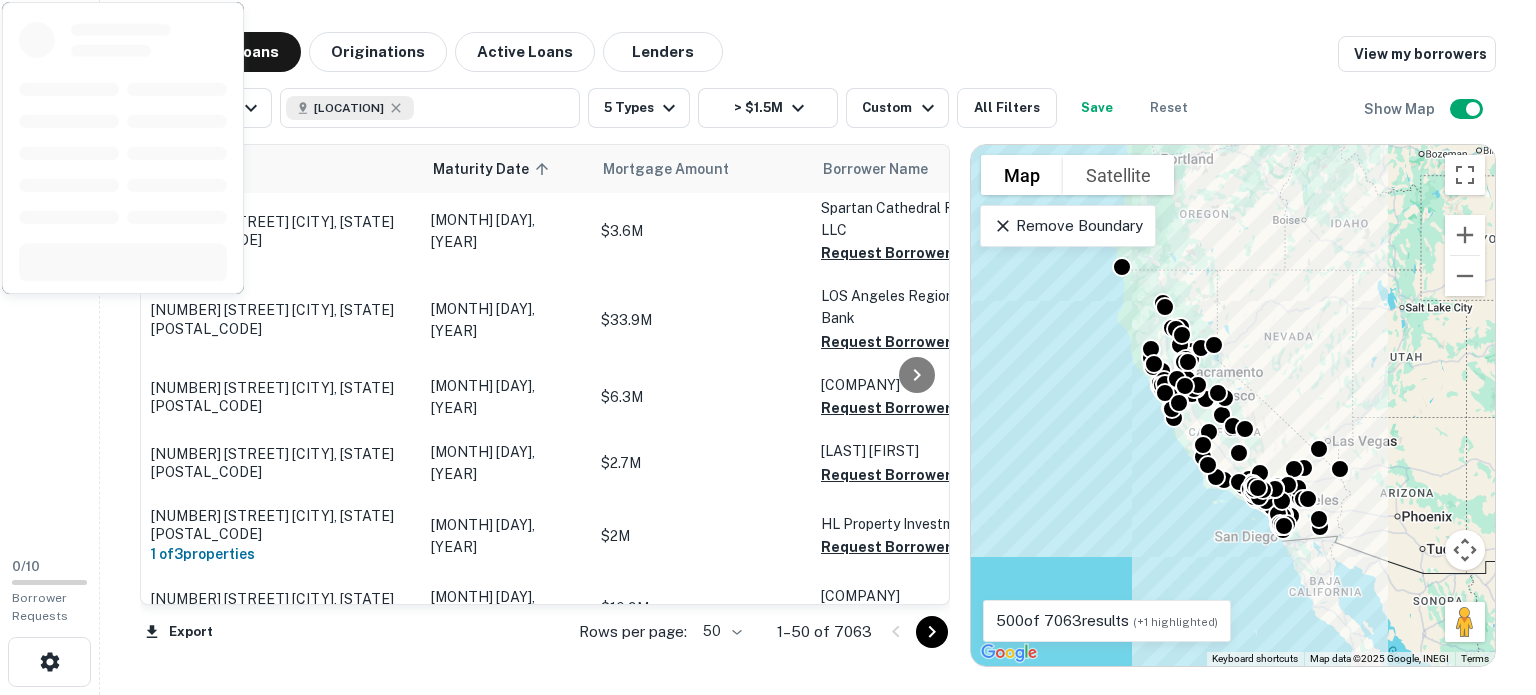 scroll, scrollTop: 0, scrollLeft: 0, axis: both 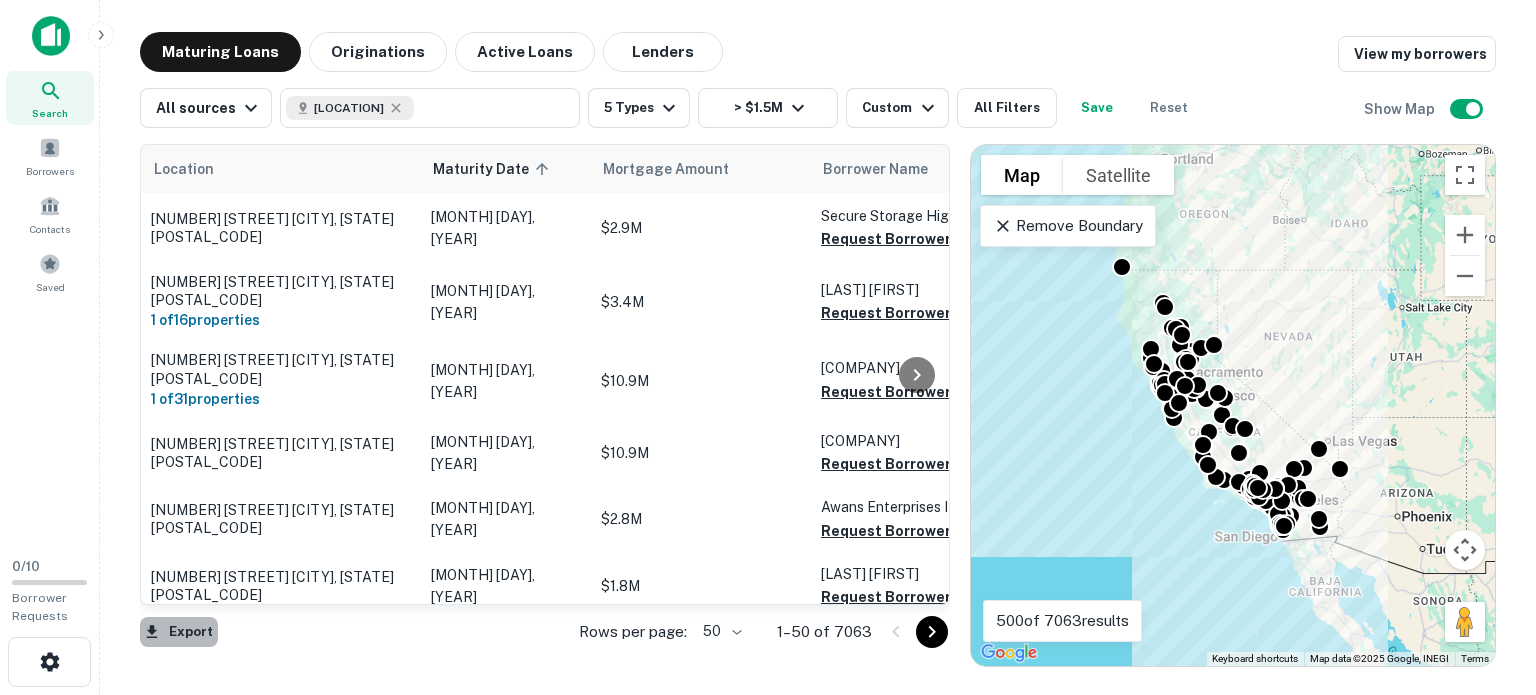 click on "Export" at bounding box center [179, 632] 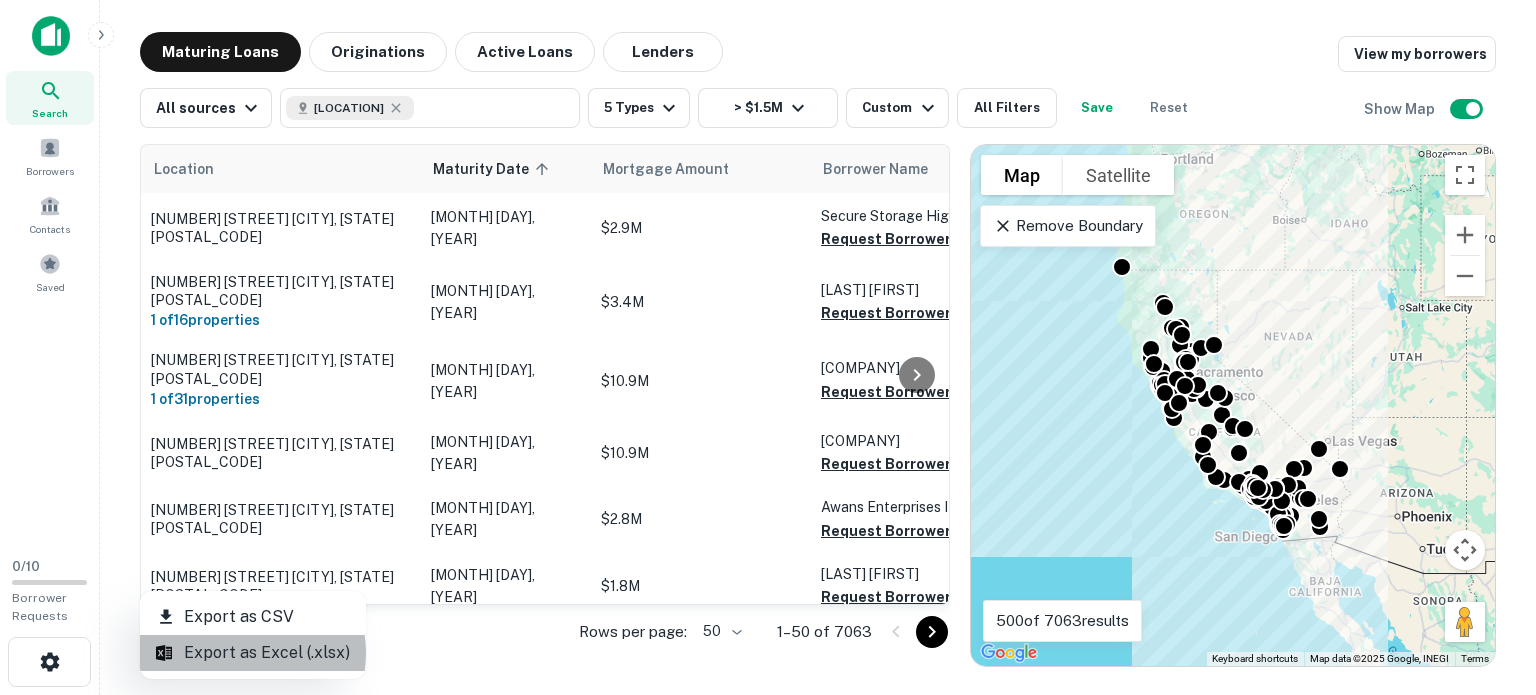click on "Export as Excel (.xlsx)" at bounding box center (253, 653) 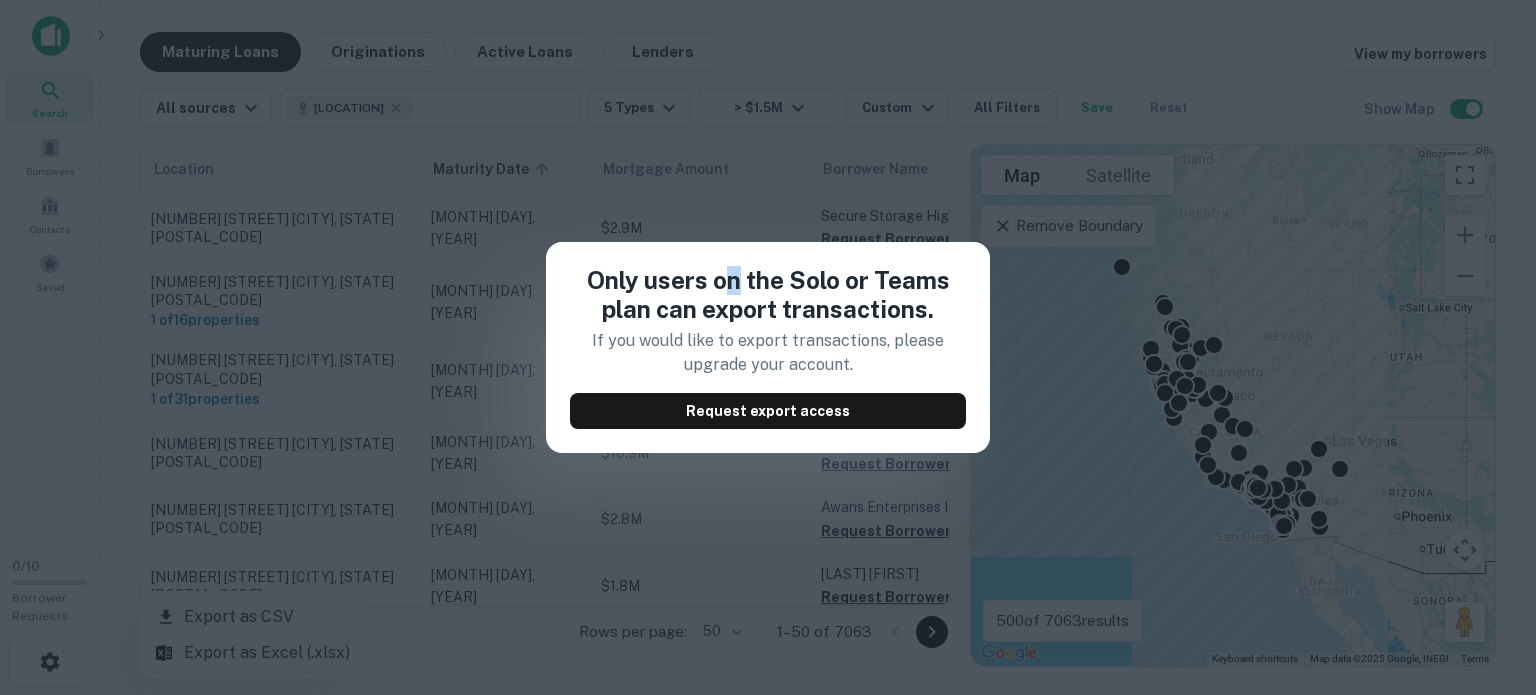 click on "Only users on the Solo or Teams plan can export transactions. If you would like to export transactions, please upgrade your account. Request export access" at bounding box center [768, 347] 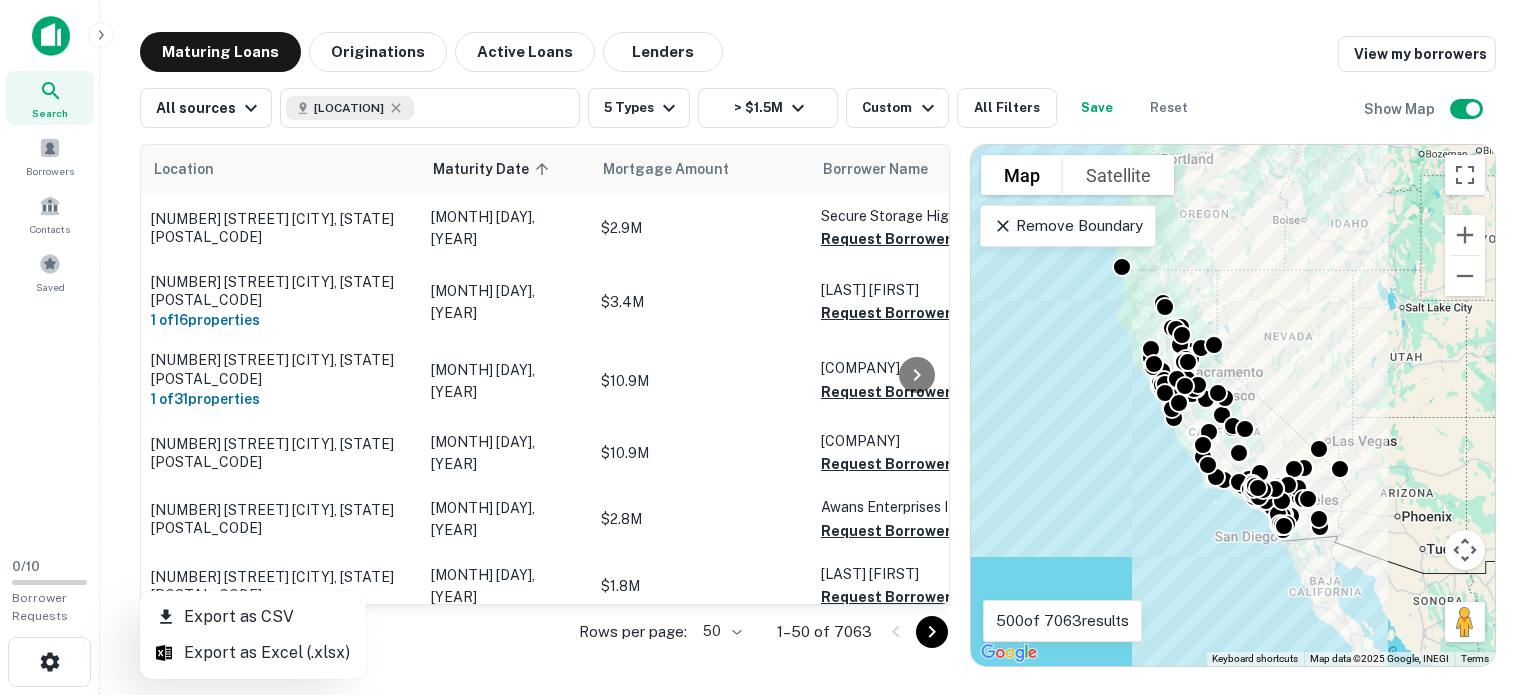 drag, startPoint x: 376, startPoint y: 593, endPoint x: 436, endPoint y: 570, distance: 64.25729 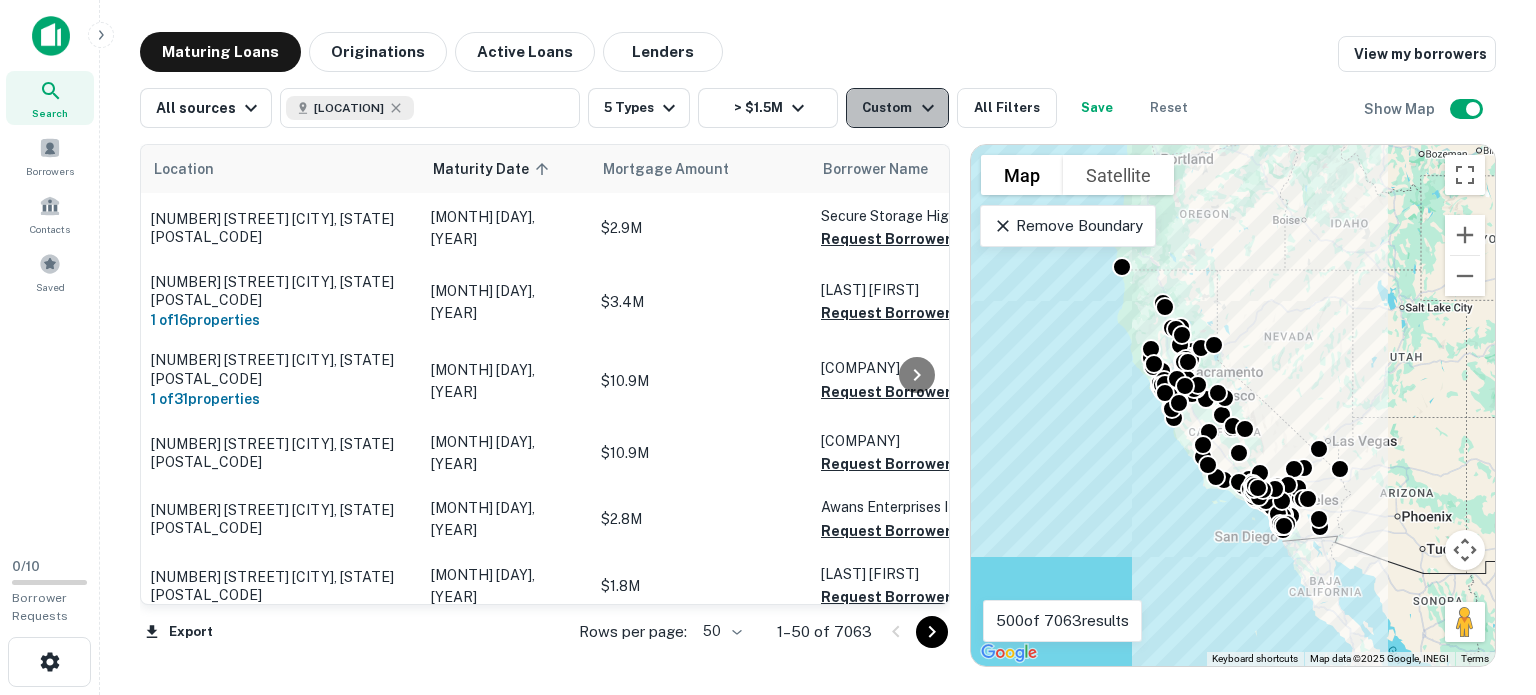 click on "Custom" at bounding box center [900, 108] 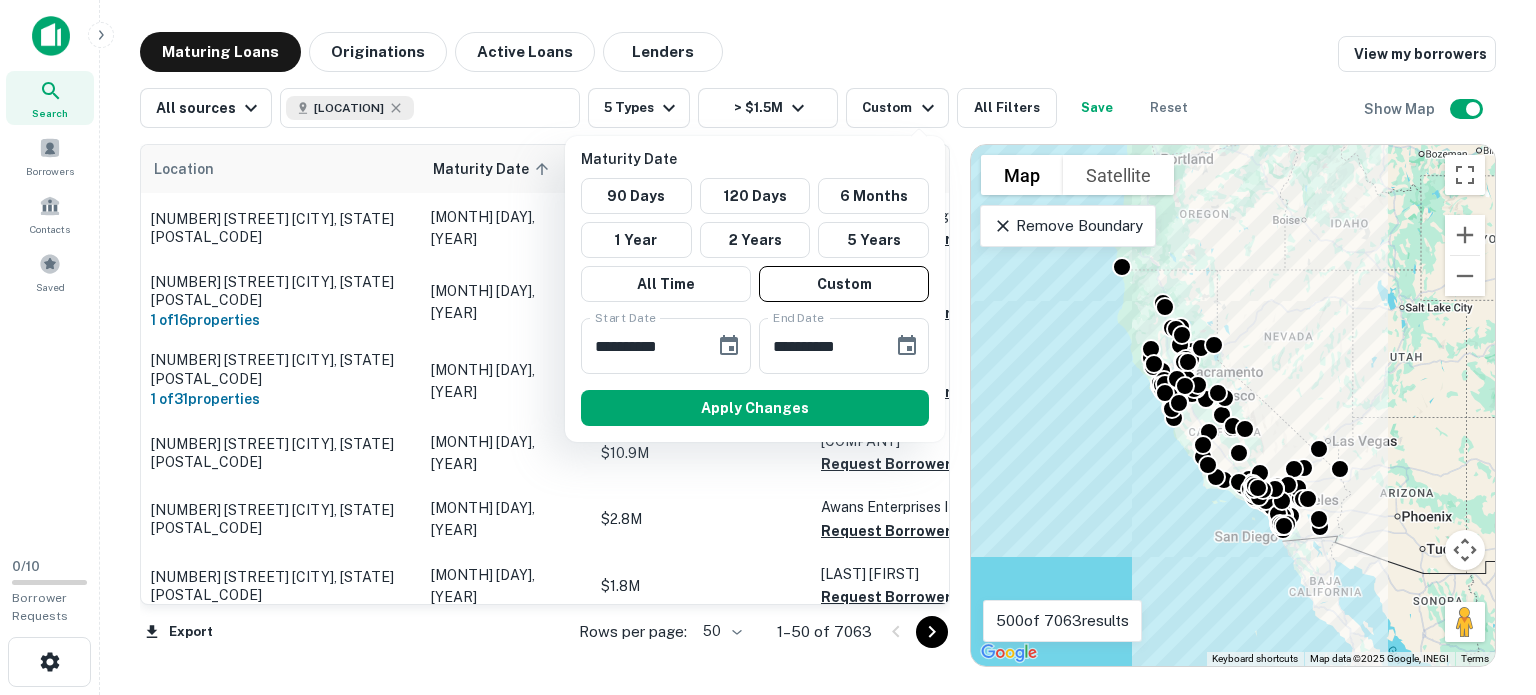 click at bounding box center [768, 347] 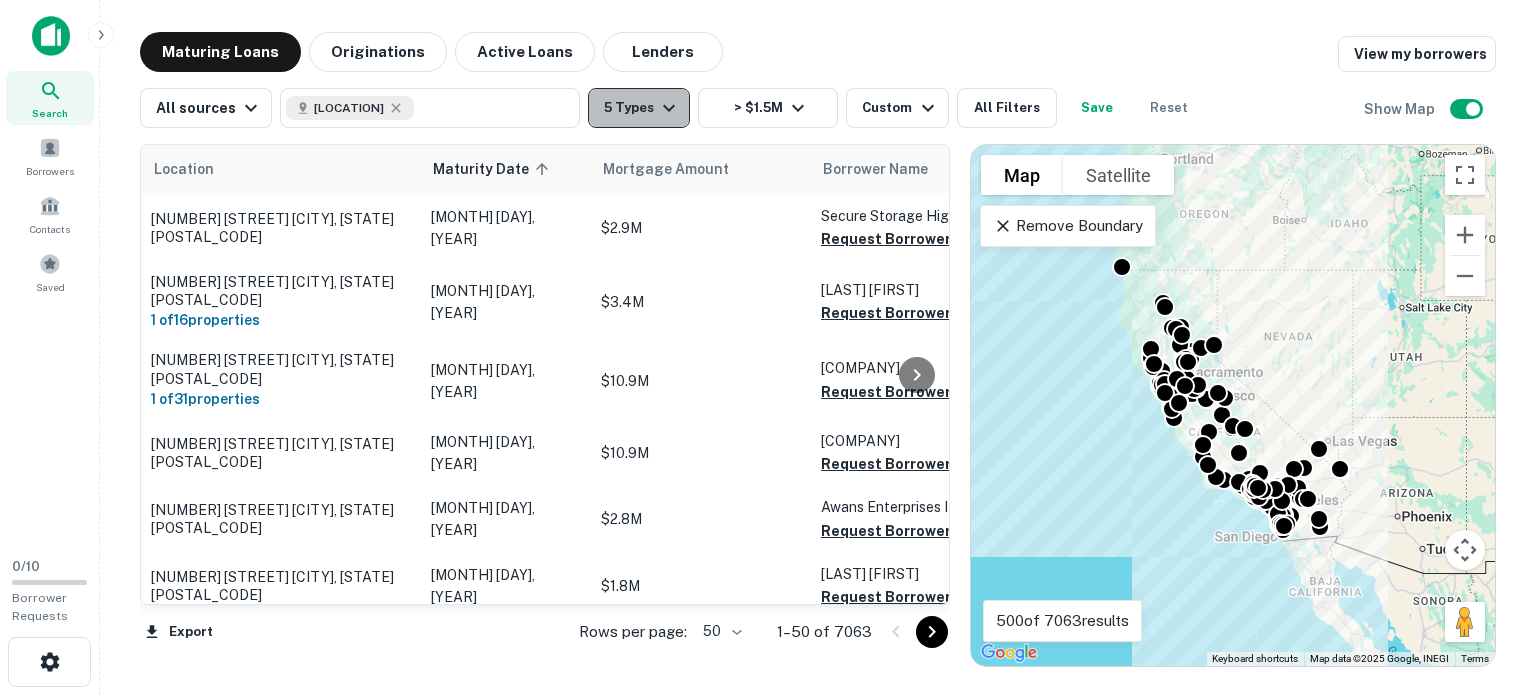 click 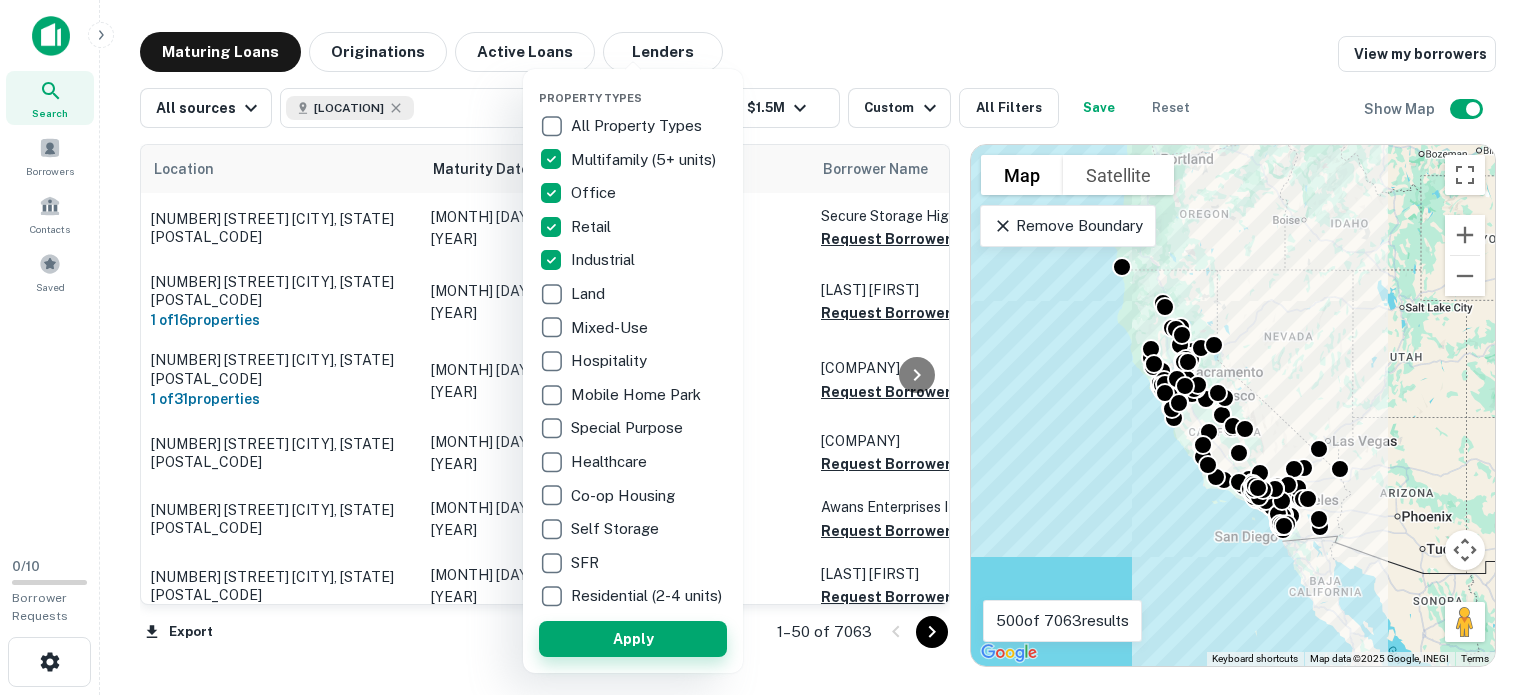 click on "Apply" at bounding box center (633, 639) 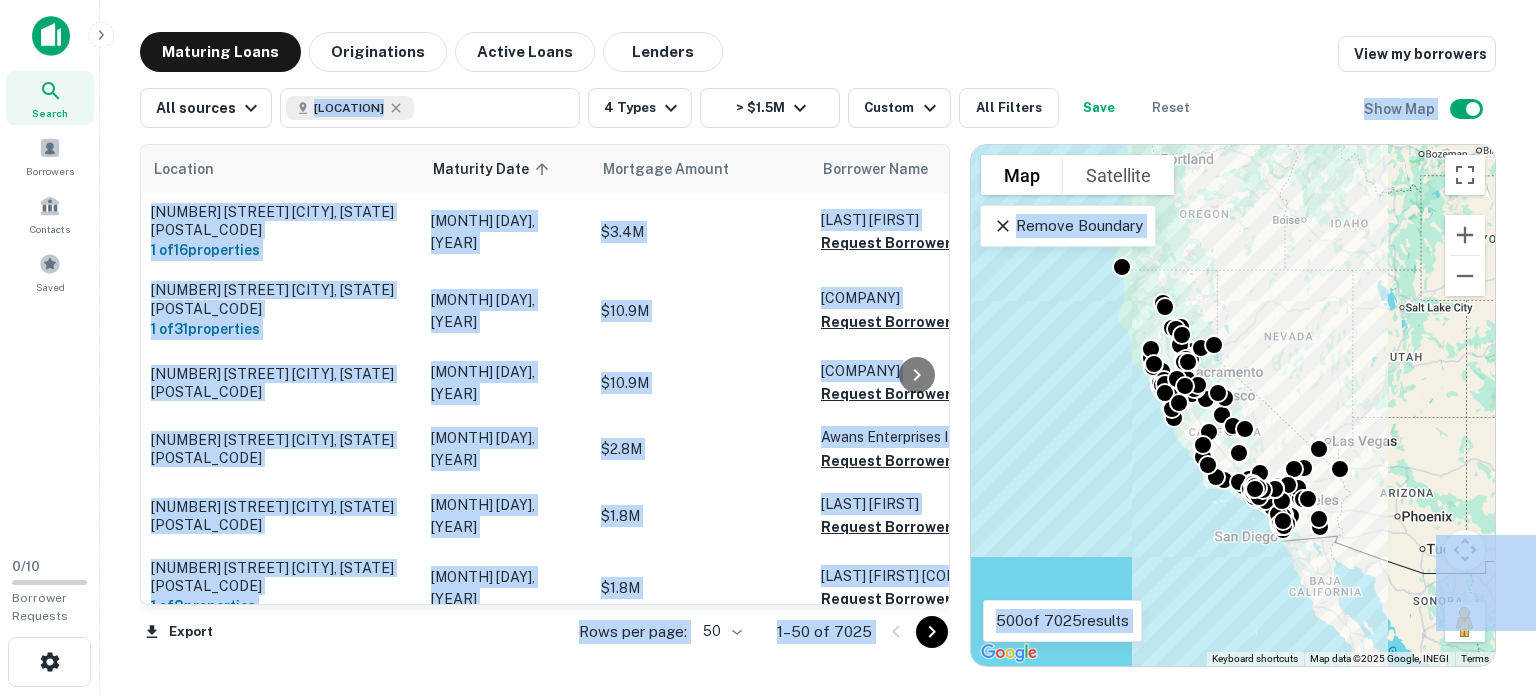 click on "Export Rows per page: 50 ** 1–50 of 7025" at bounding box center [545, 632] 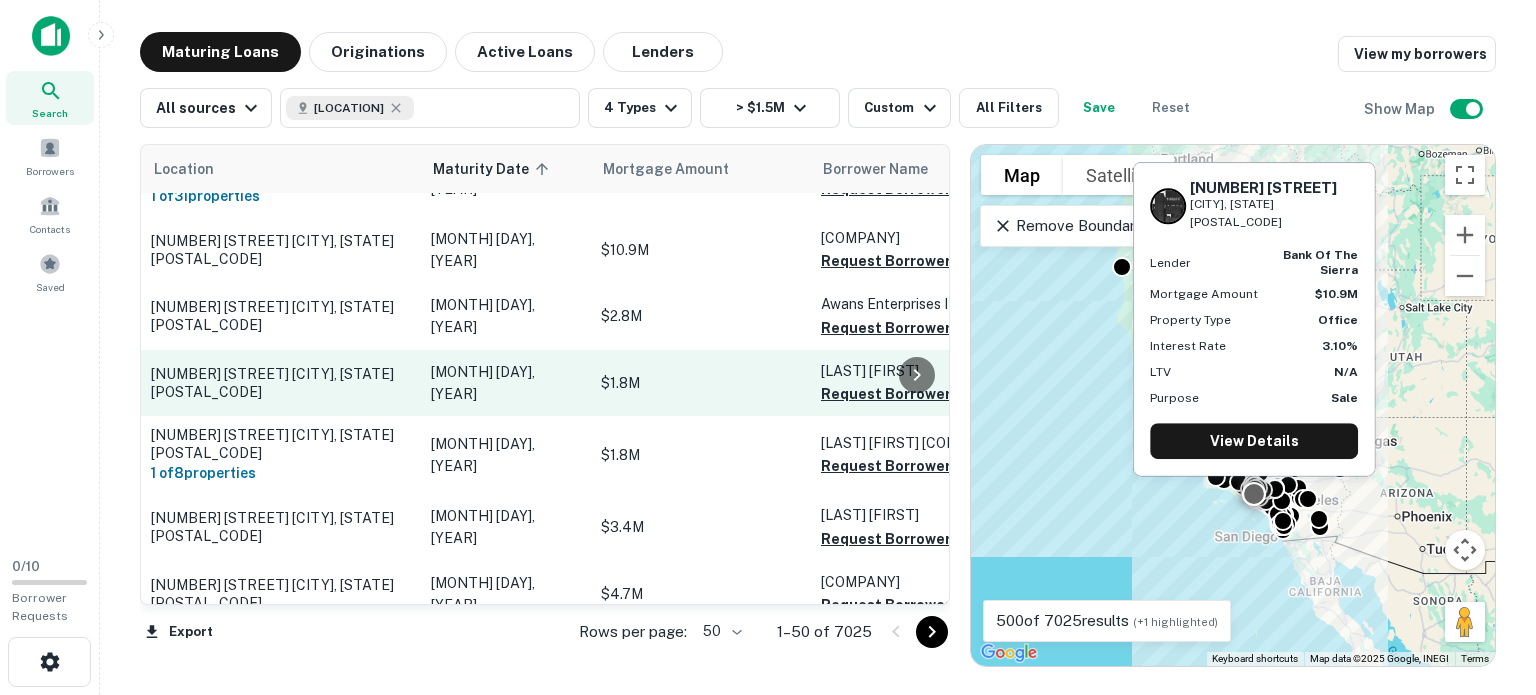 scroll, scrollTop: 0, scrollLeft: 0, axis: both 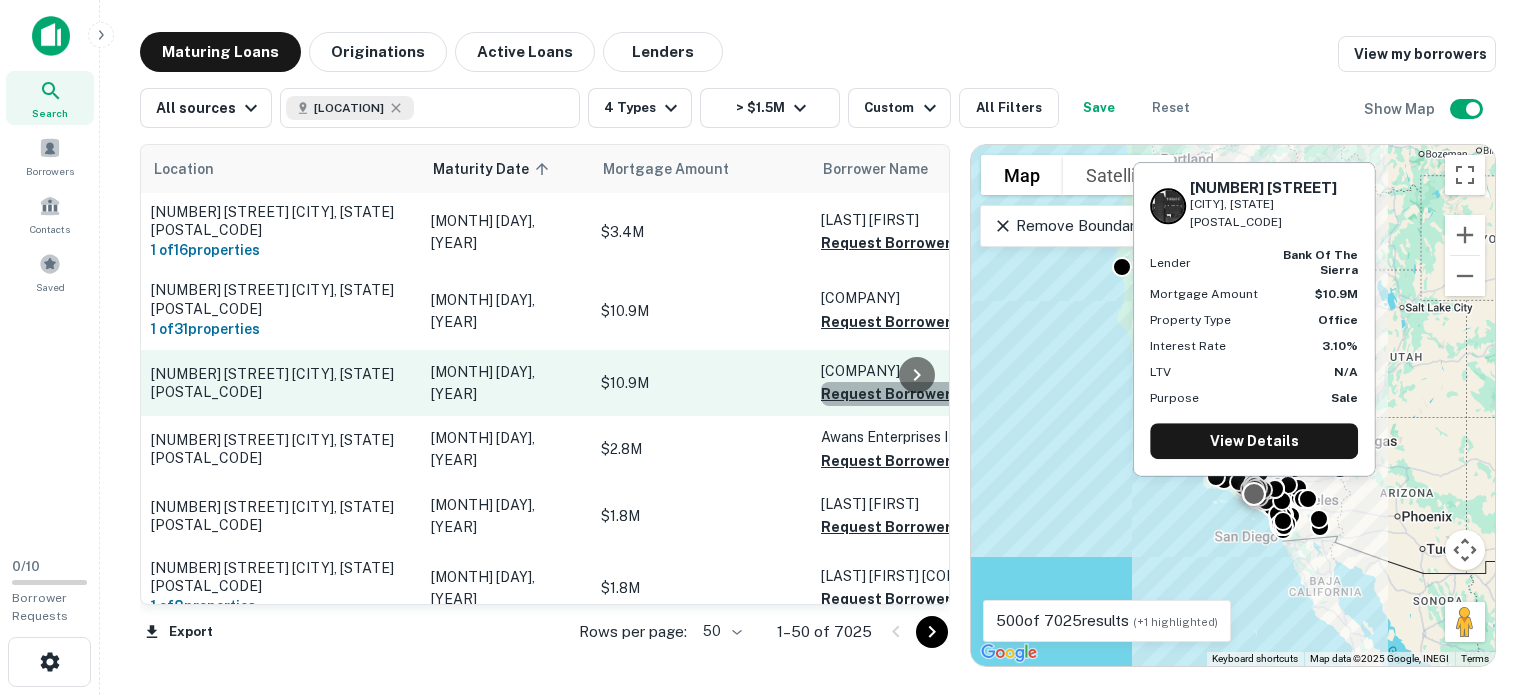 click on "Request Borrower Info" at bounding box center [902, 394] 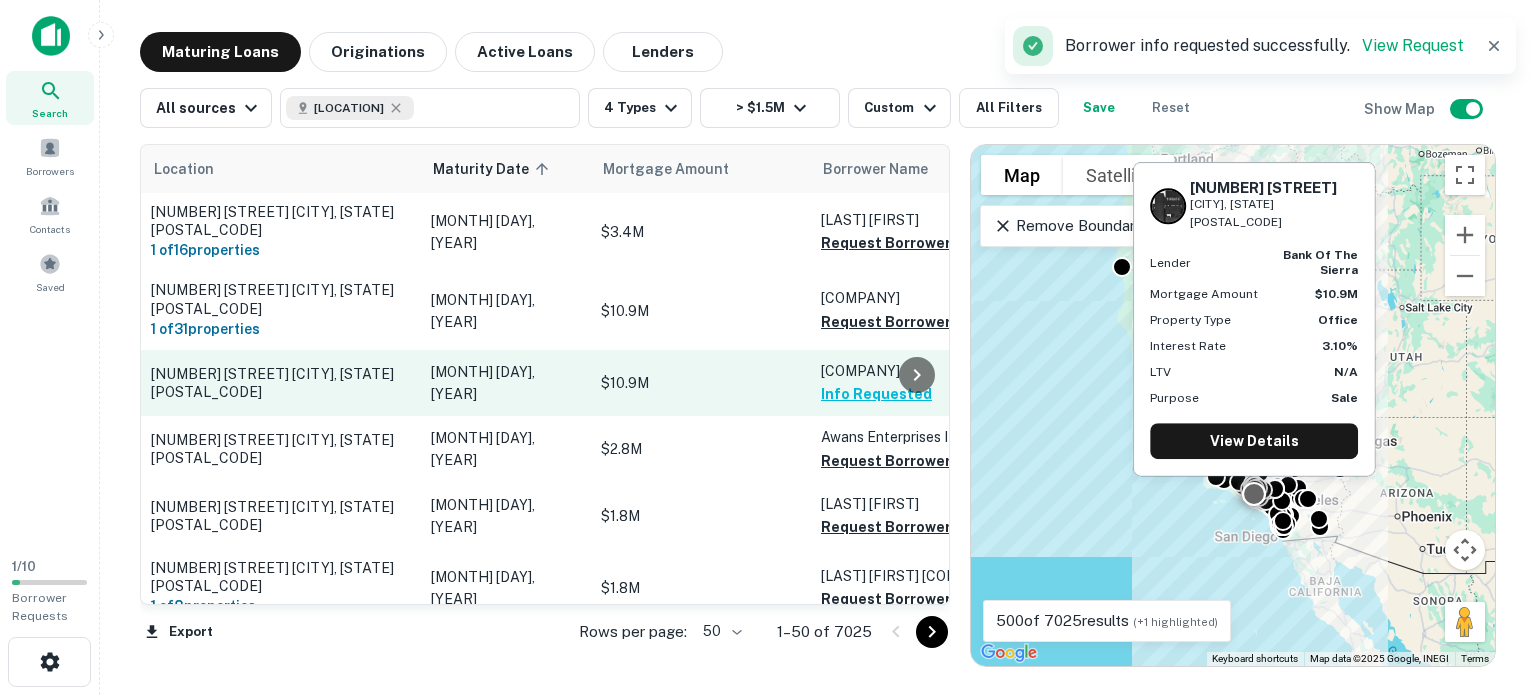 click on "Info Requested" at bounding box center (876, 394) 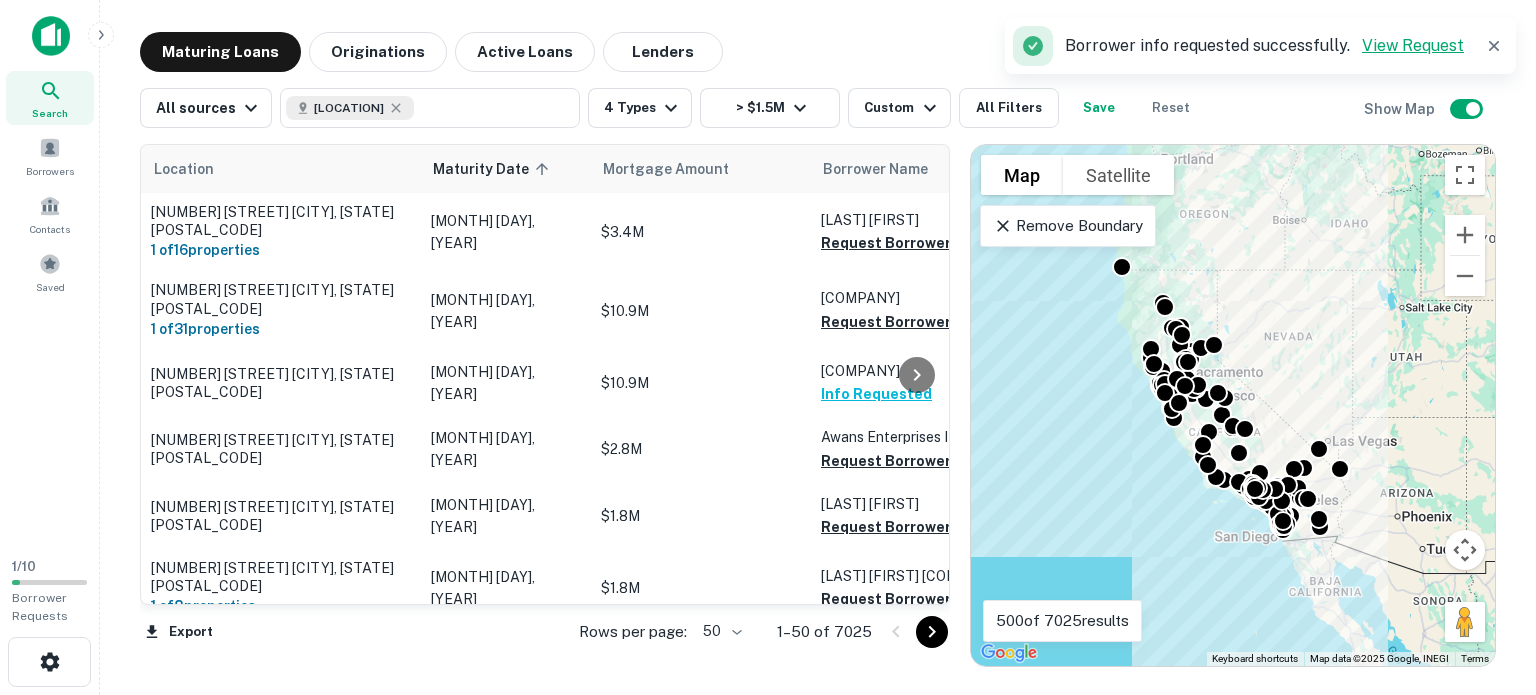 click on "View Request" at bounding box center (1413, 45) 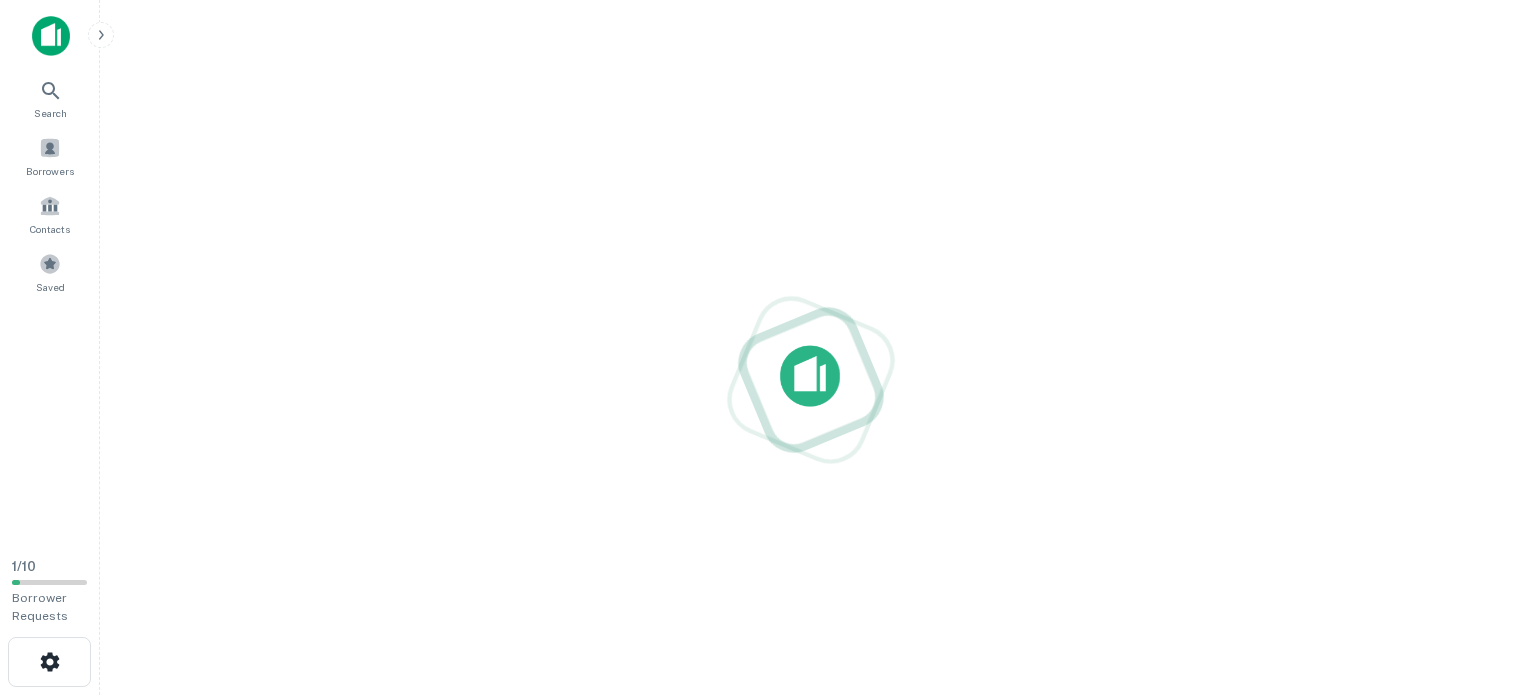 scroll, scrollTop: 0, scrollLeft: 0, axis: both 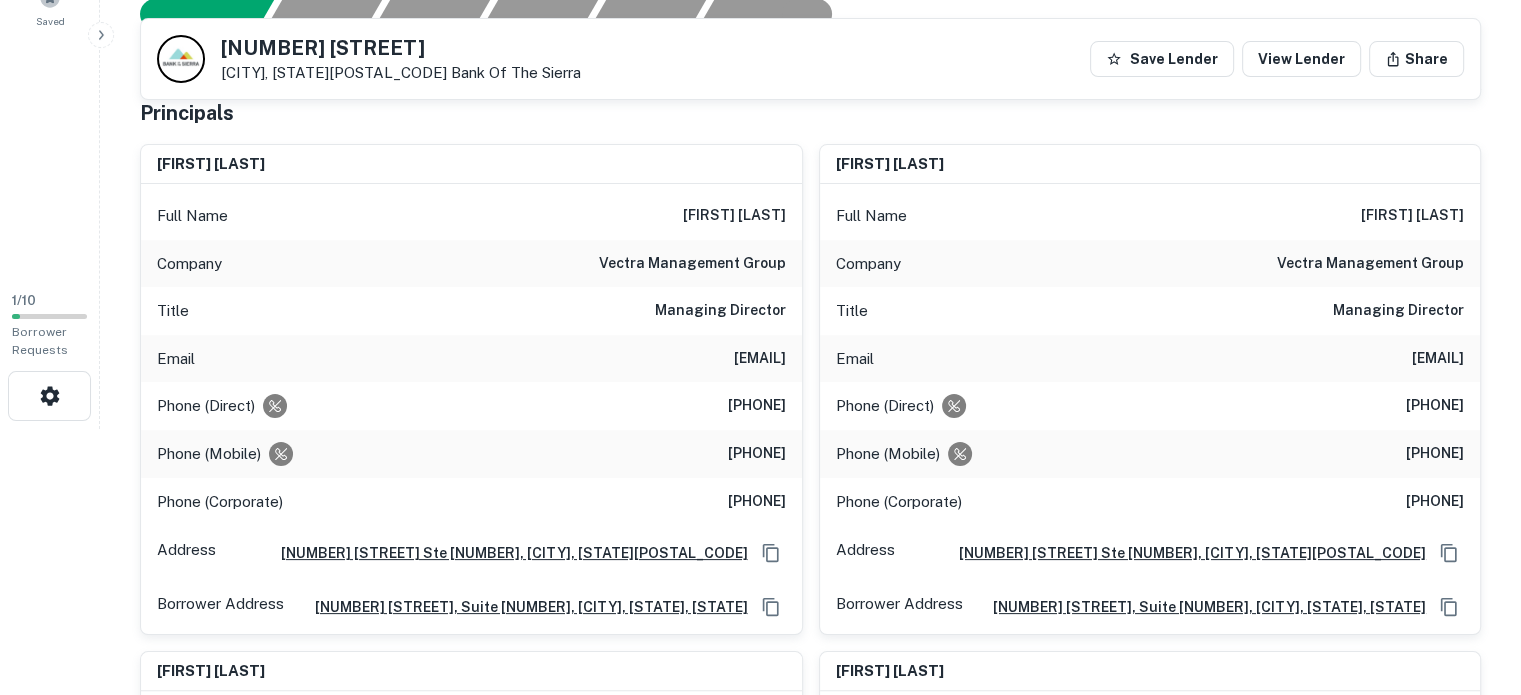 drag, startPoint x: 530, startPoint y: 220, endPoint x: 547, endPoint y: 211, distance: 19.235384 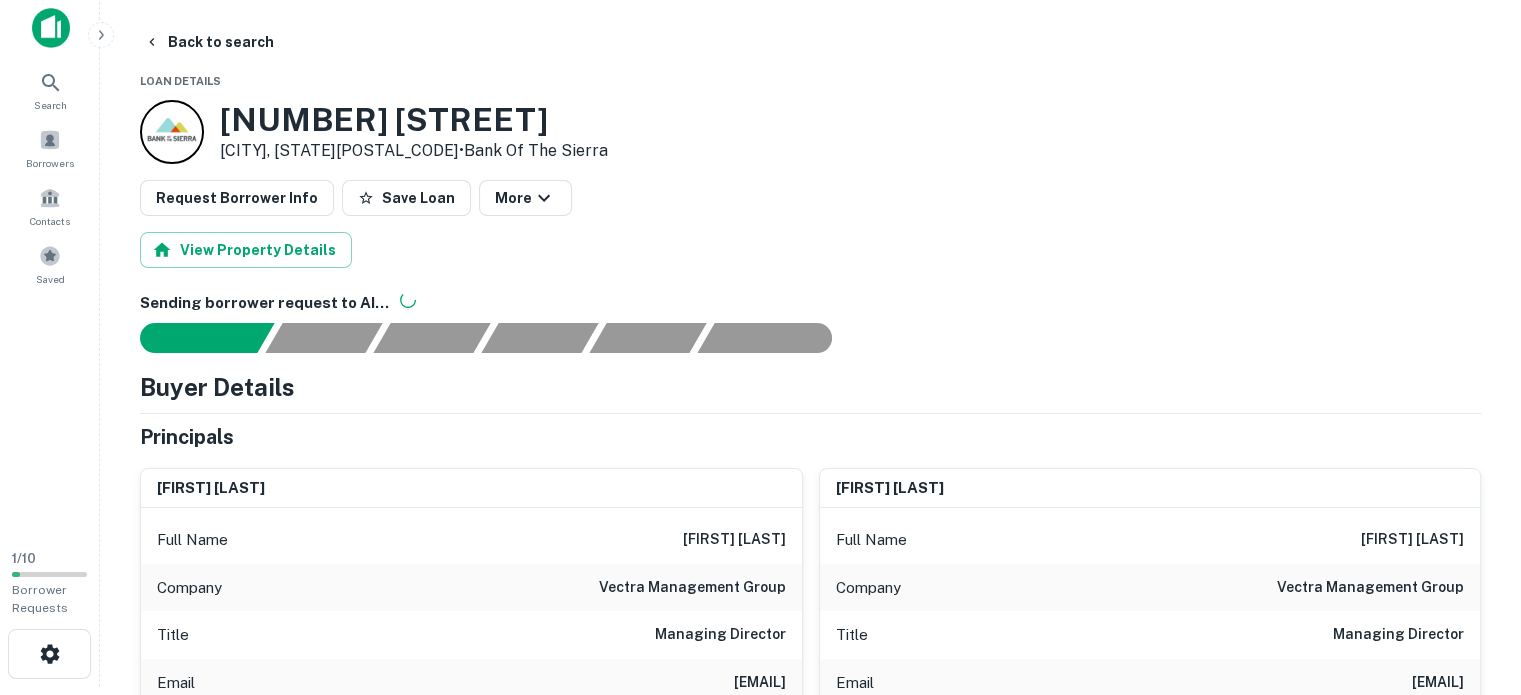 scroll, scrollTop: 0, scrollLeft: 0, axis: both 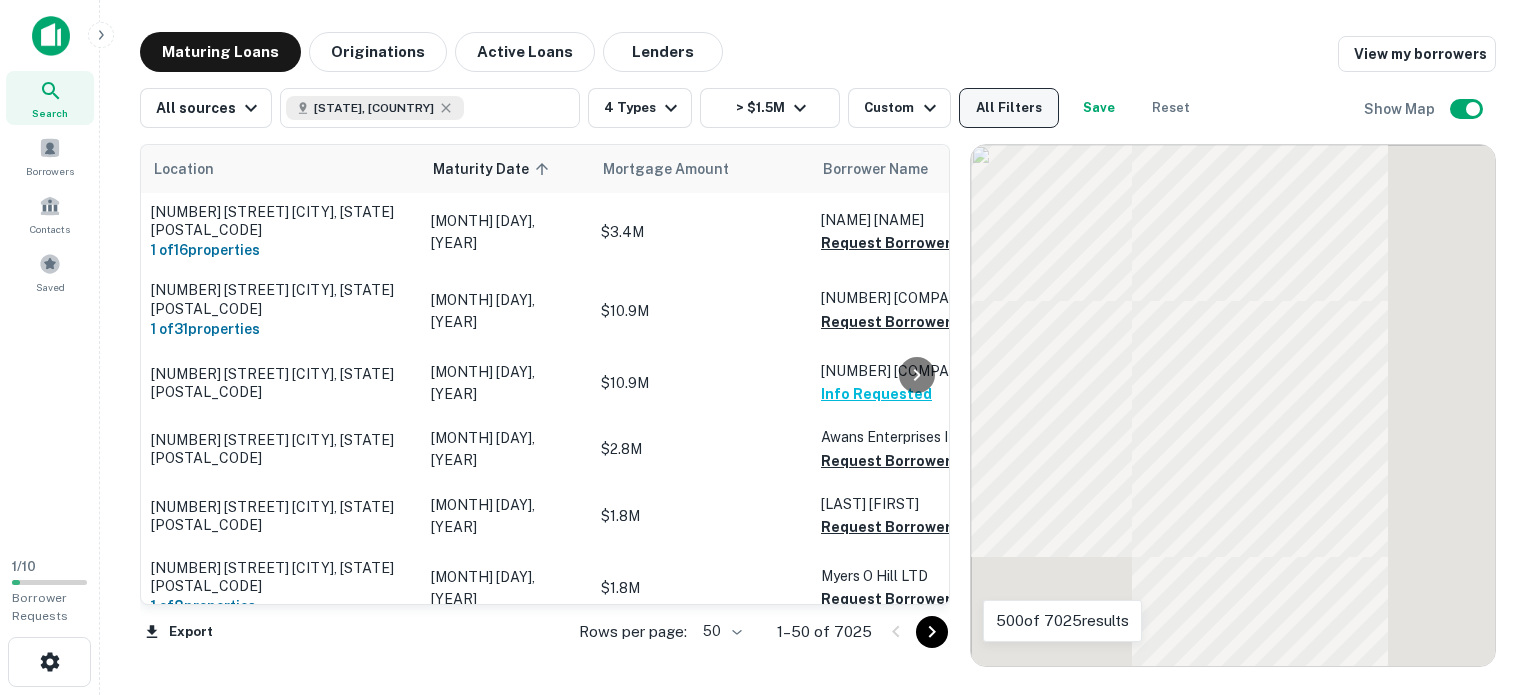 click on "All Filters" at bounding box center [1009, 108] 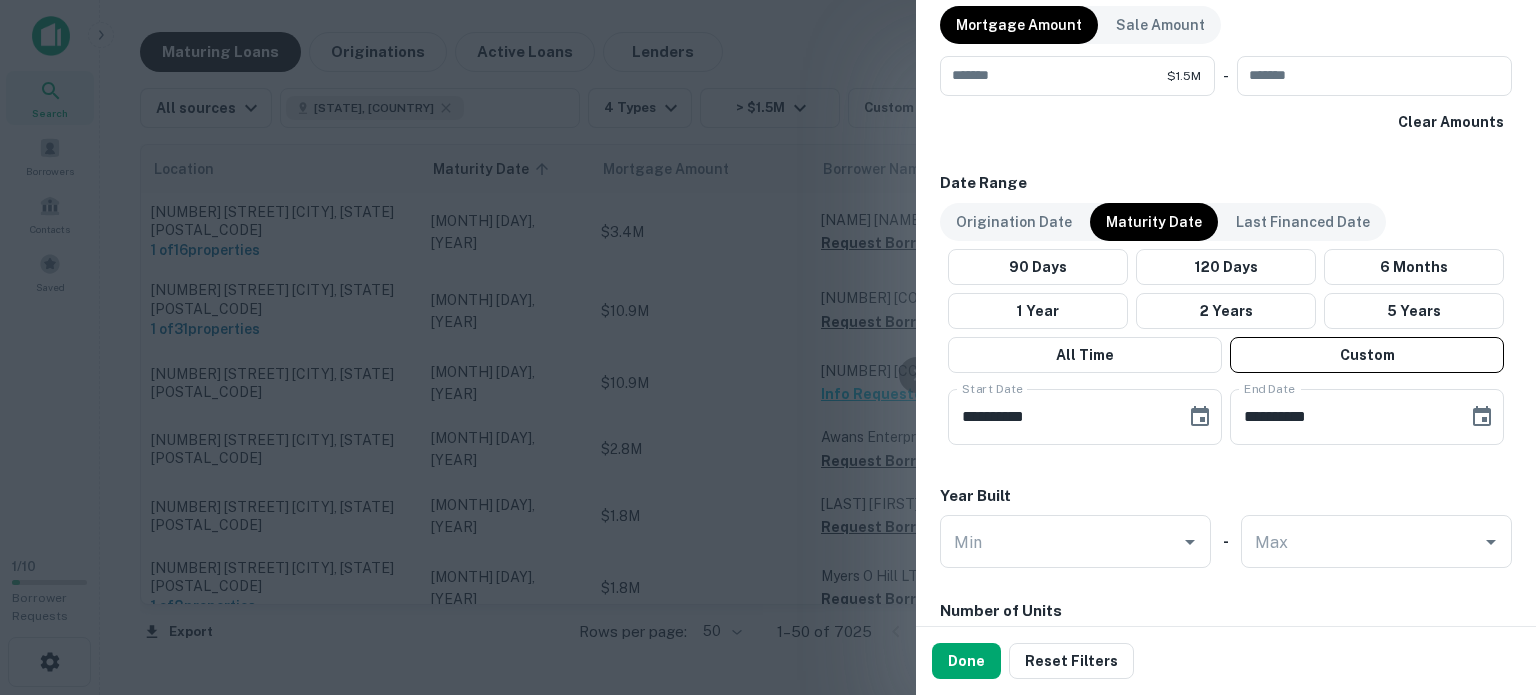 scroll, scrollTop: 1200, scrollLeft: 0, axis: vertical 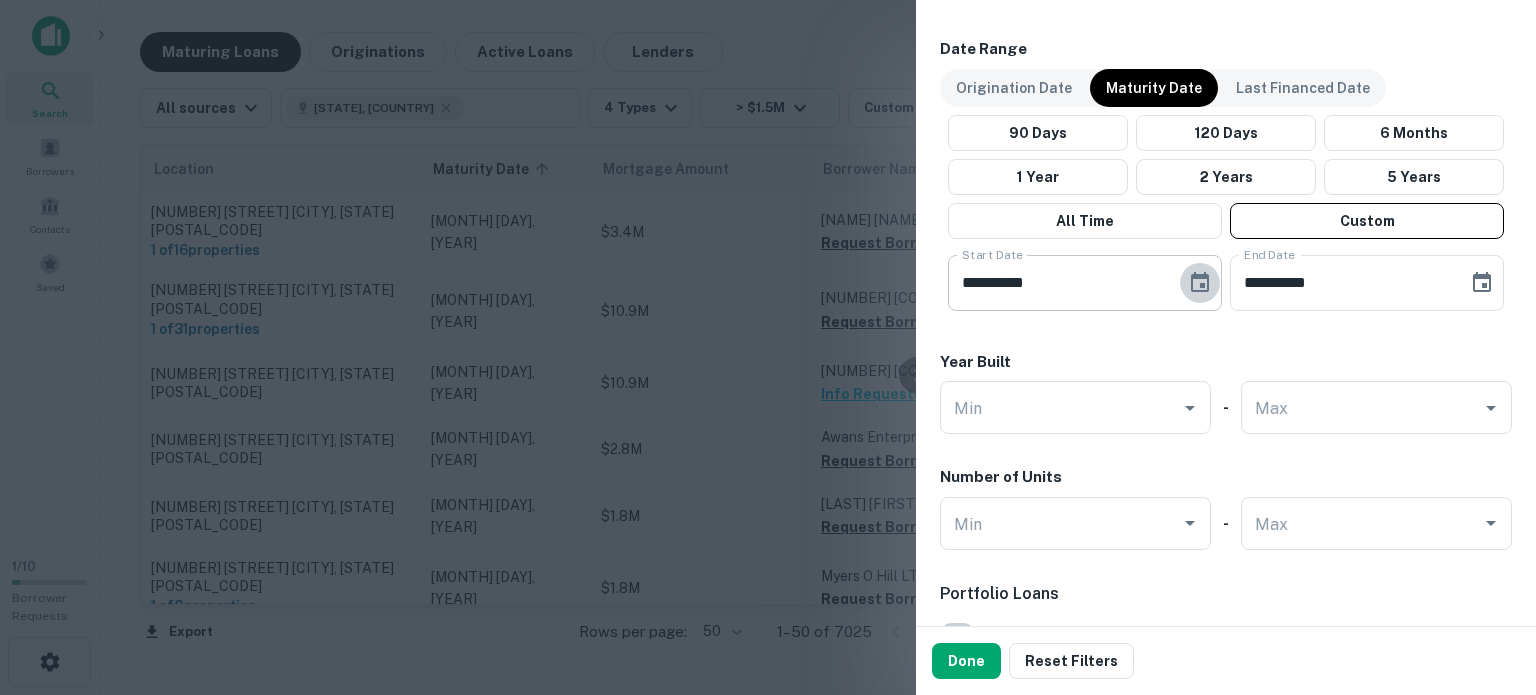 click 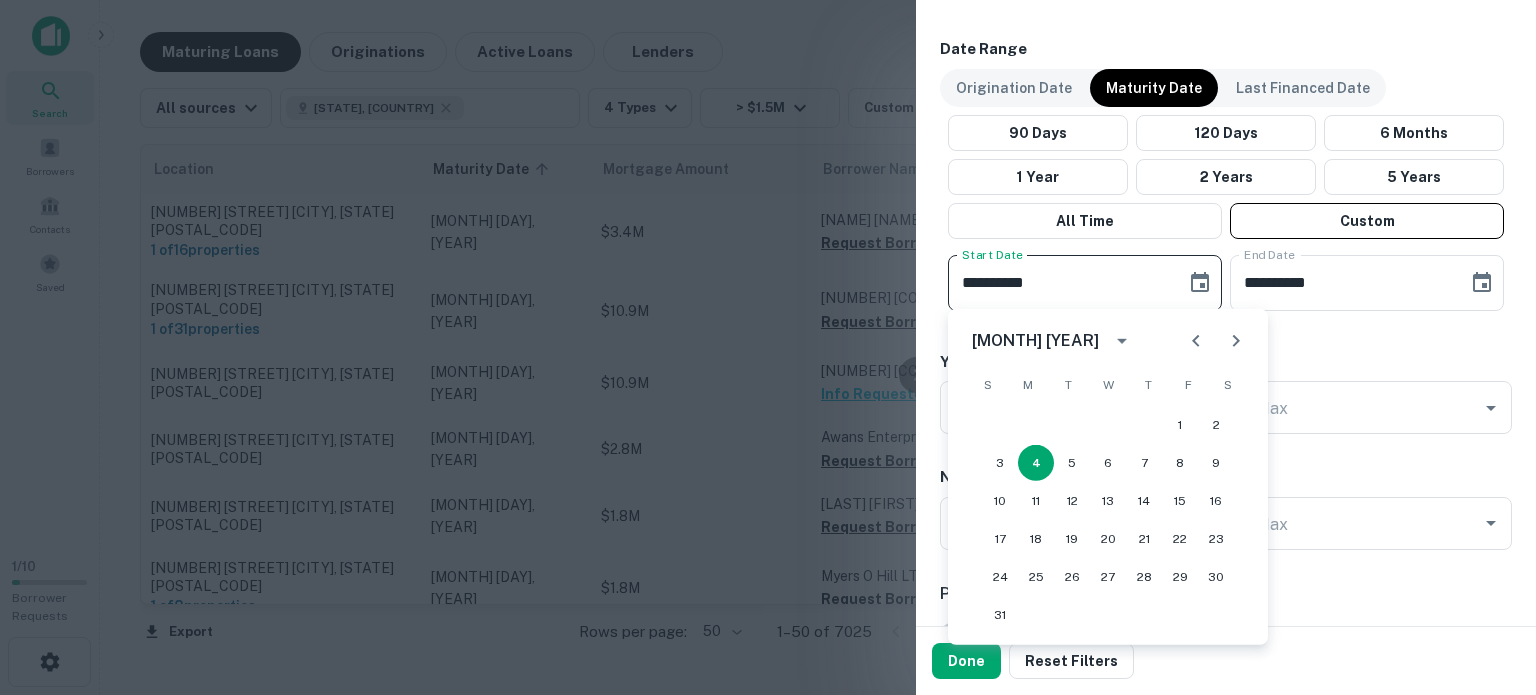 click 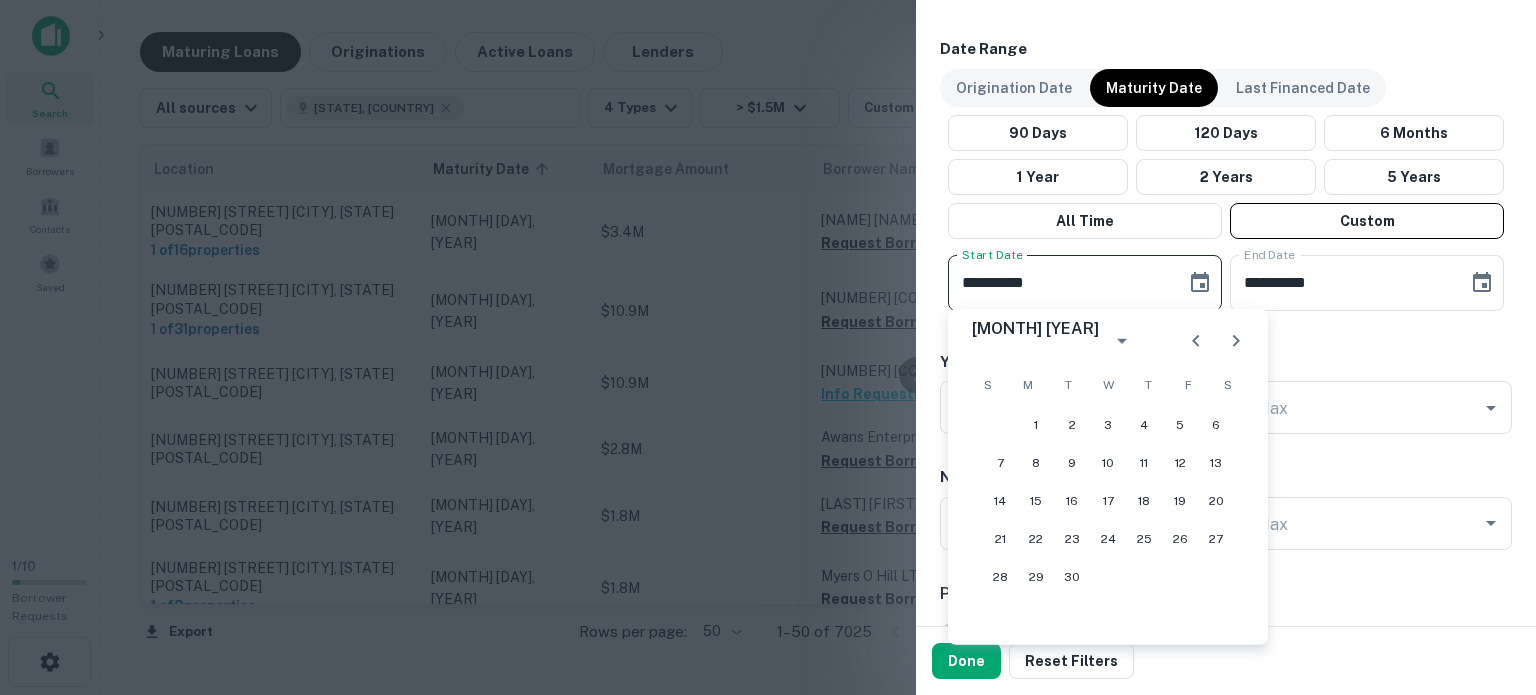 click 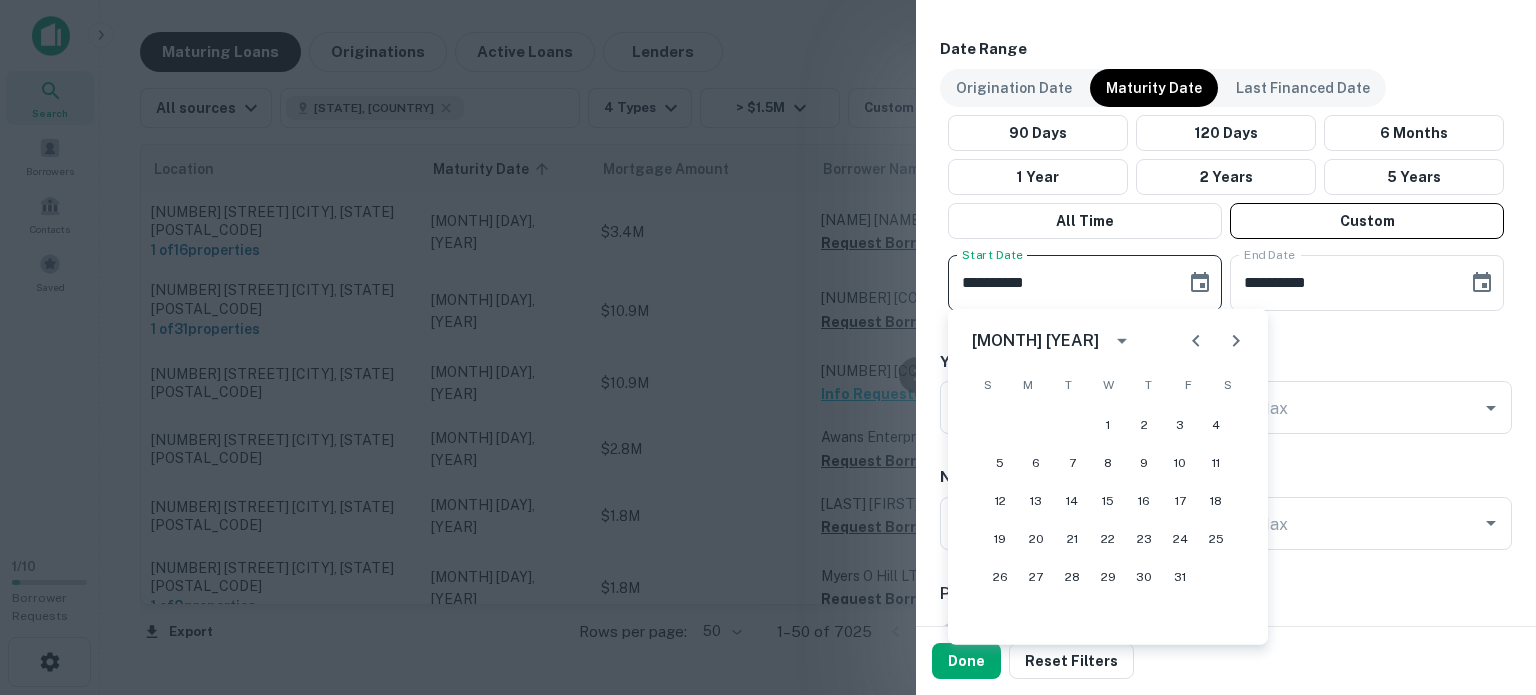 click 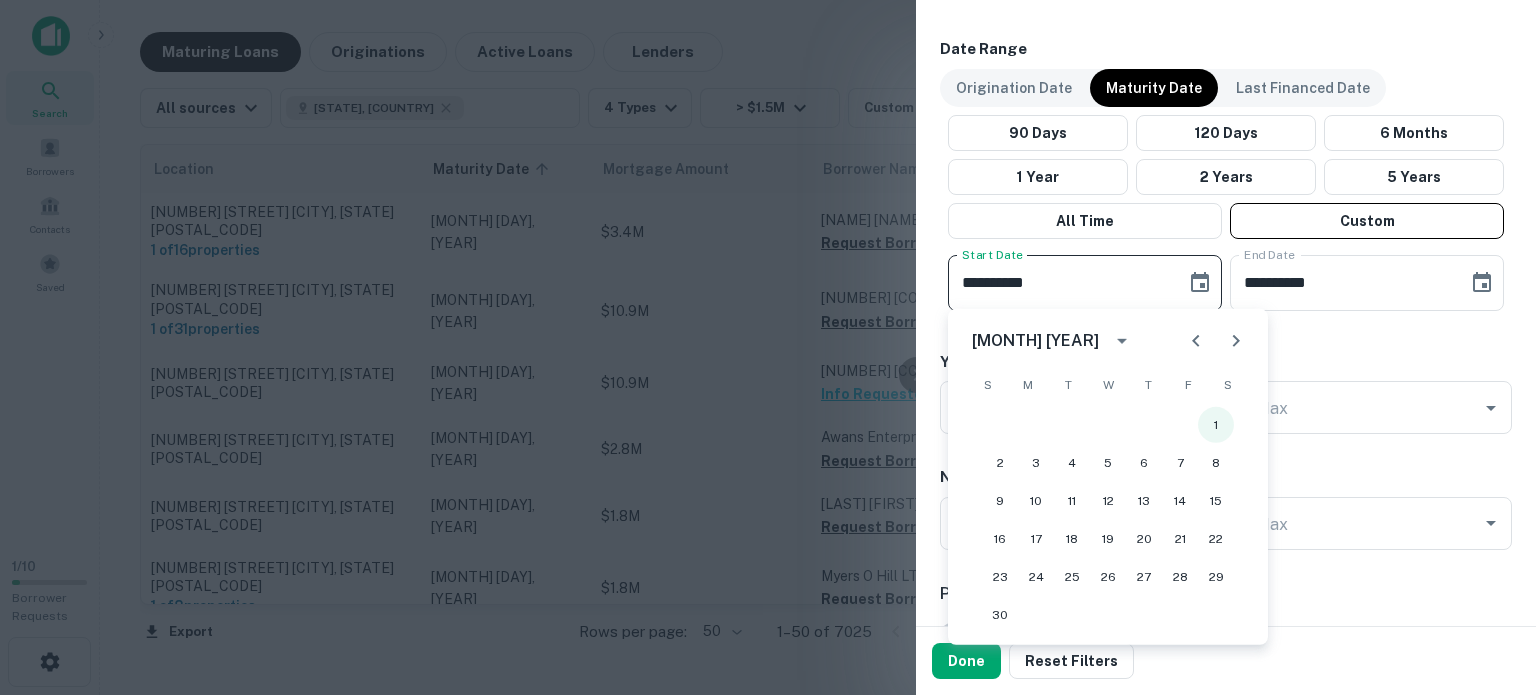 click on "1" at bounding box center (1216, 425) 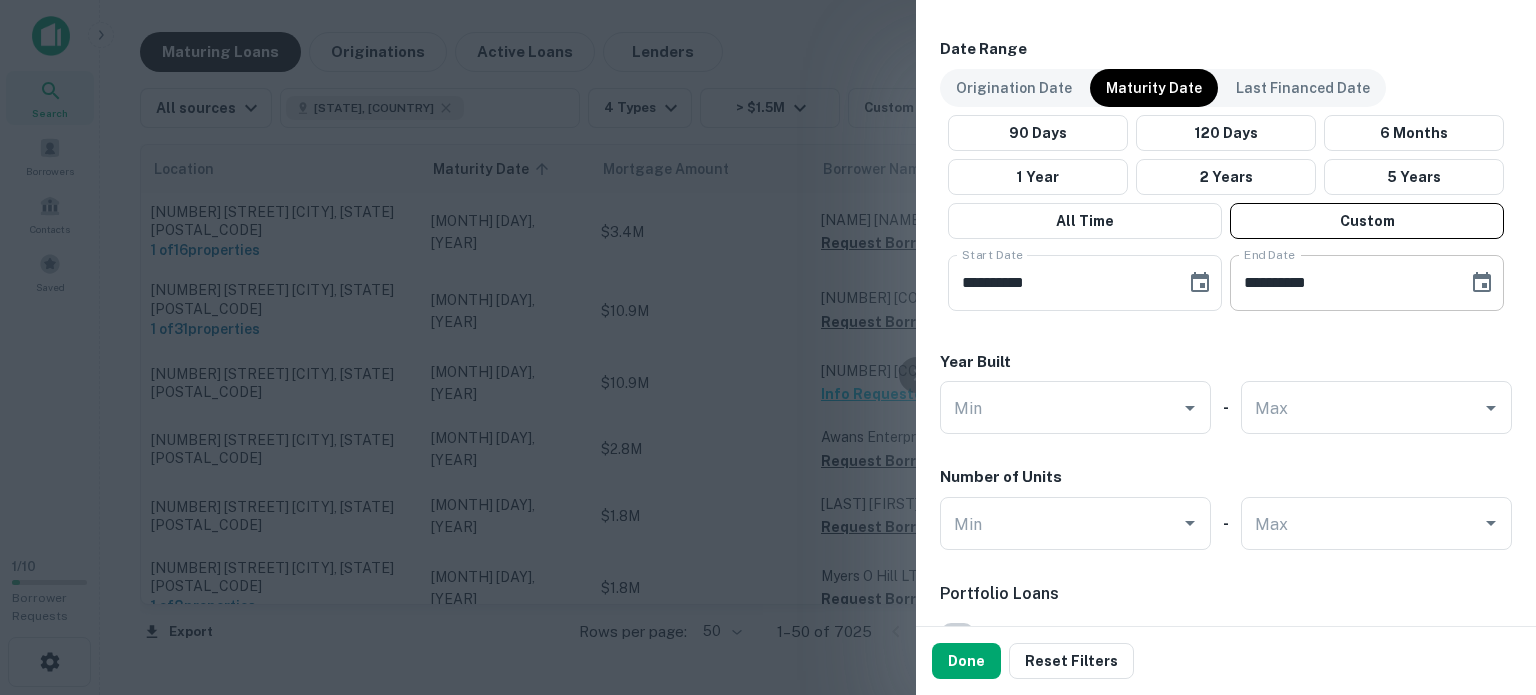 click 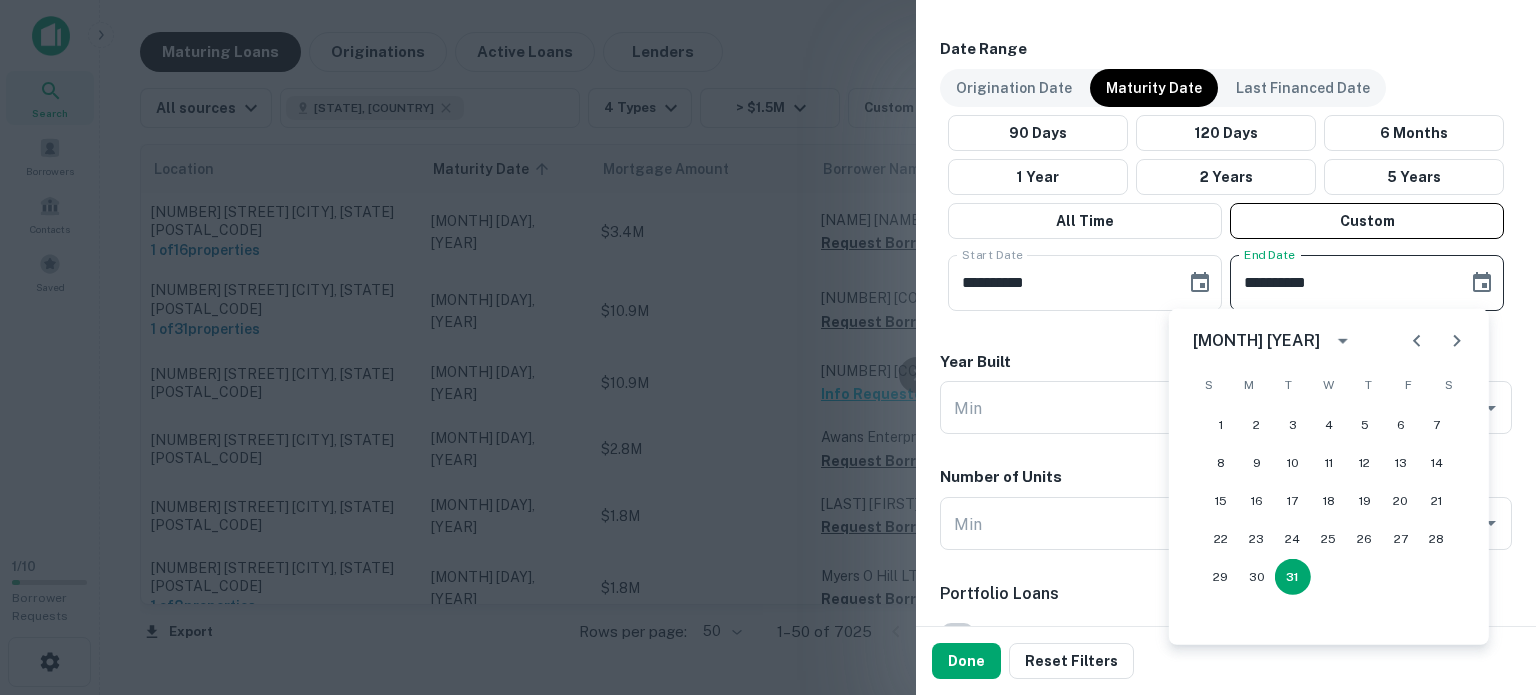 click 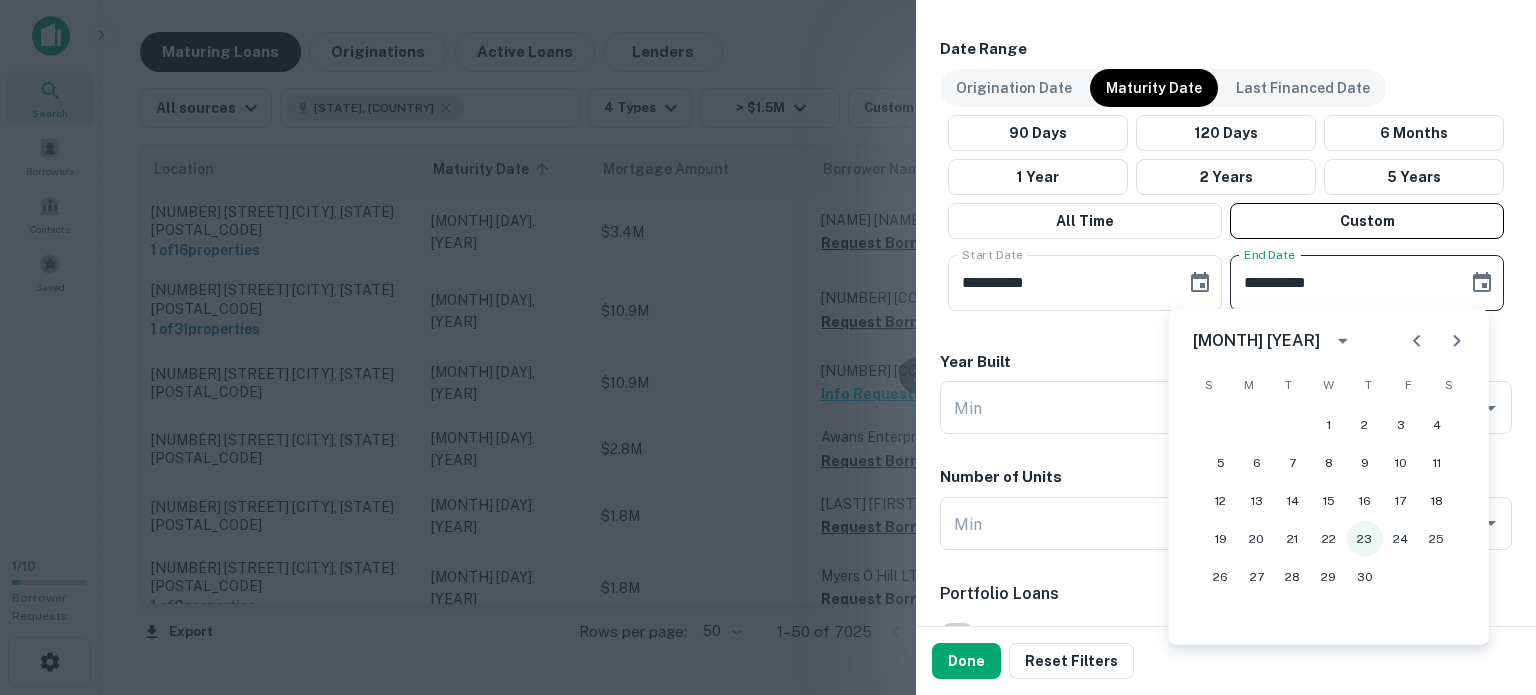 click on "23" at bounding box center (1365, 539) 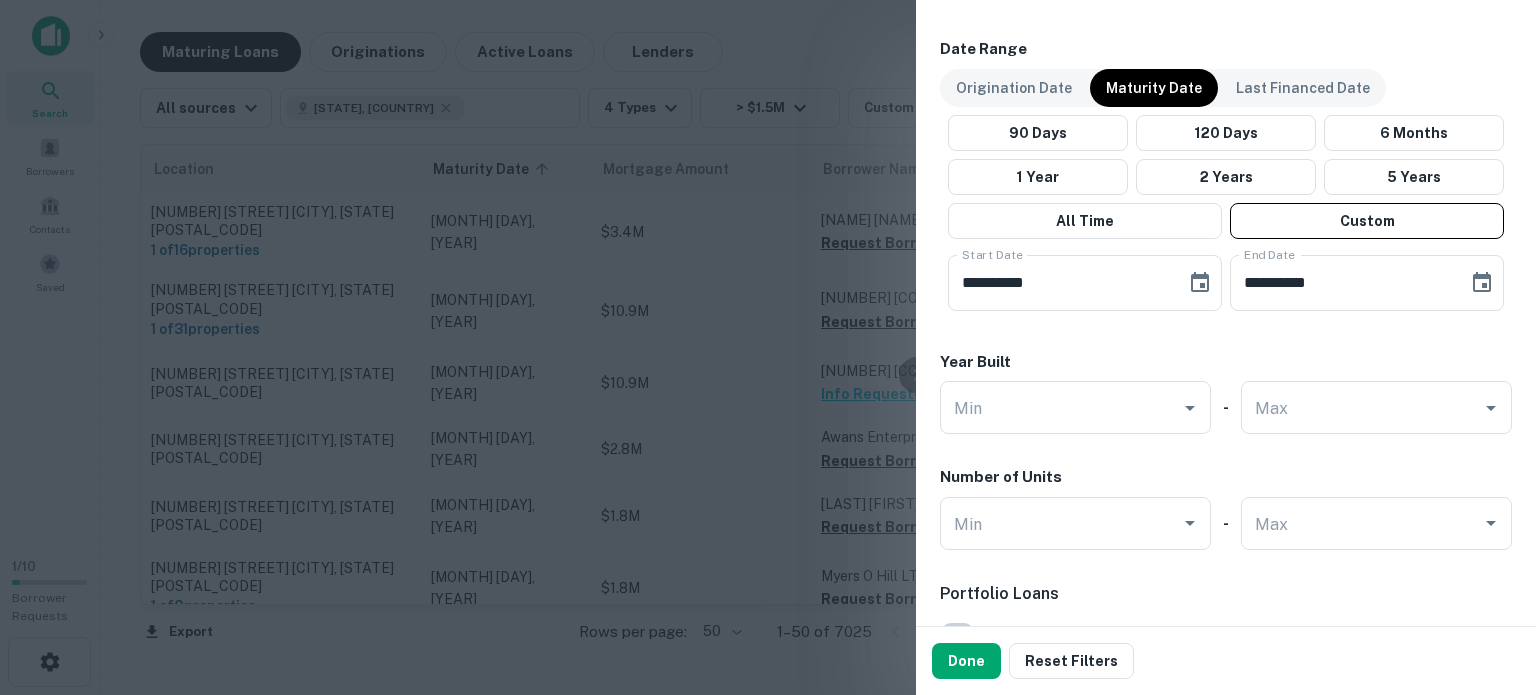 type on "**********" 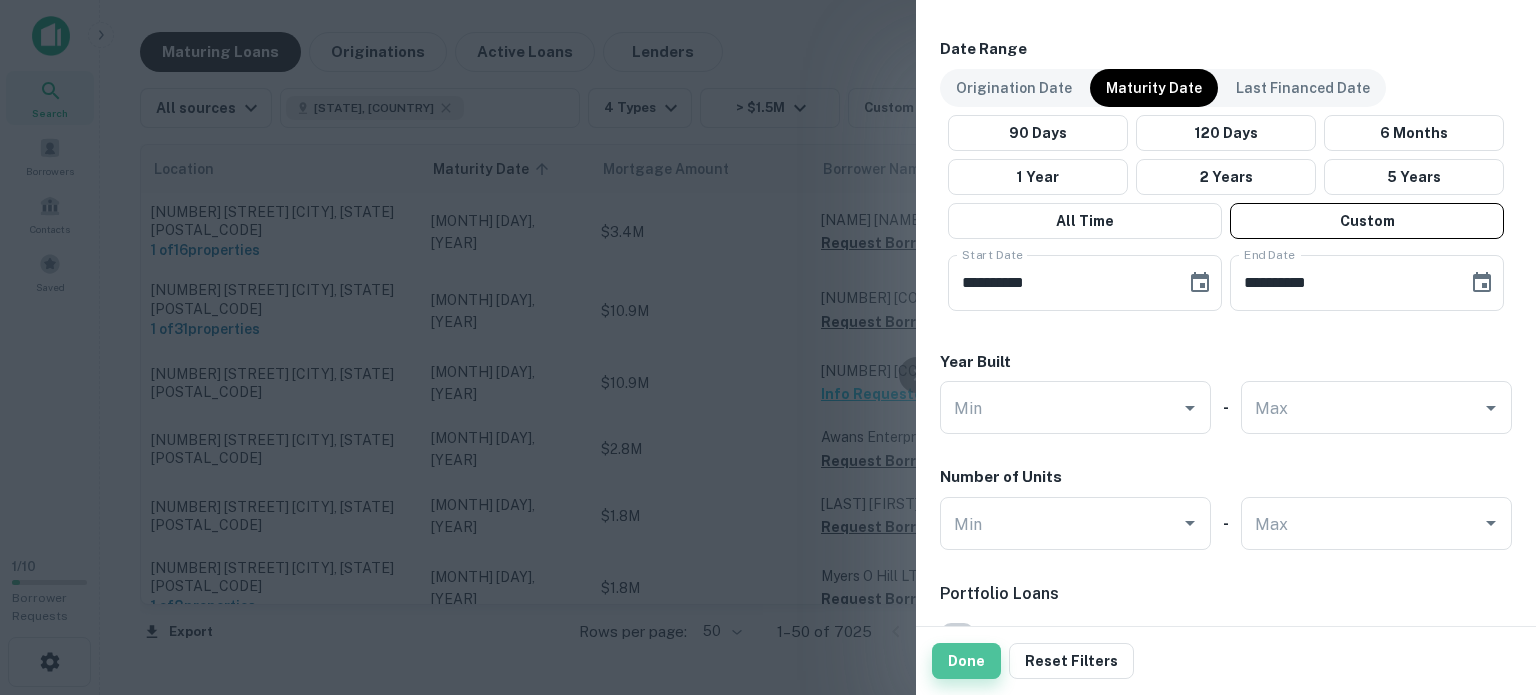 click on "Done" at bounding box center [966, 661] 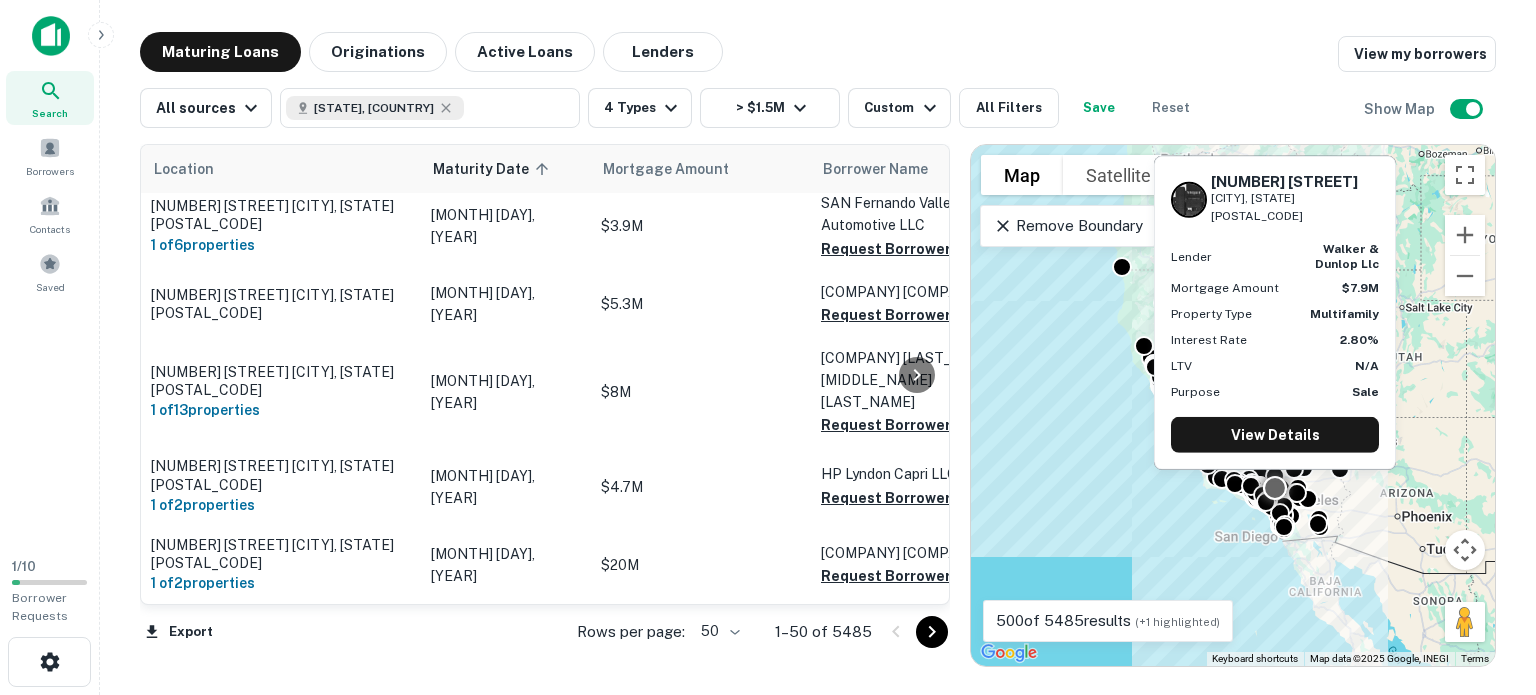 scroll, scrollTop: 666, scrollLeft: 0, axis: vertical 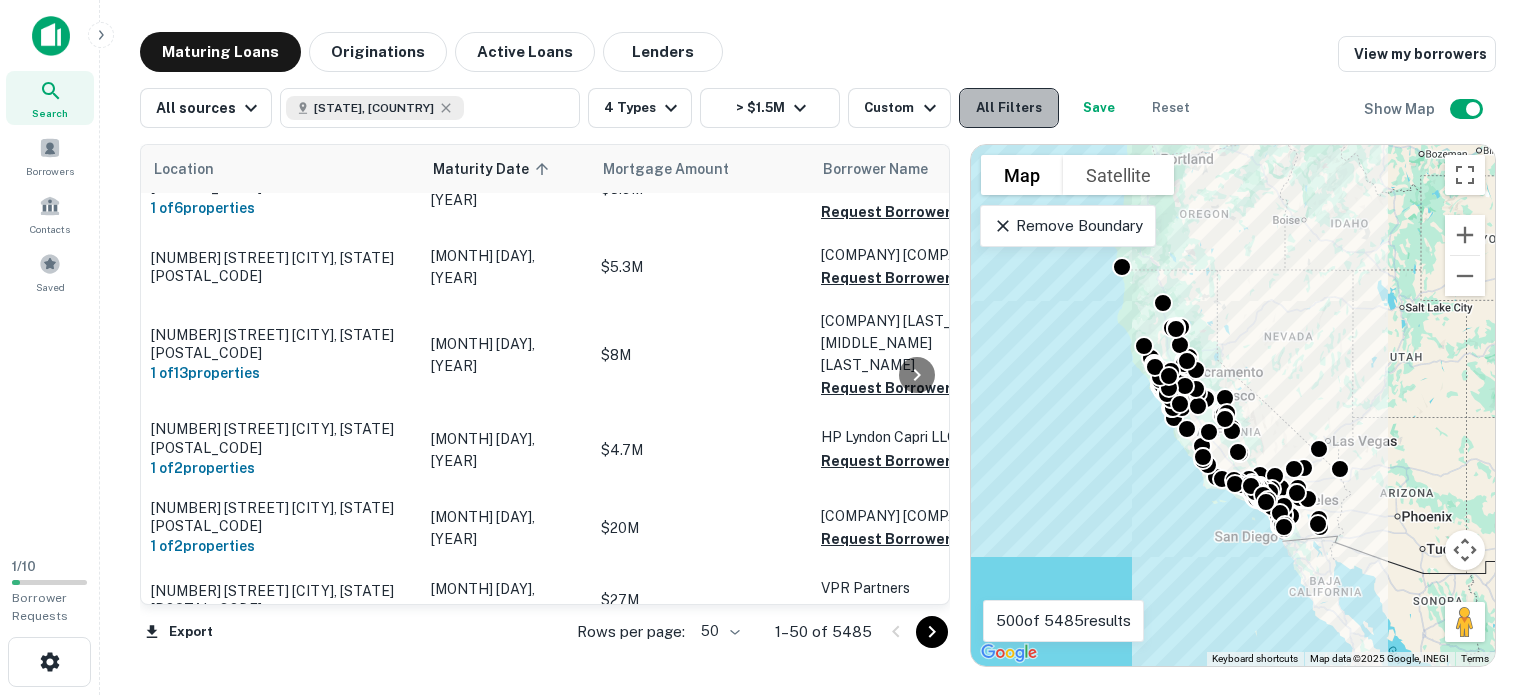 click on "All Filters" at bounding box center [1009, 108] 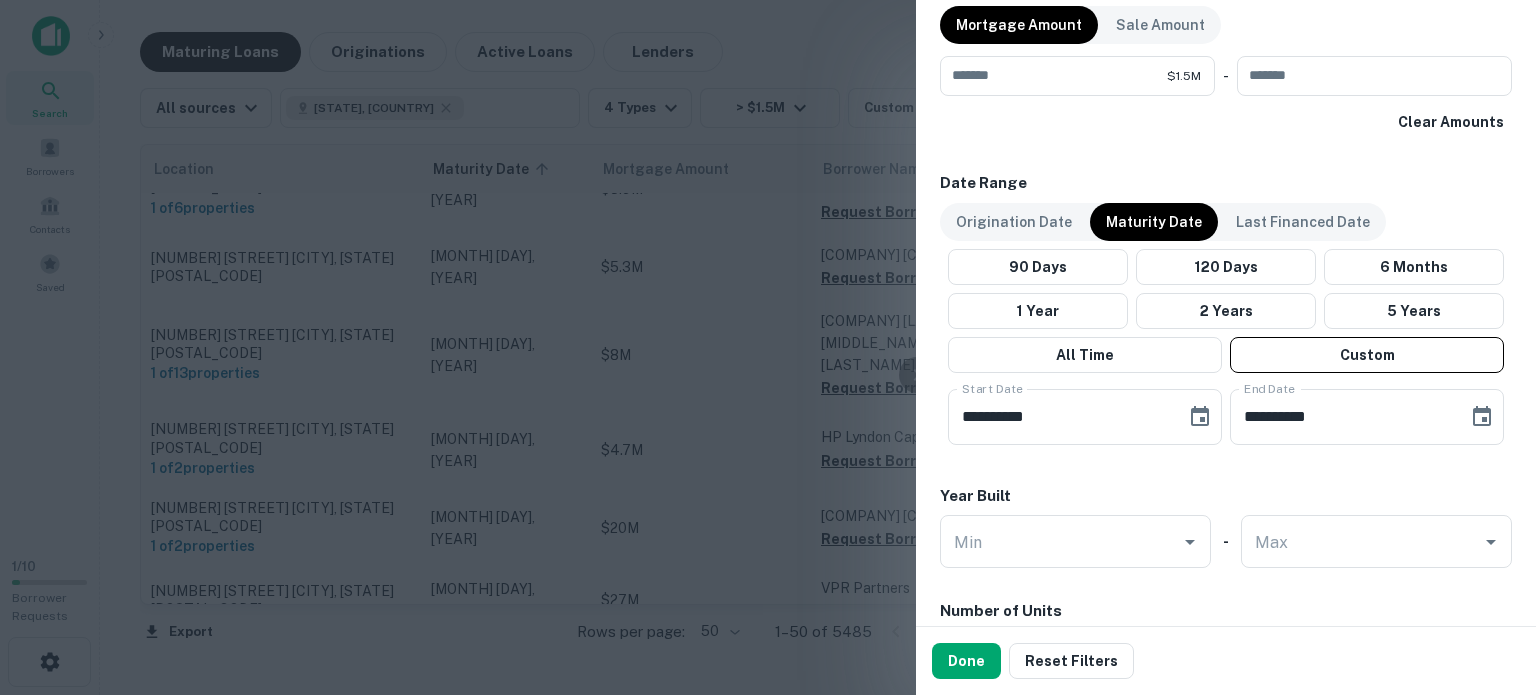 scroll, scrollTop: 933, scrollLeft: 0, axis: vertical 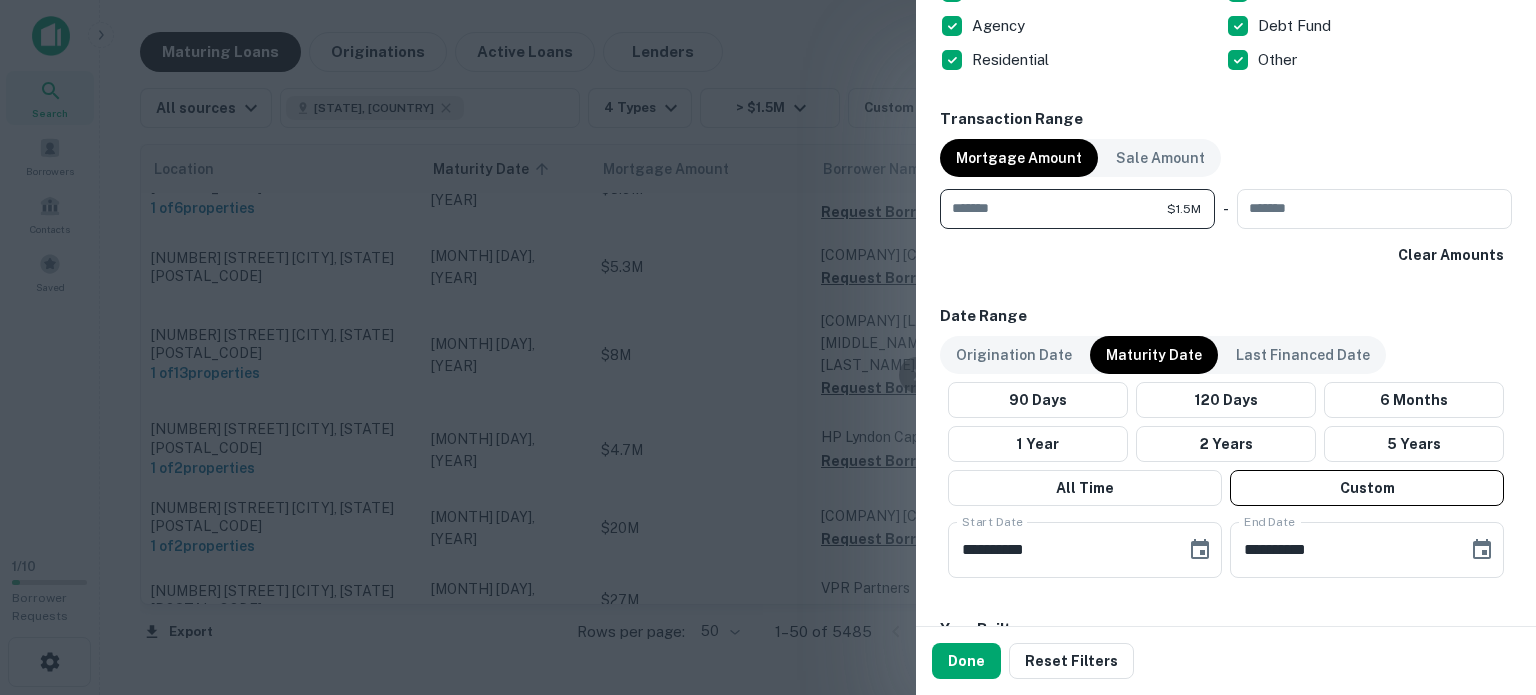 drag, startPoint x: 1046, startPoint y: 202, endPoint x: 769, endPoint y: 229, distance: 278.31277 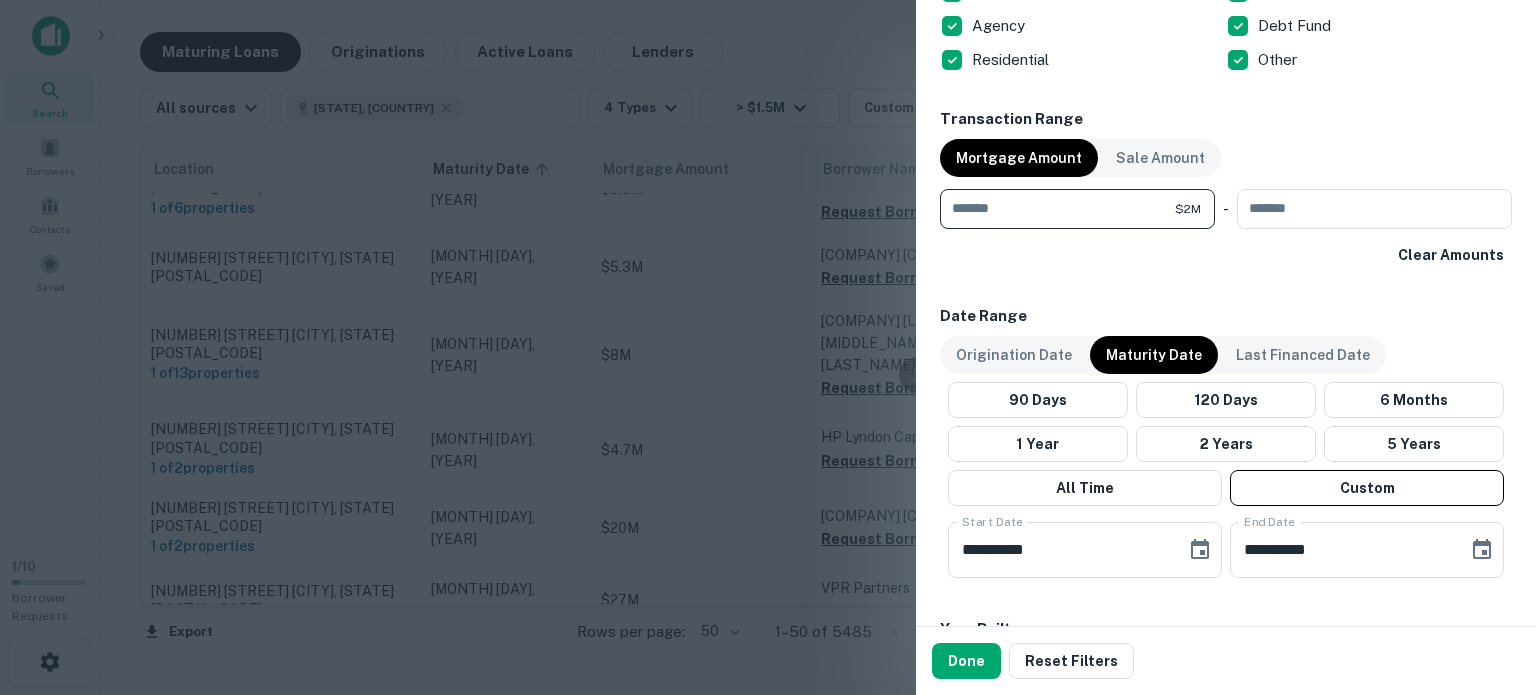 type on "*******" 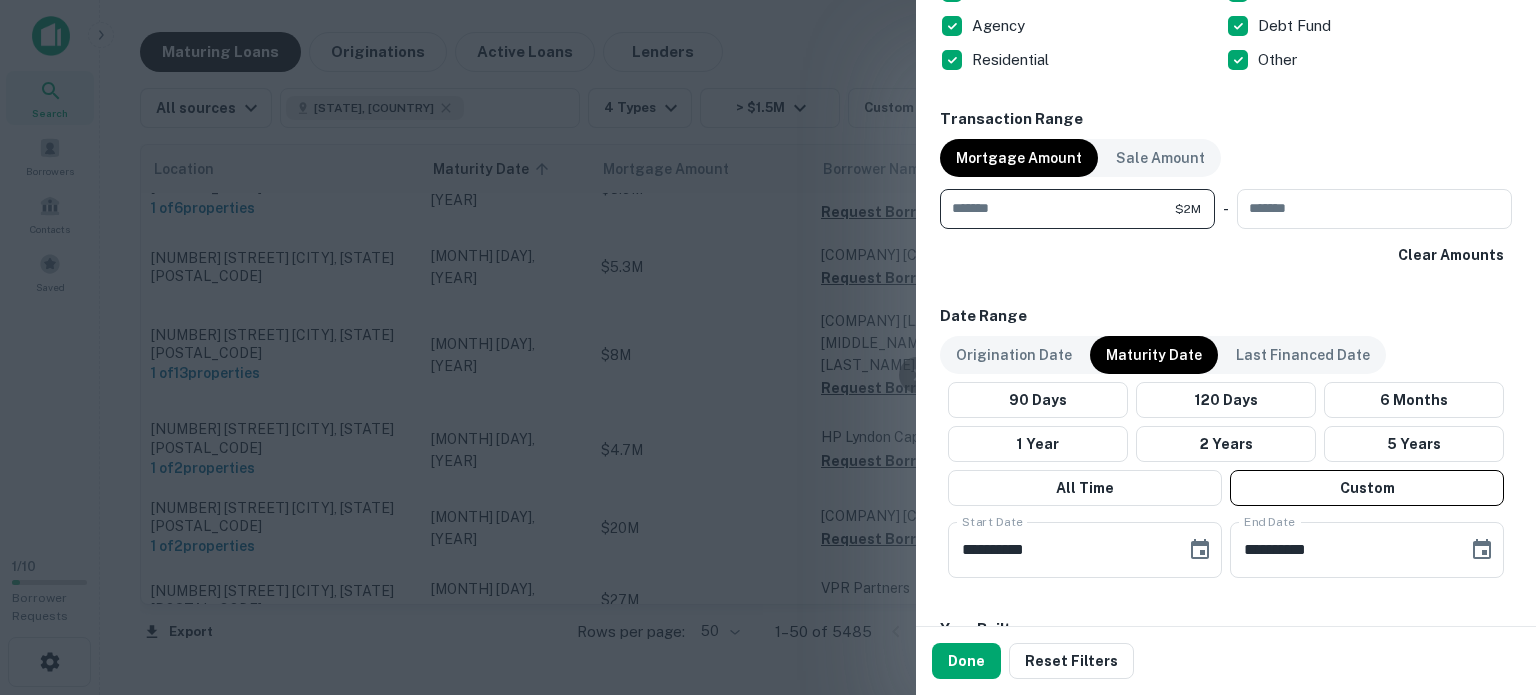 click on "Clear Amounts" at bounding box center (1226, 255) 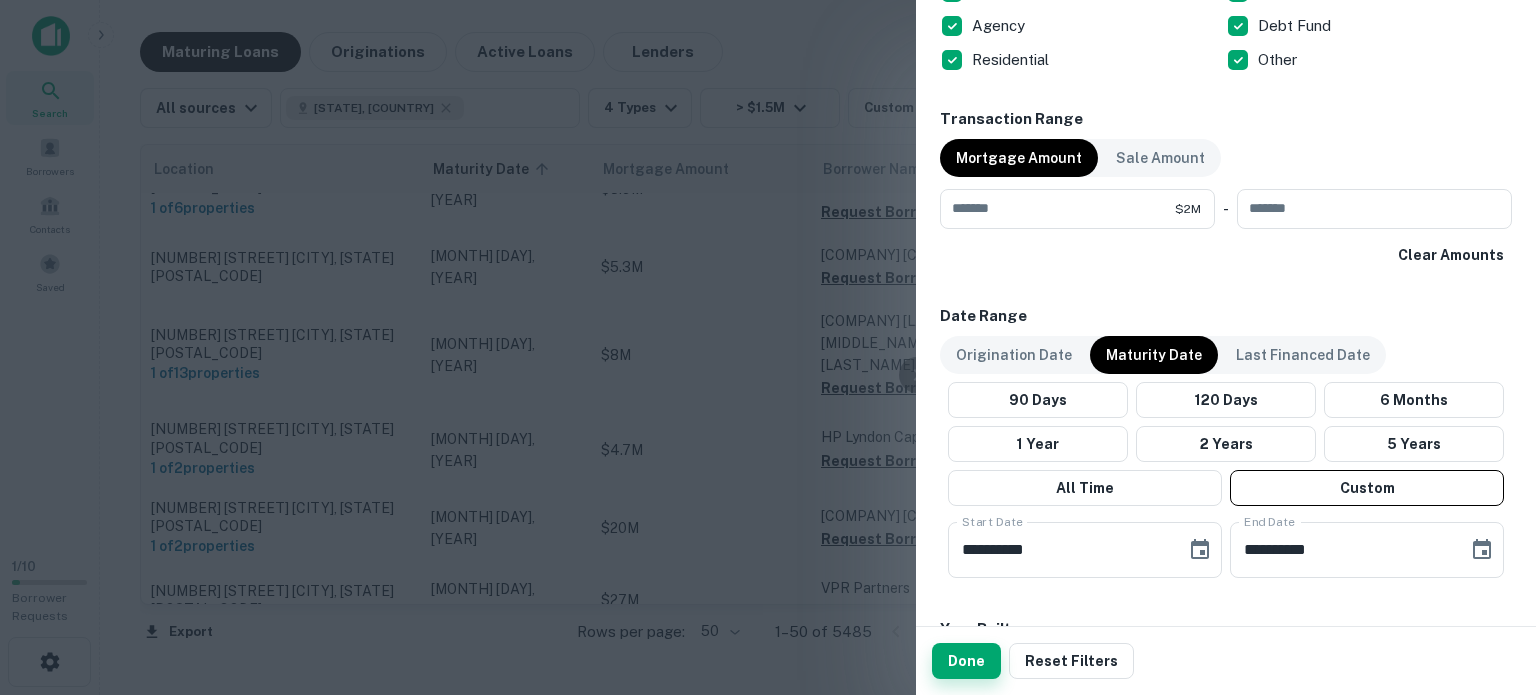 click on "Done" at bounding box center (966, 661) 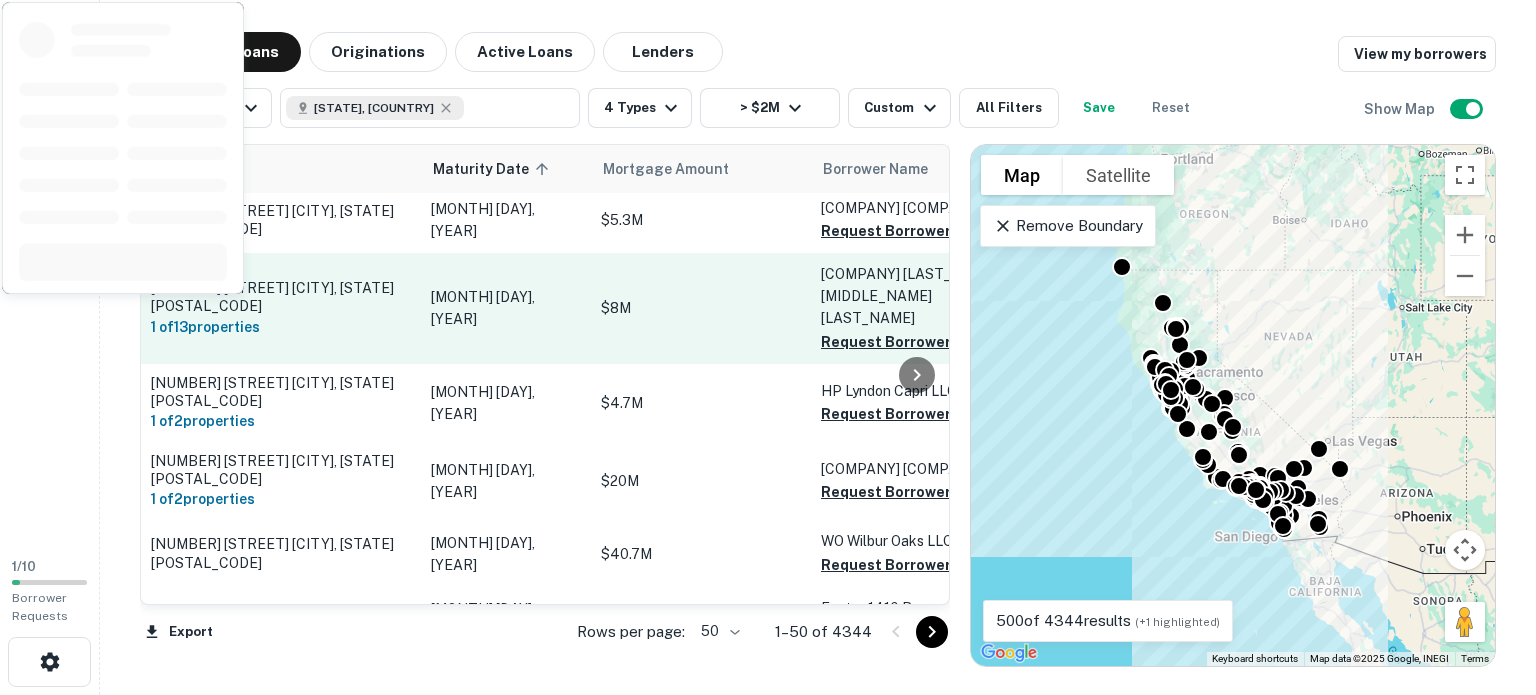 scroll, scrollTop: 0, scrollLeft: 0, axis: both 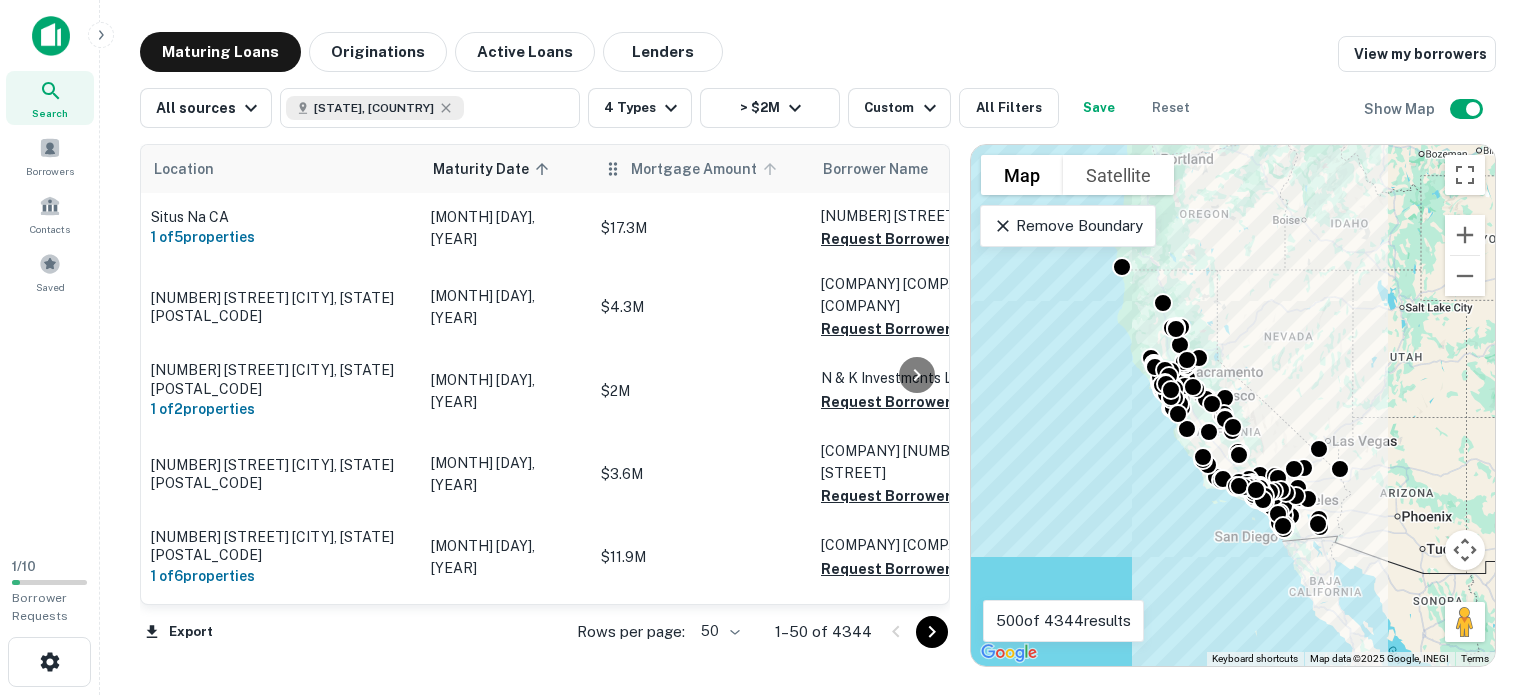 click 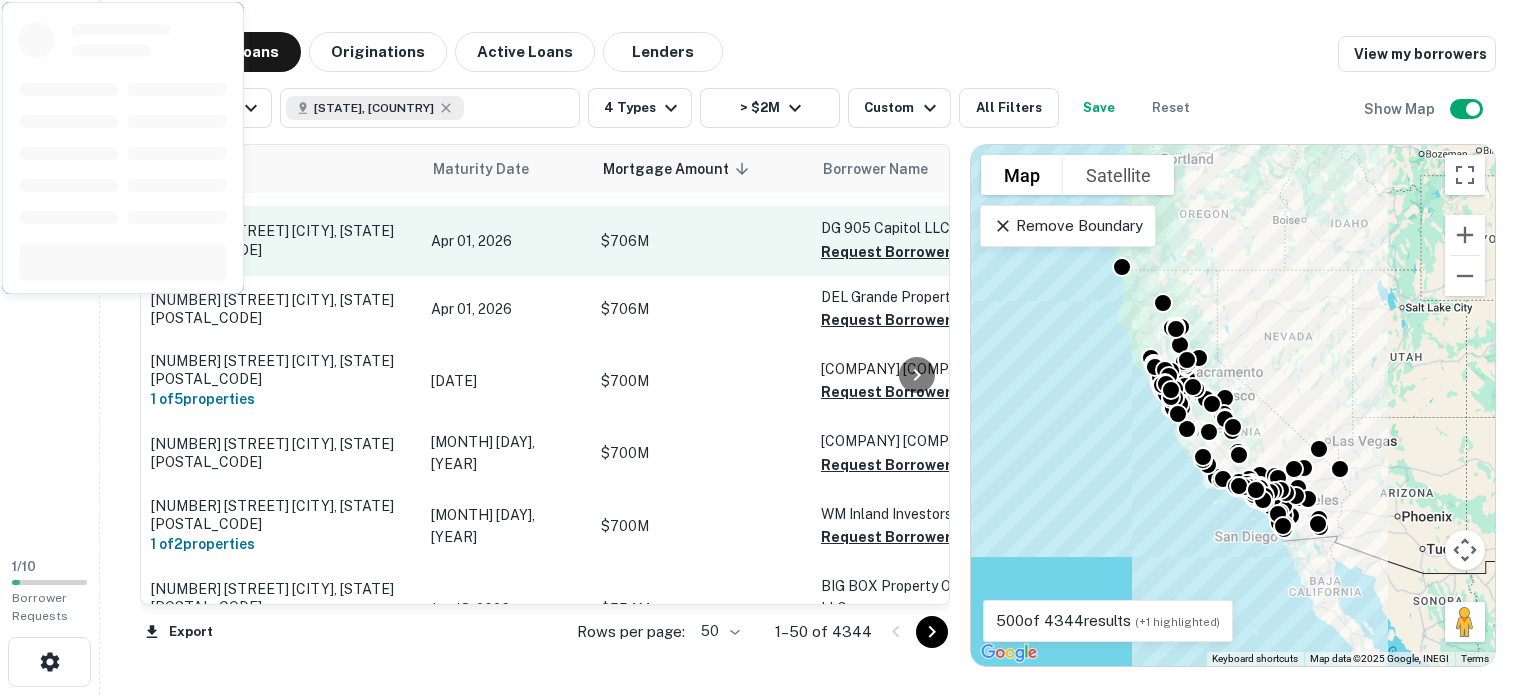 scroll, scrollTop: 1200, scrollLeft: 0, axis: vertical 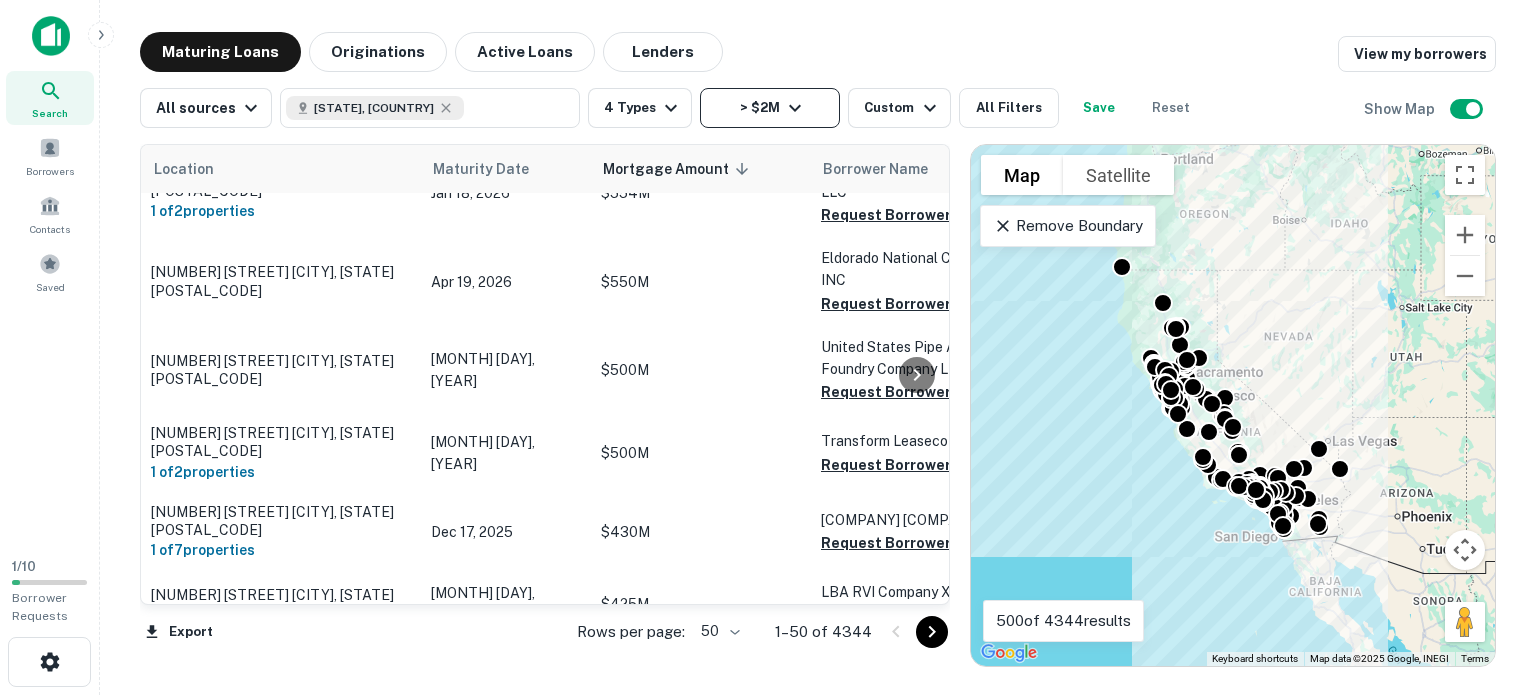 click 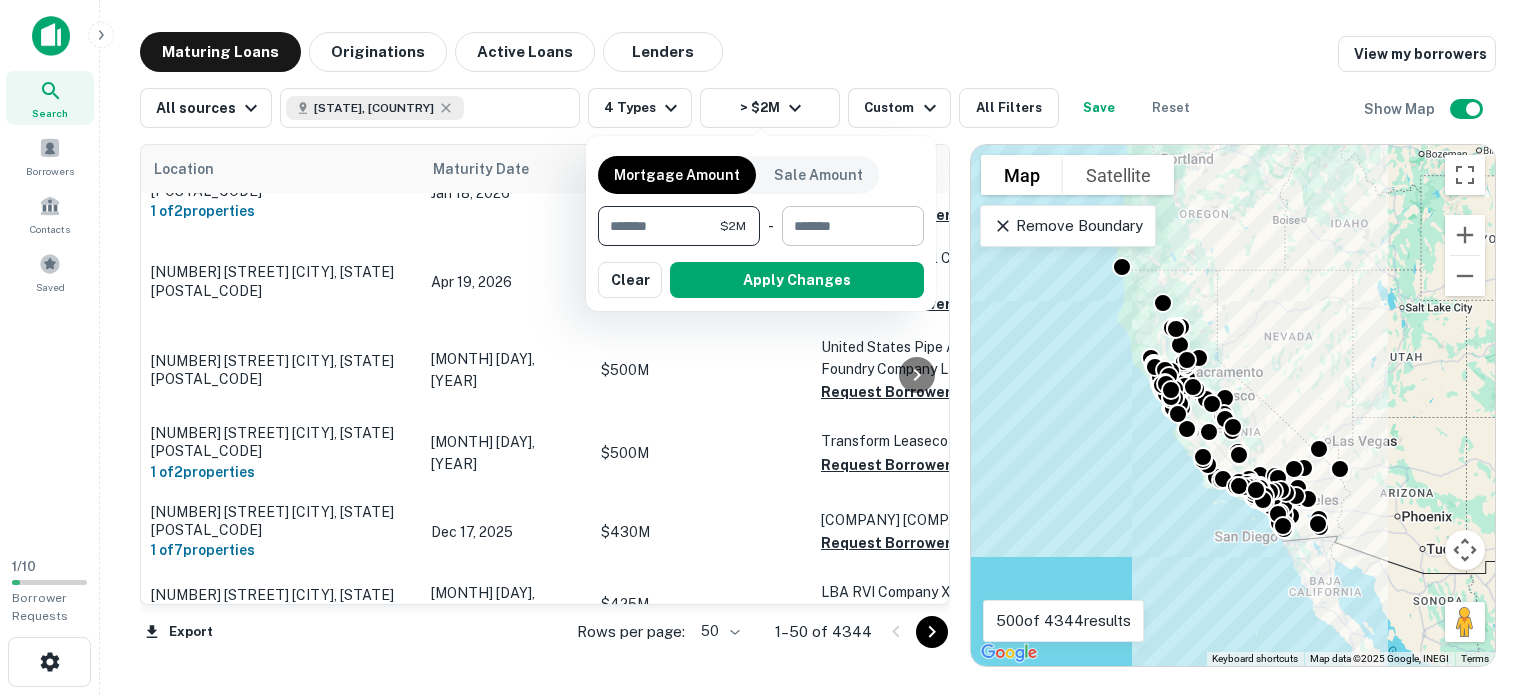 click at bounding box center (846, 226) 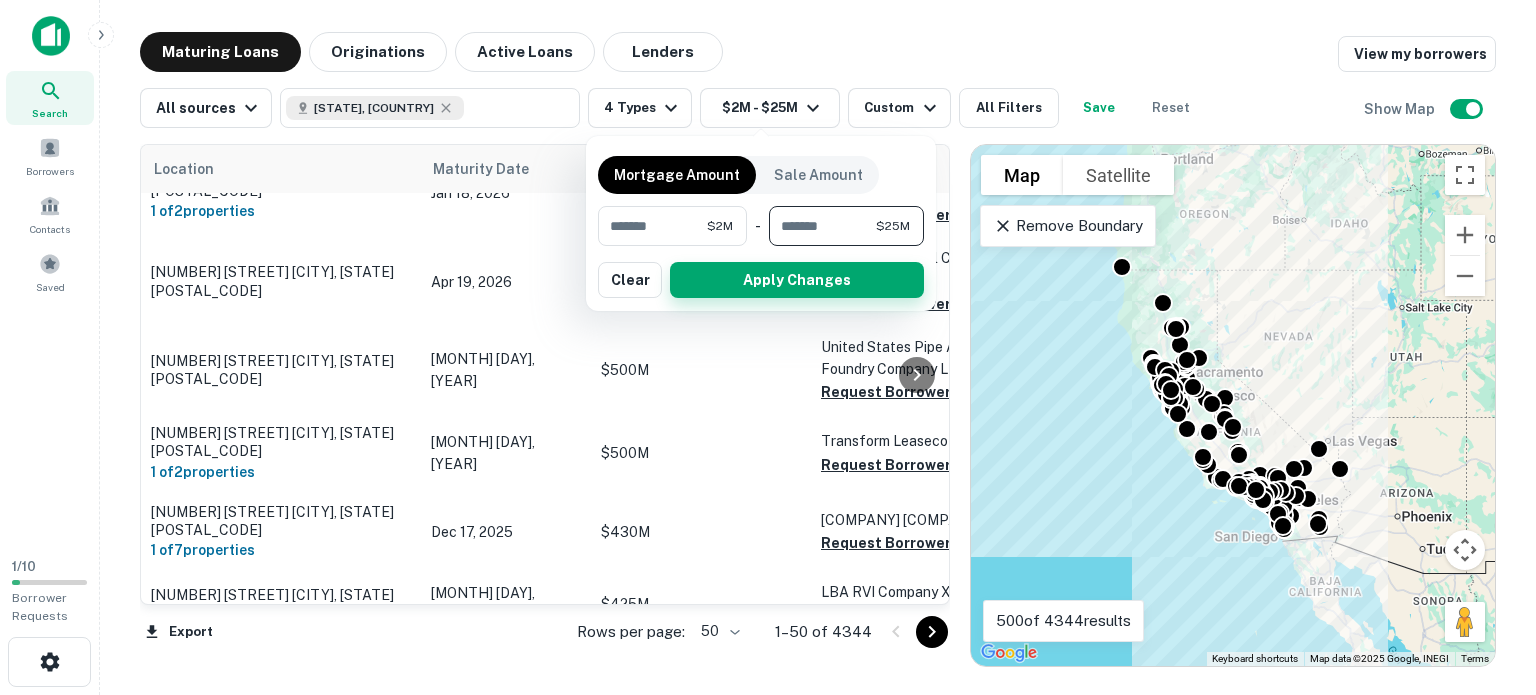 type on "********" 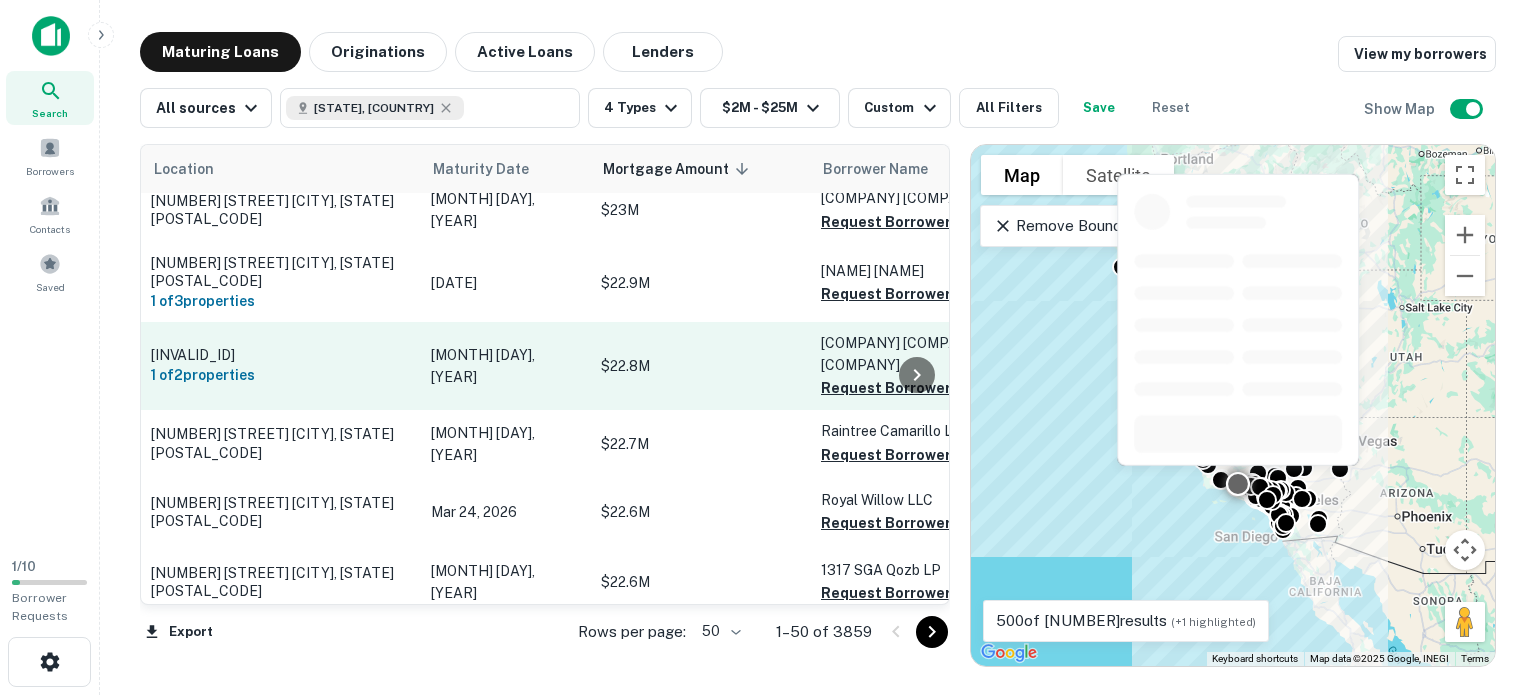 scroll, scrollTop: 1733, scrollLeft: 0, axis: vertical 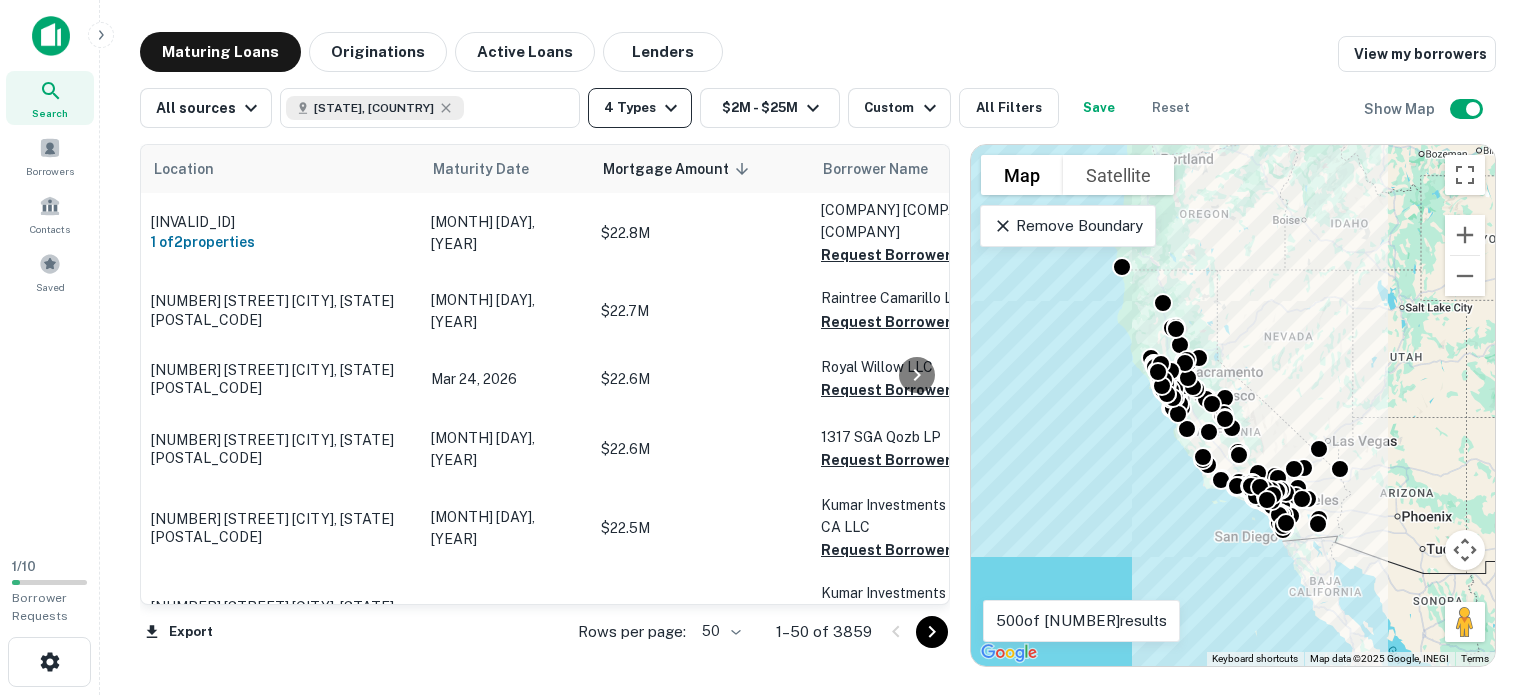 click 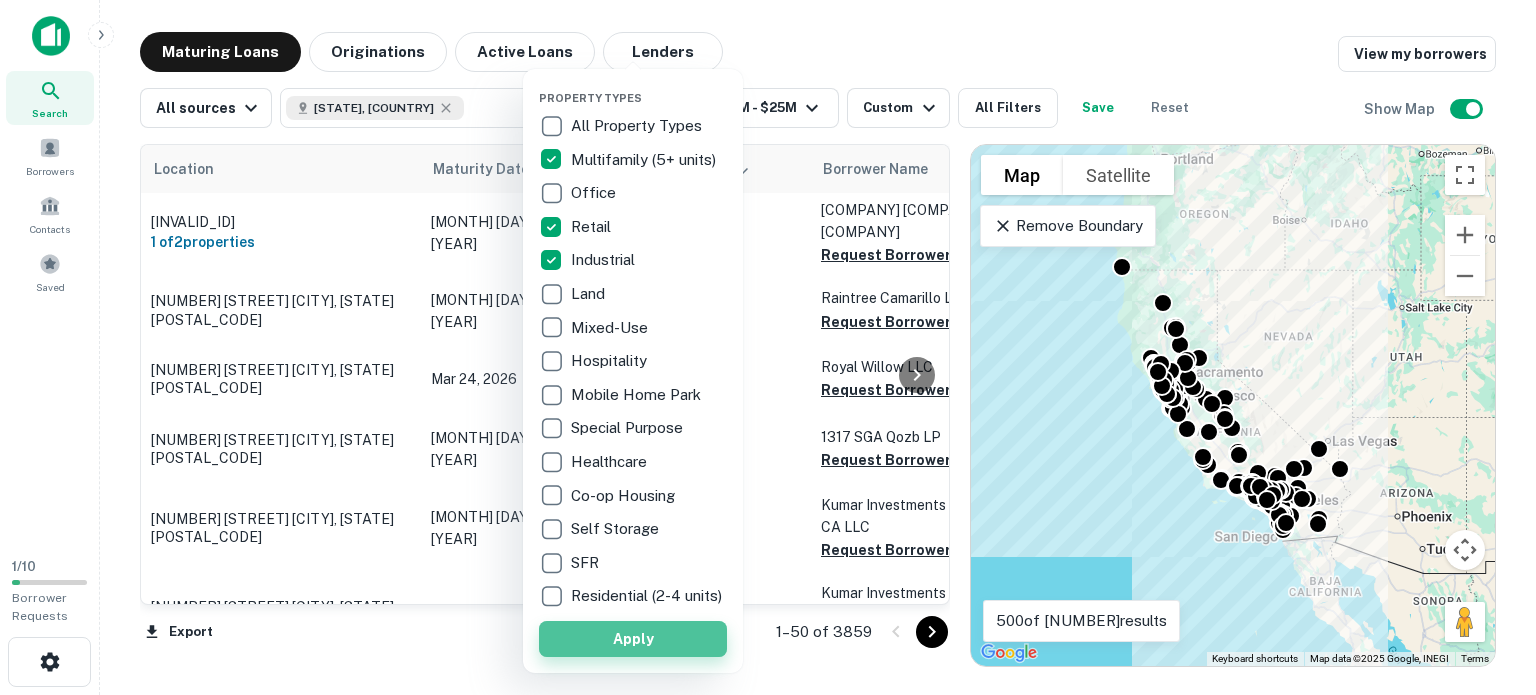 click on "Apply" at bounding box center [633, 639] 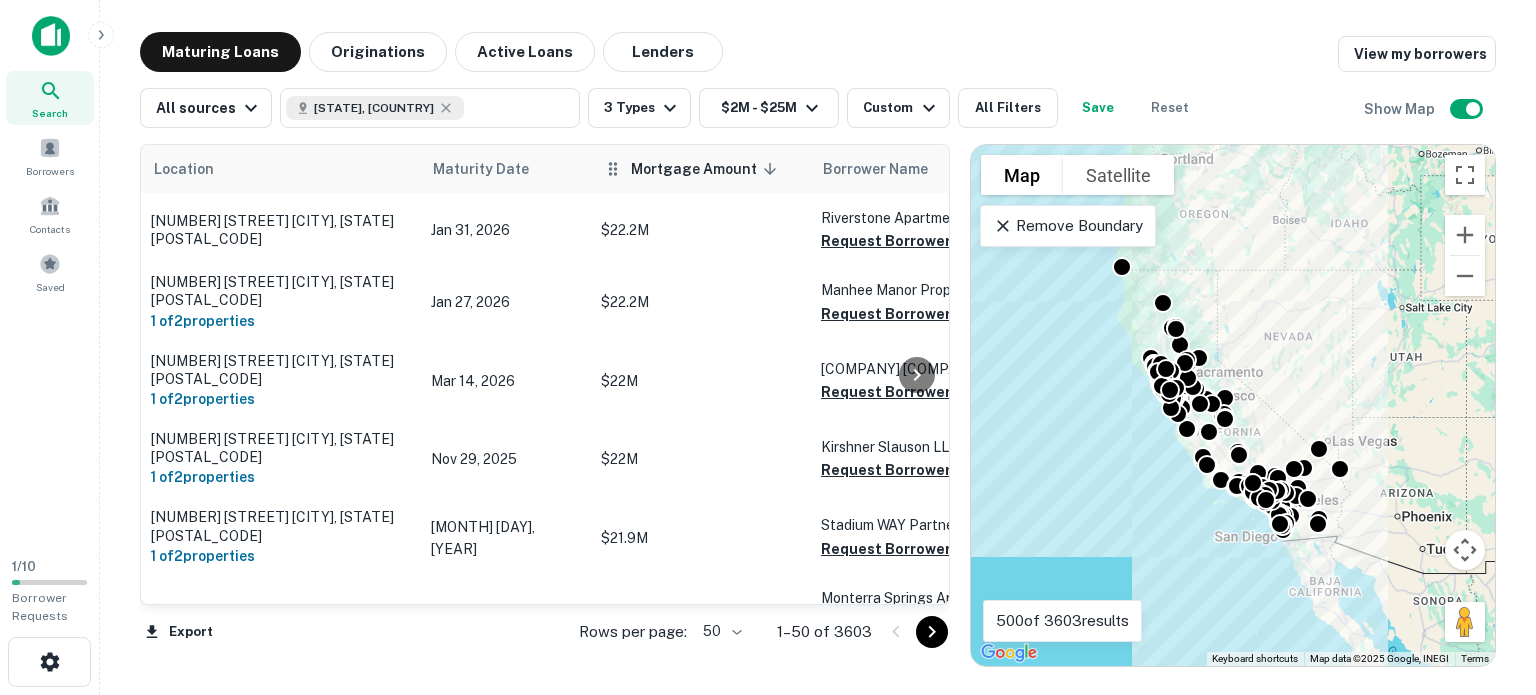 scroll, scrollTop: 2400, scrollLeft: 0, axis: vertical 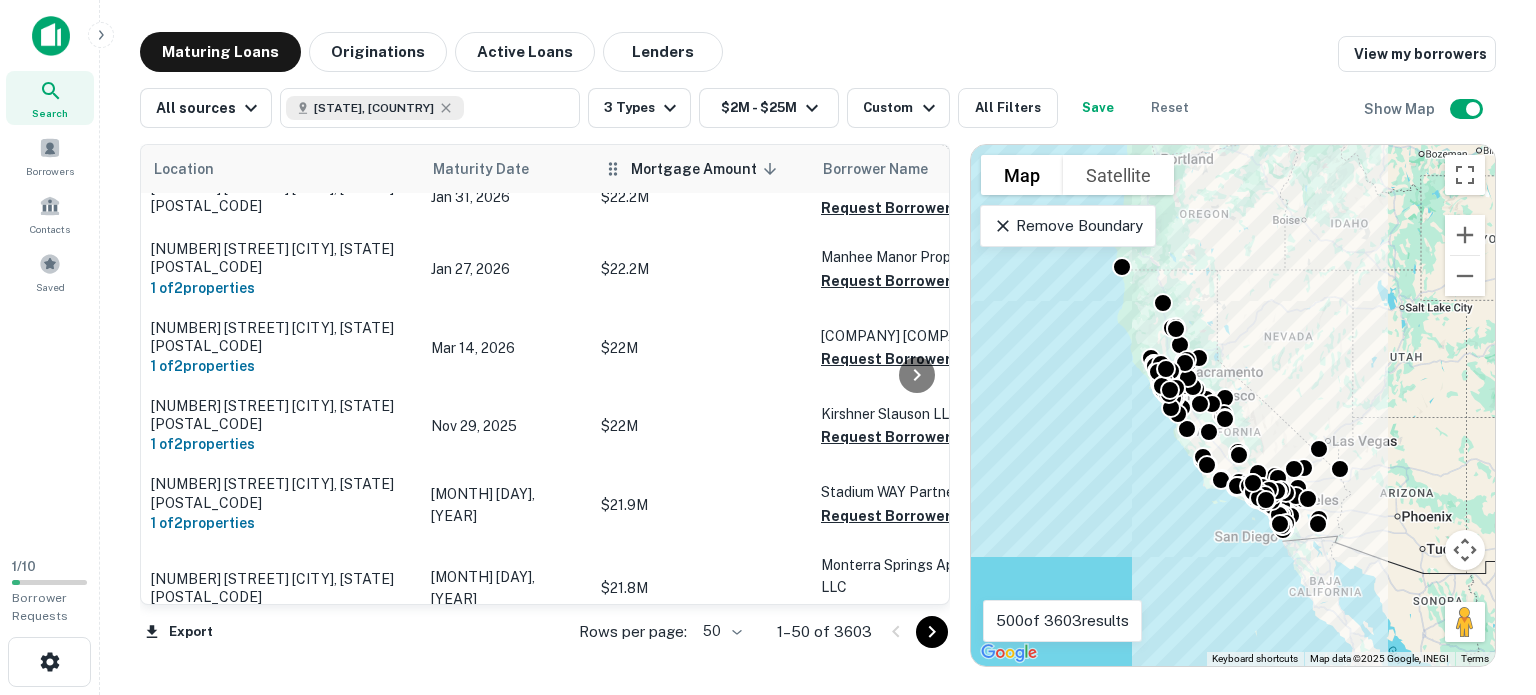 drag, startPoint x: 624, startPoint y: 189, endPoint x: 724, endPoint y: 160, distance: 104.120125 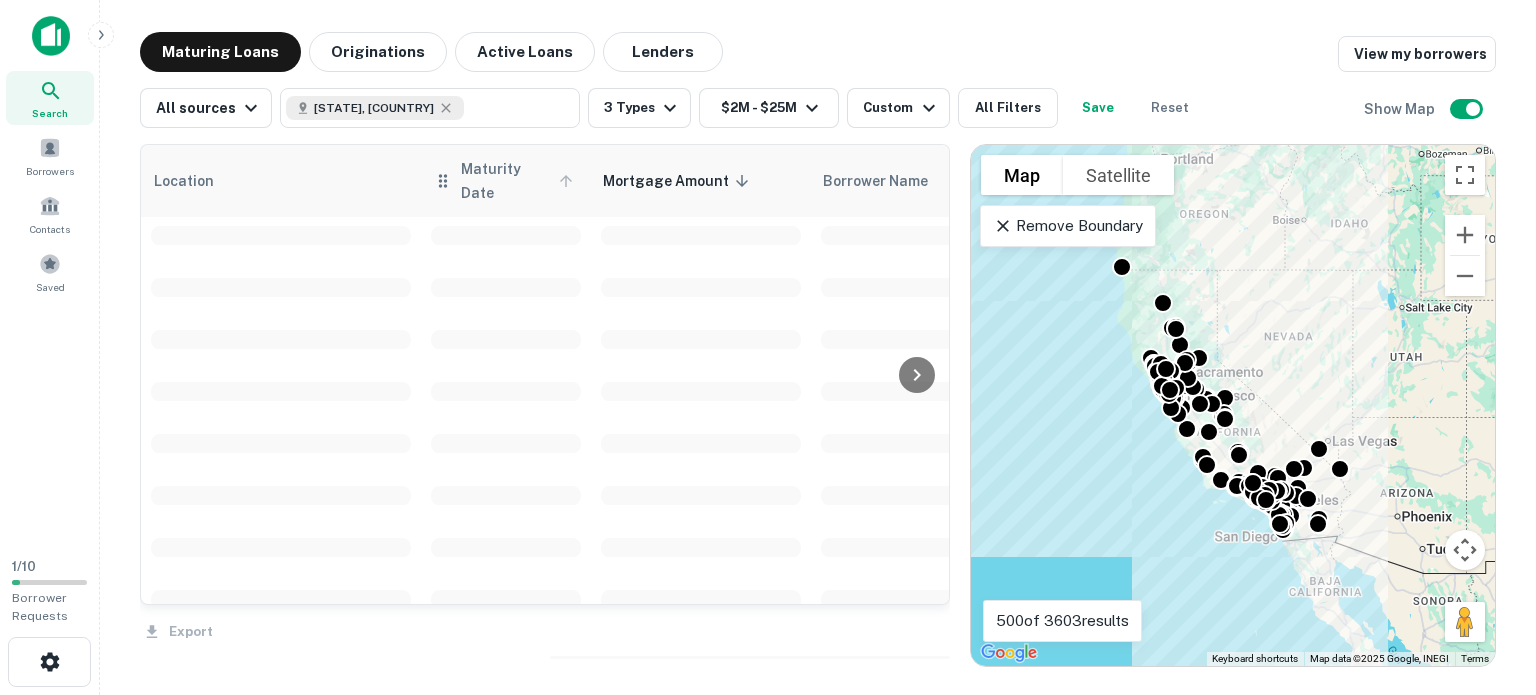 click on "Maturity Date" at bounding box center (520, 181) 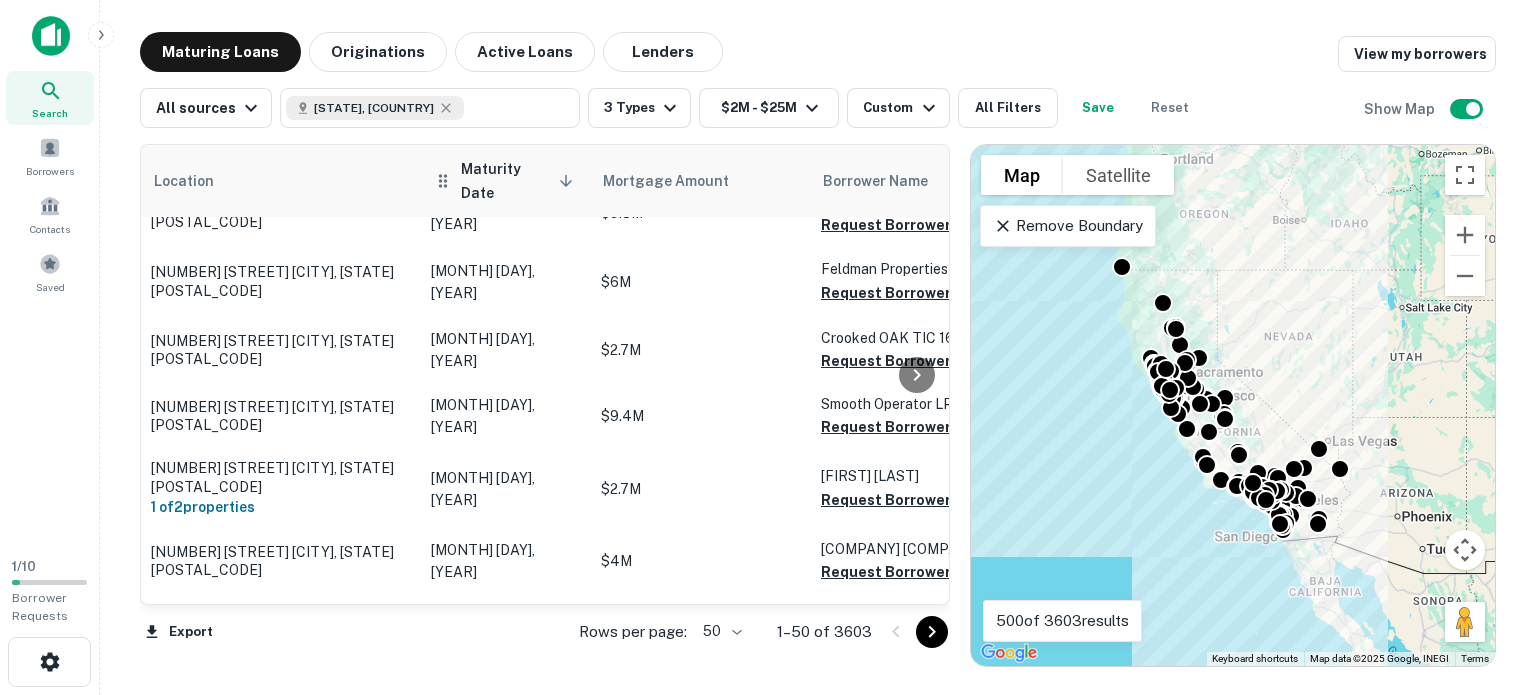 click on "Maturity Date sorted descending" at bounding box center [520, 181] 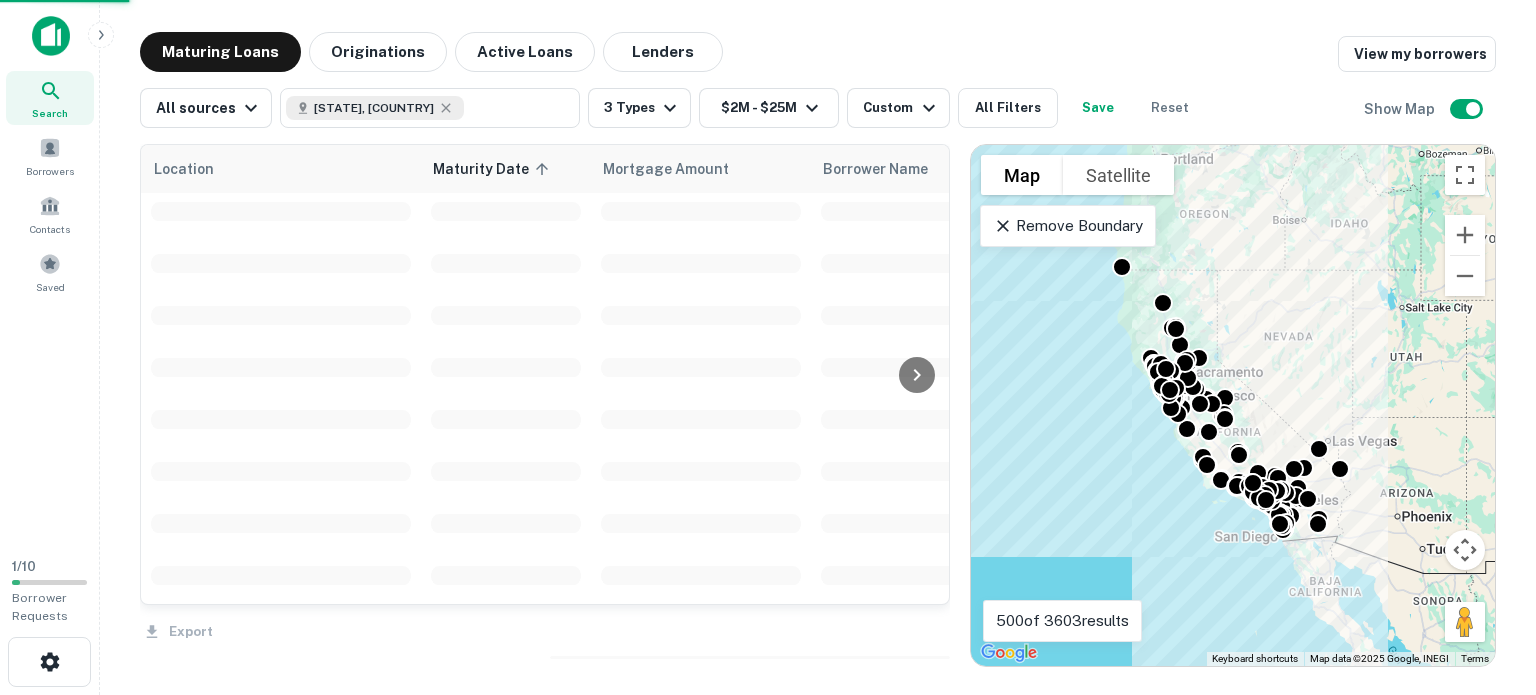 drag, startPoint x: 519, startPoint y: 166, endPoint x: 541, endPoint y: 130, distance: 42.190044 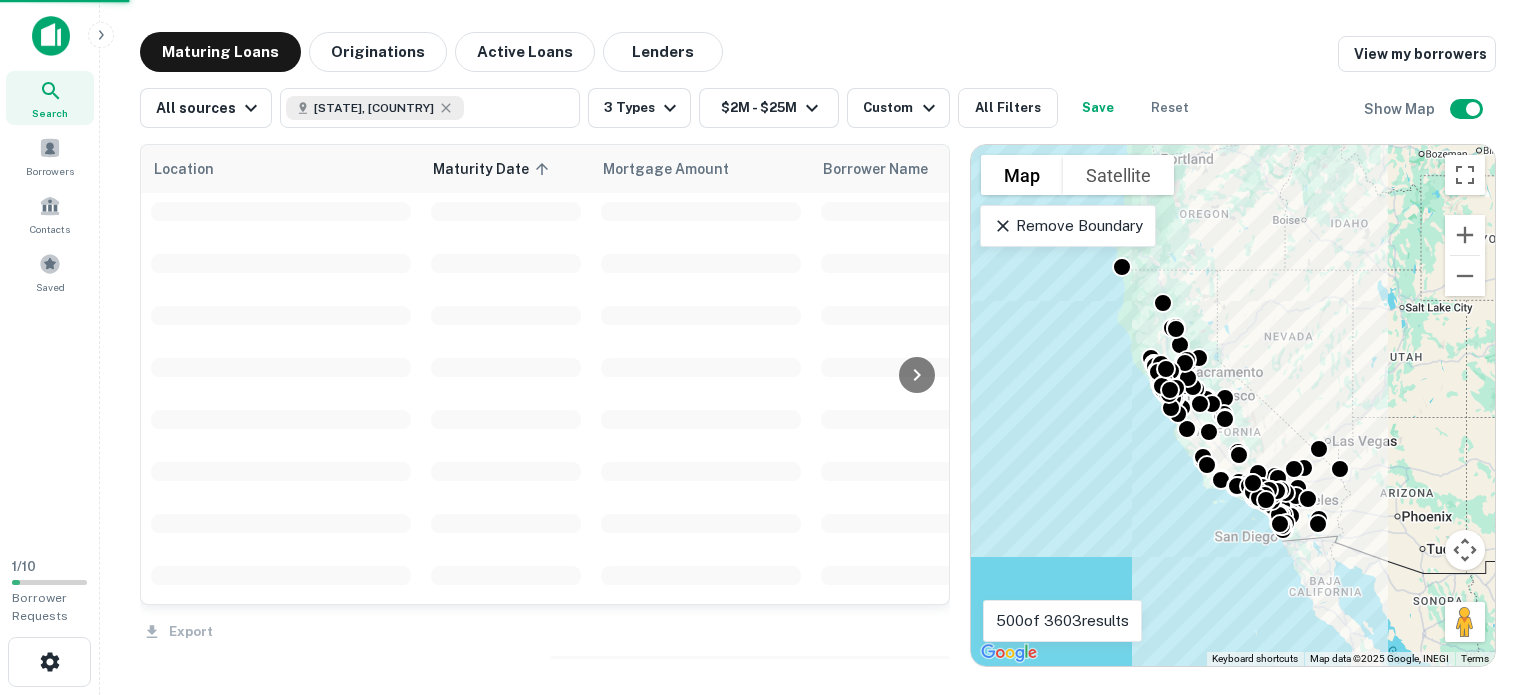 click on "Location Maturity Date sorted ascending Mortgage Amount Borrower Name Lender Purpose Type Lender Type Sale Amount LTV Interest Rate Year Built Unit Count Export To navigate the map with touch gestures double-tap and hold your finger on the map, then drag the map. ← Move left → Move right ↑ Move up ↓ Move down + Zoom in - Zoom out Home Jump left by 75% End Jump right by 75% Page Up Jump up by 75% Page Down Jump down by 75% To activate drag with keyboard, press Alt + Enter. Once in keyboard drag state, use the arrow keys to move the marker. To complete the drag, press the Enter key. To cancel, press Escape. Map Terrain Satellite Labels Remove Boundary Keyboard shortcuts Map Data Map data ©2025 Google, INEGI Map data ©2025 Google, INEGI 200 km Click to toggle between metric and imperial units Terms Report a map error 0 0 500 of 3603 results" at bounding box center (818, 397) 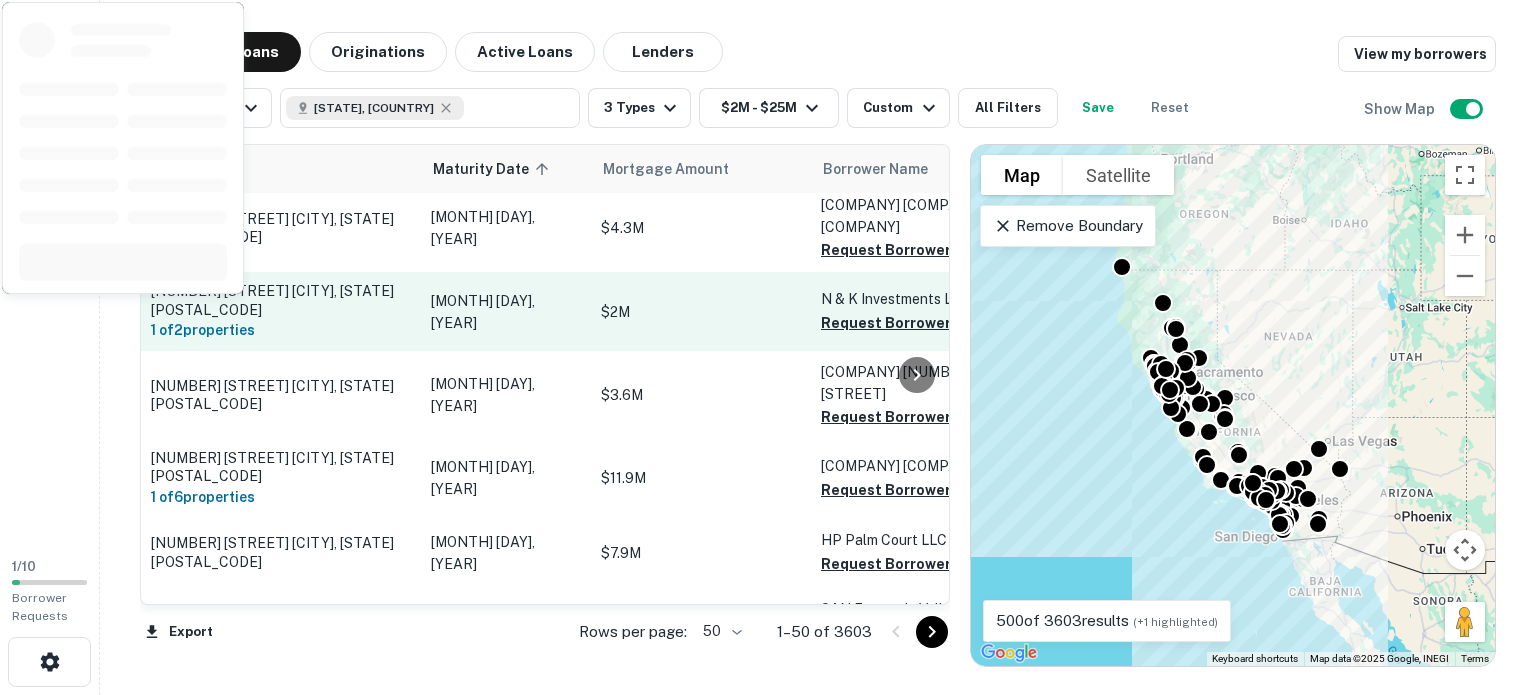 scroll, scrollTop: 0, scrollLeft: 0, axis: both 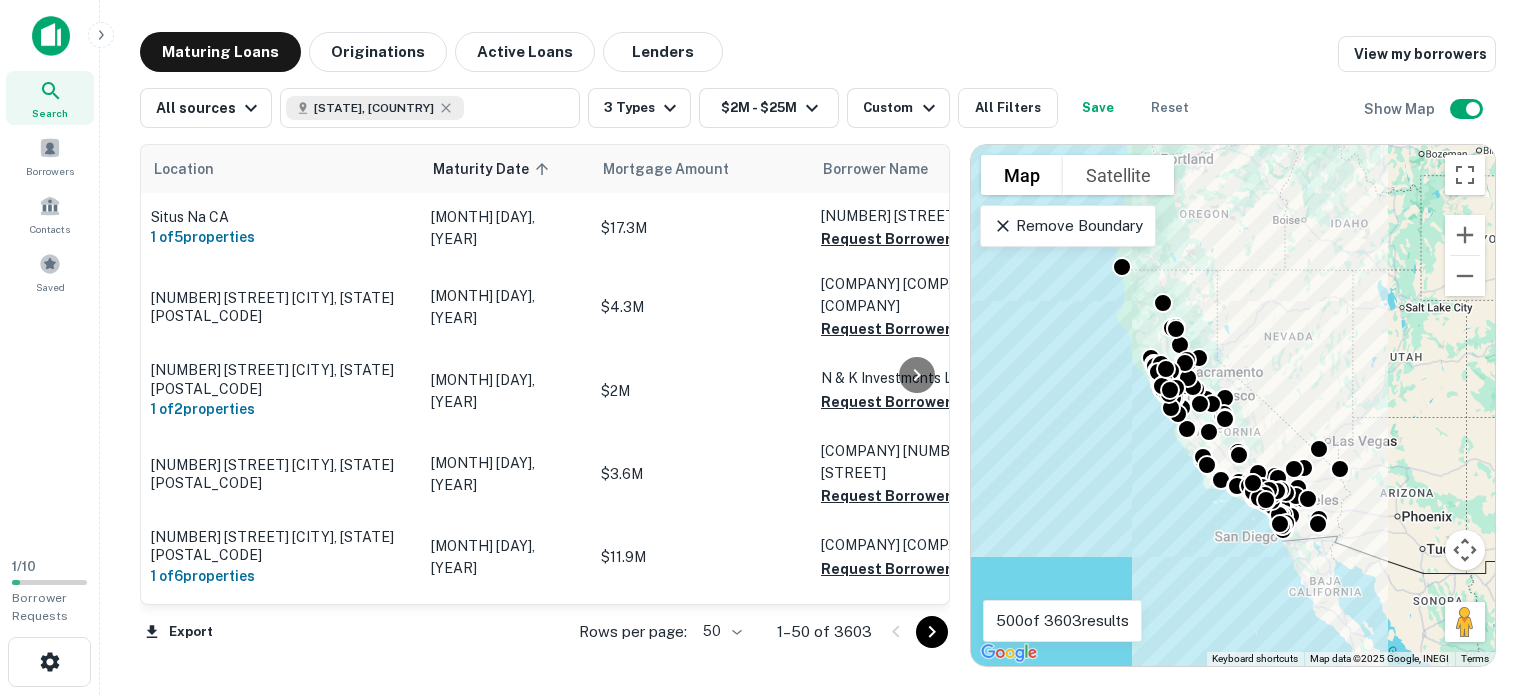 click on "[LOCATION] [STATE] [NUMBER] [NUMBER] [BORROWER] [LENDER] [PURPOSE] [TYPE] [LENDER_TYPE] [SALE_AMOUNT] [LTV] [INTEREST_RATE] [YEAR] [UNIT_COUNT] [SITUS] [STATE] [NUMBER] [PROPERTIES] [MONTH] [DAY], [YEAR] [AMOUNT] [BORROWER_NAME] [LENDER_NAME] [BORROWER_INFO] [LENDER] [PURPOSE] [TYPE] [LENDER_TYPE] [AMOUNT] [LTV] [INTEREST_RATE] [YEAR] [UNIT_COUNT] [SITUS] [NUMBER] [STREET] [CITY], [STATE][POSTAL_CODE] [MONTH] [DAY], [YEAR] [AMOUNT] [BORROWER_NAME] [LENDER_NAME] [BORROWER_INFO] [LENDER] [PURPOSE] [TYPE]" at bounding box center [768, 347] 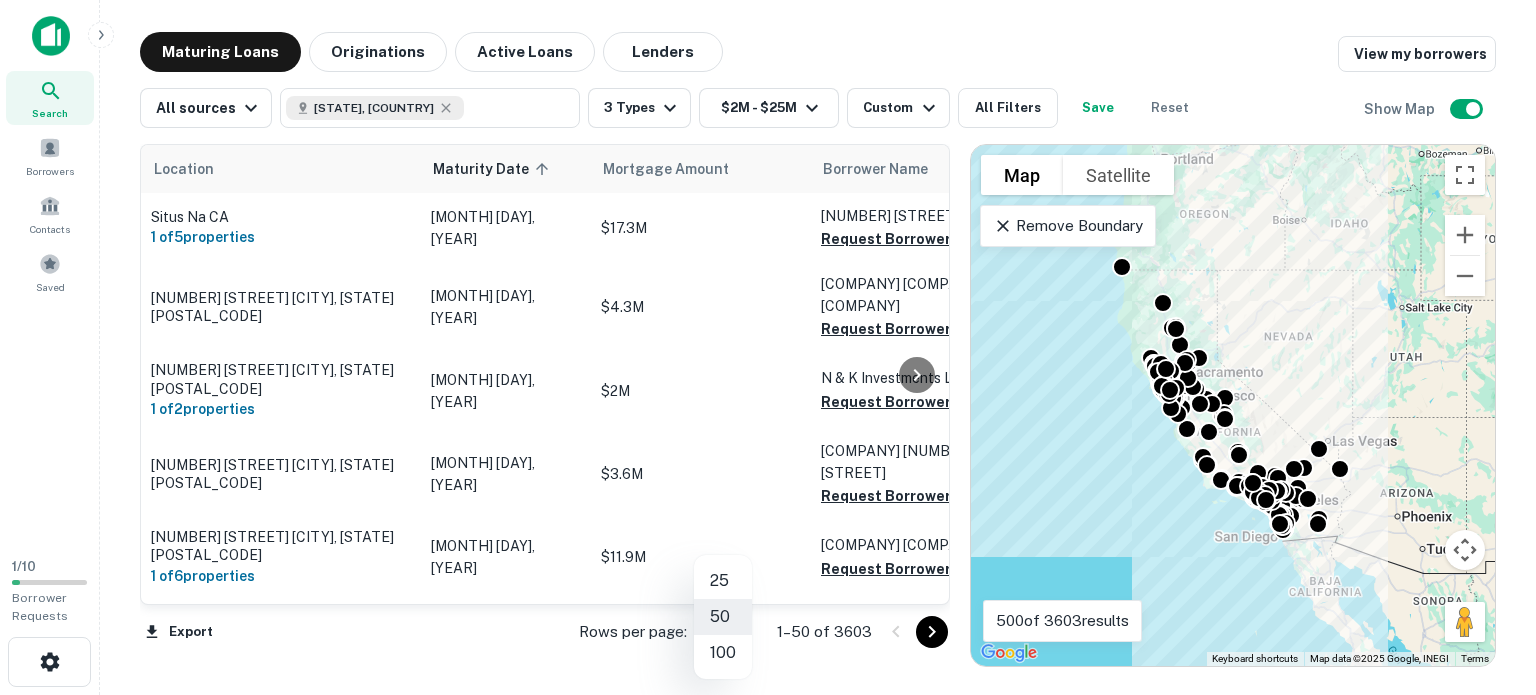 click on "100" at bounding box center (723, 653) 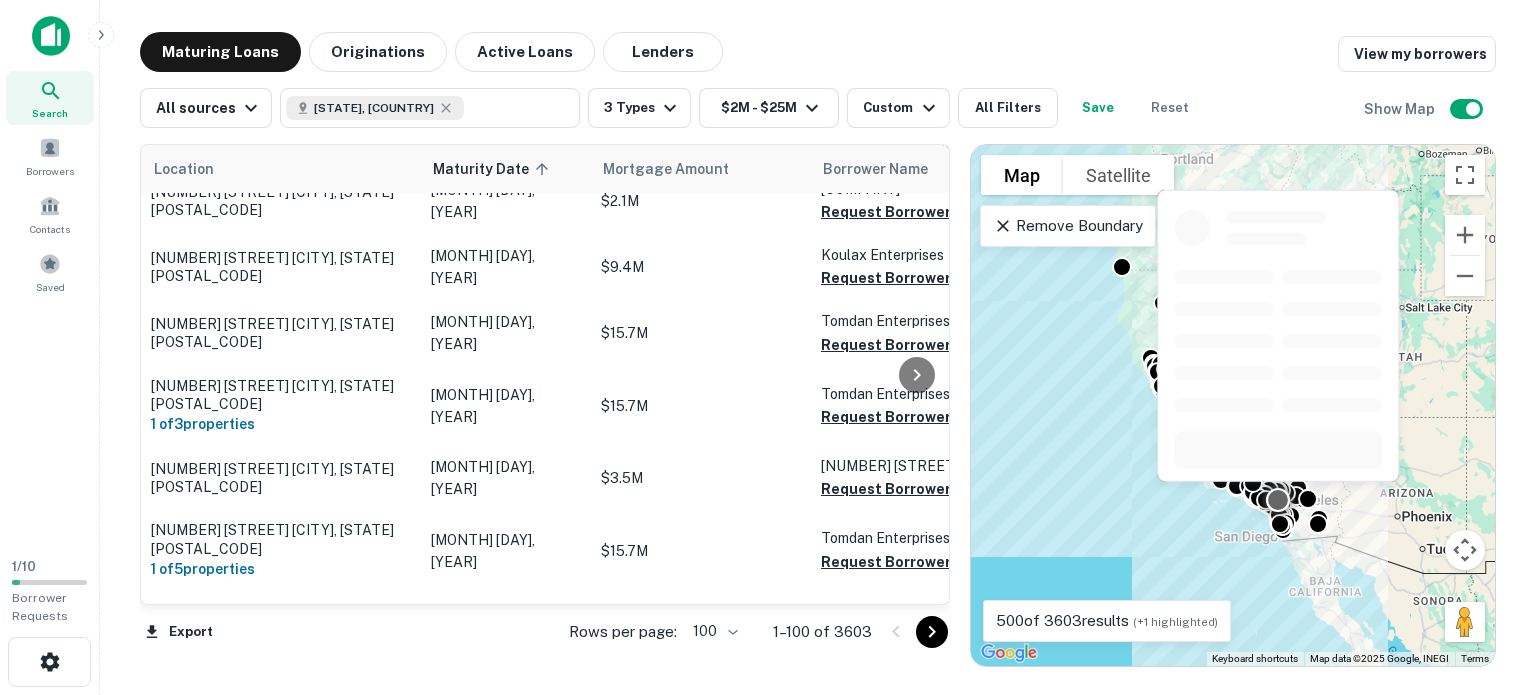 scroll, scrollTop: 4133, scrollLeft: 0, axis: vertical 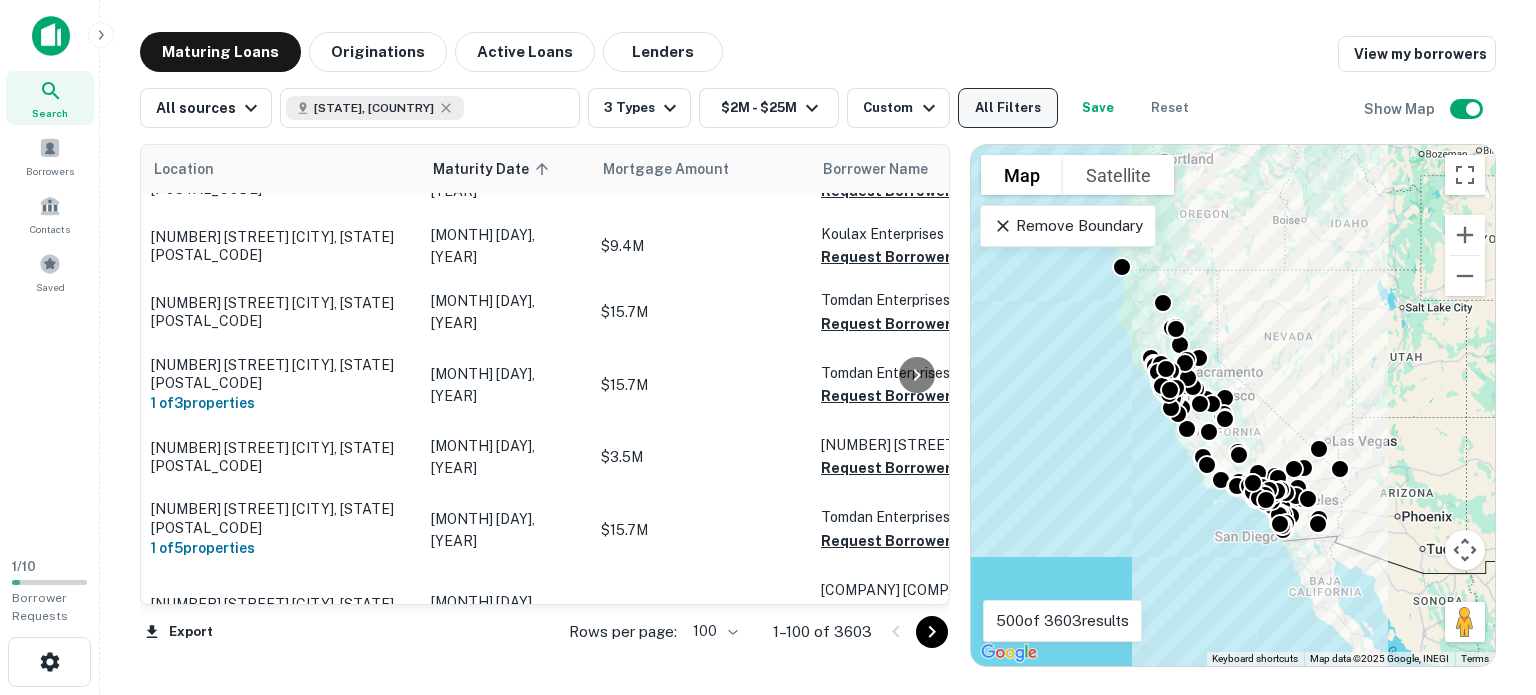click on "All Filters" at bounding box center (1008, 108) 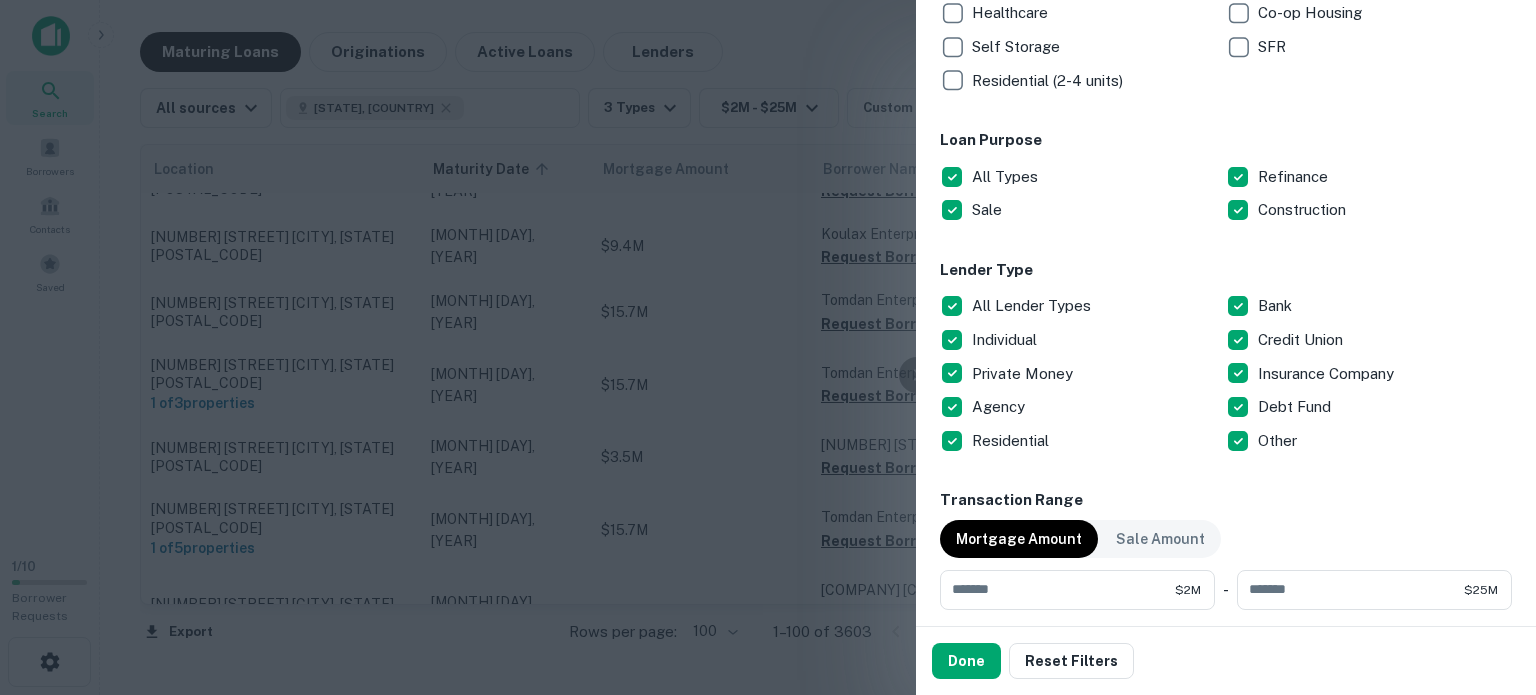 scroll, scrollTop: 533, scrollLeft: 0, axis: vertical 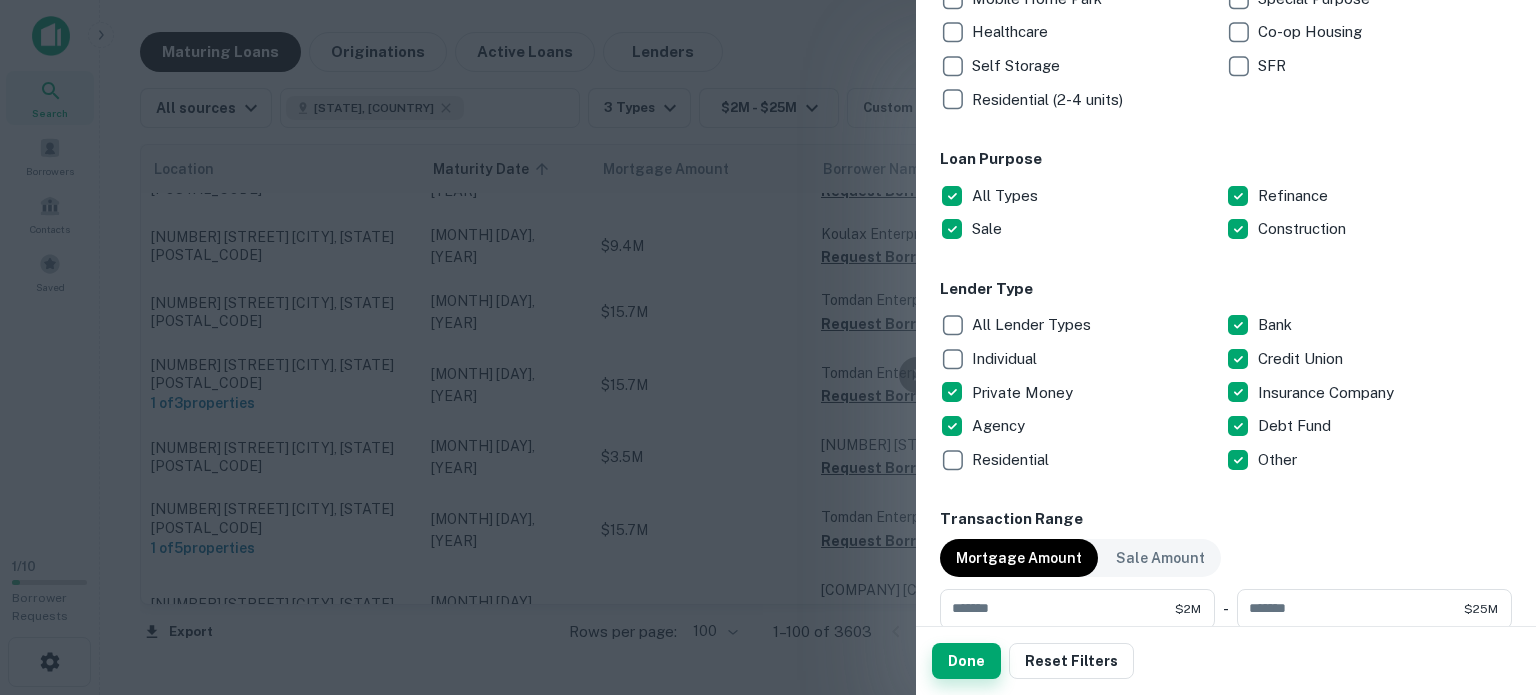 click on "Done" at bounding box center [966, 661] 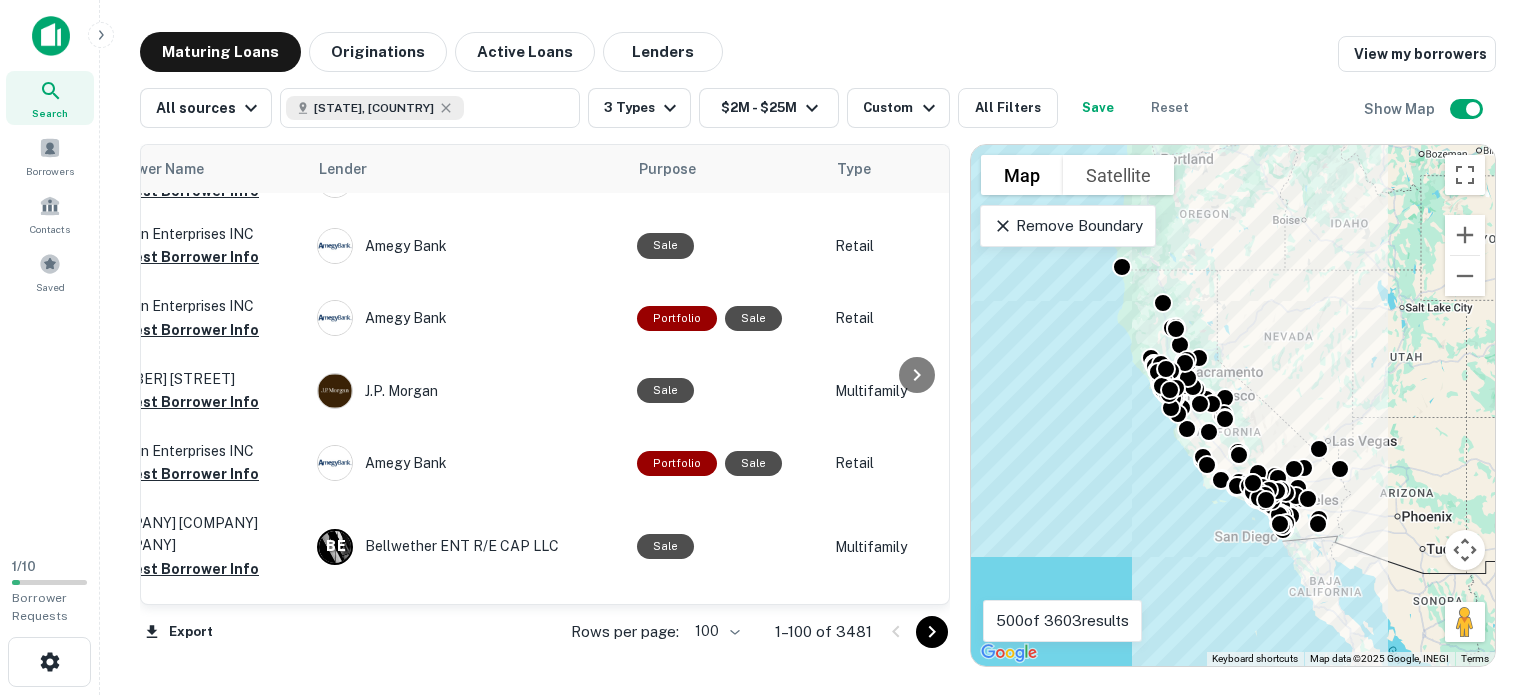 scroll, scrollTop: 4133, scrollLeft: 0, axis: vertical 